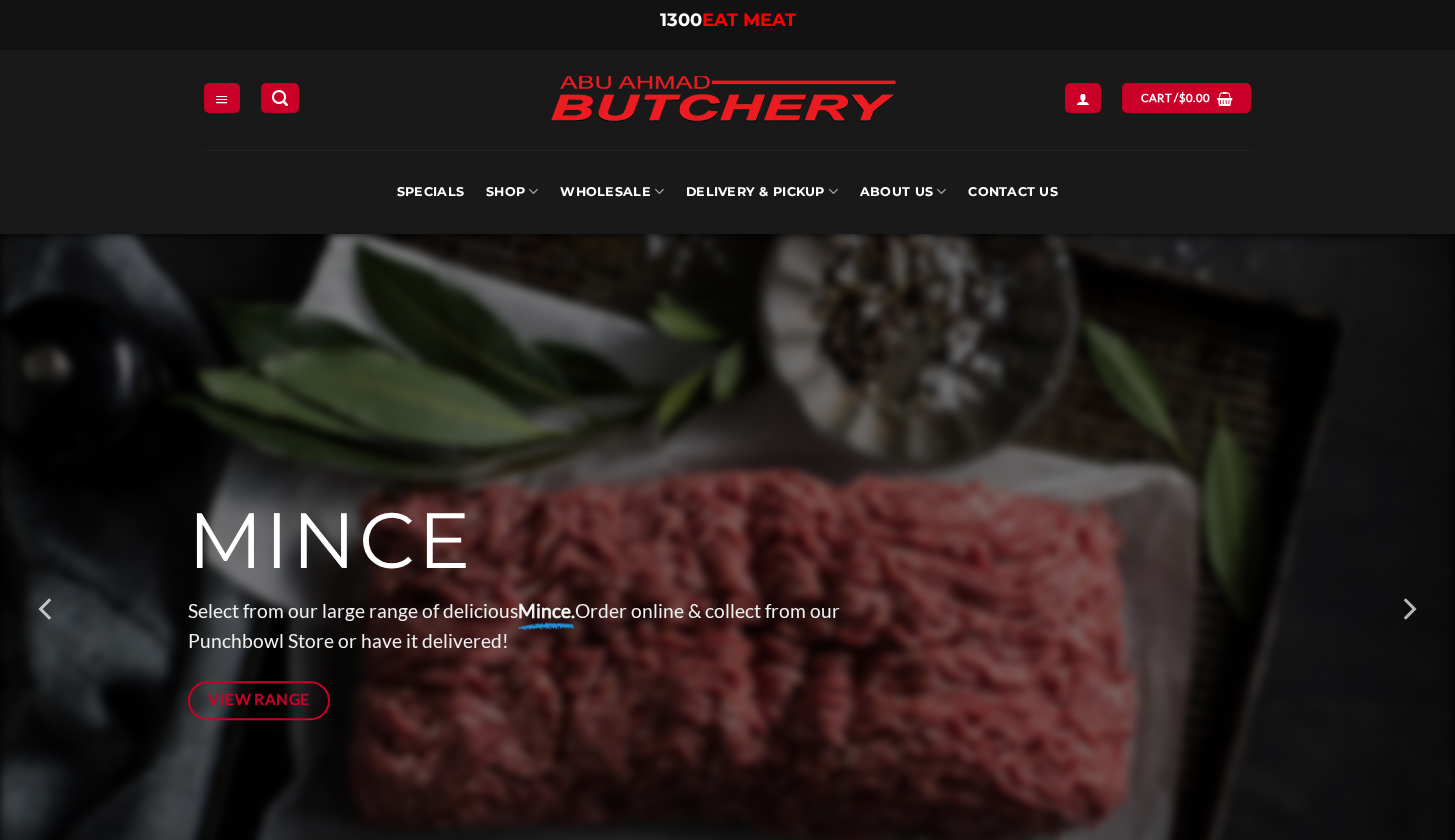 scroll, scrollTop: 0, scrollLeft: 0, axis: both 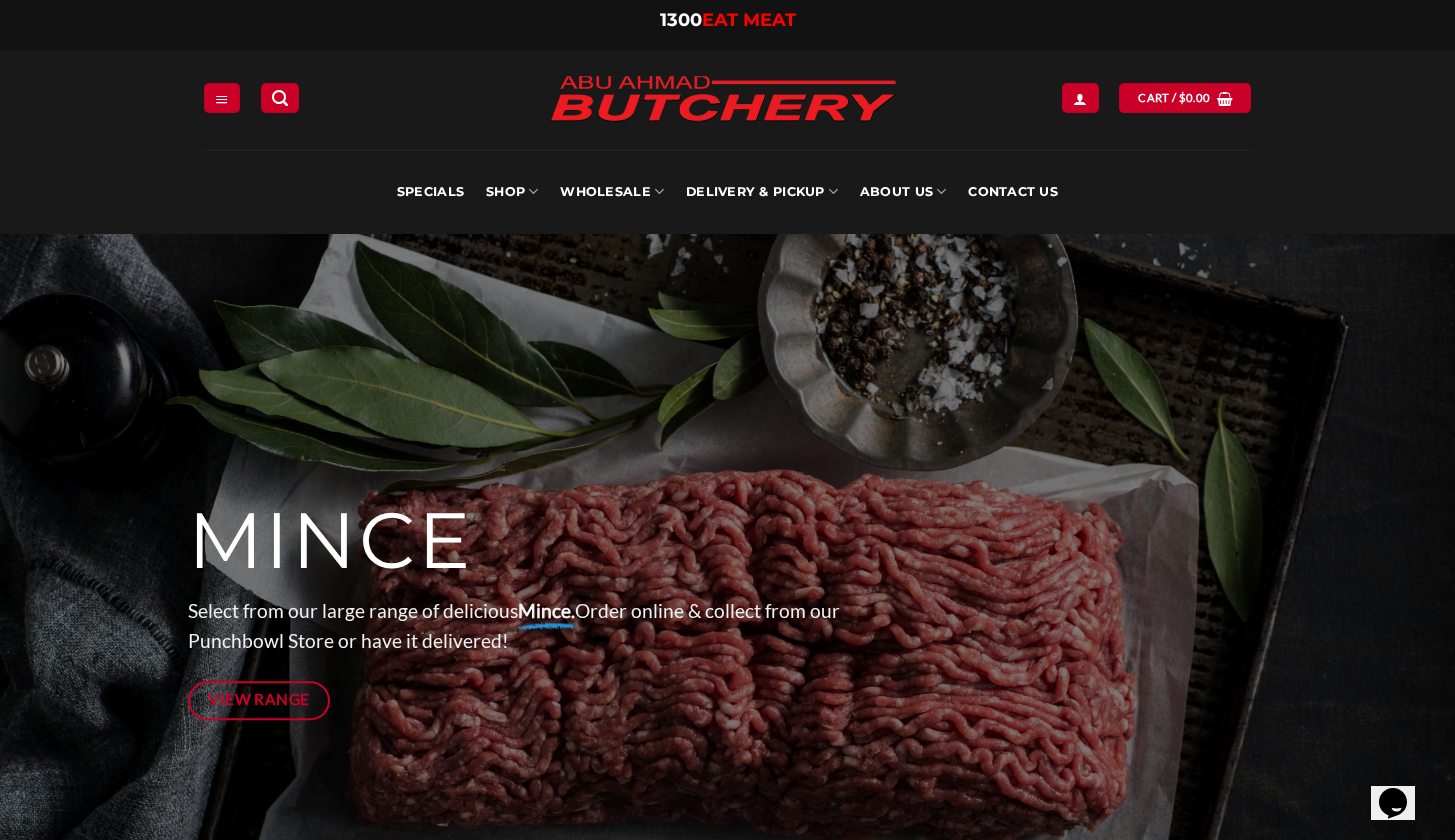 click on "Specials
SHOP
Meats
All Meat Selection
Mince / Kafta
Beef
Burgers
Gourmet Items / Marinated
Ribs
Lamb
Sausages
Skewer Selections
Poultry
Smallgoods
Frozen
Ready Made Meals
DIPS
Ready Made Salads
Wholesale
Wholesale Registration
Wholesale Login
BULK Products (Requires Access)
Delivery & Pickup
FREE Click & Collect
Delivery Options
FAQs
About Us
About AAB
Our History
Careers
Feedback Form
Refund & Returns
Find our store
Terms of Service
Privacy Policy
Recipes
Recipes by Amina El-Shafeie
Recipes by Hoda Kebbosi
Contact Us" at bounding box center (728, 192) 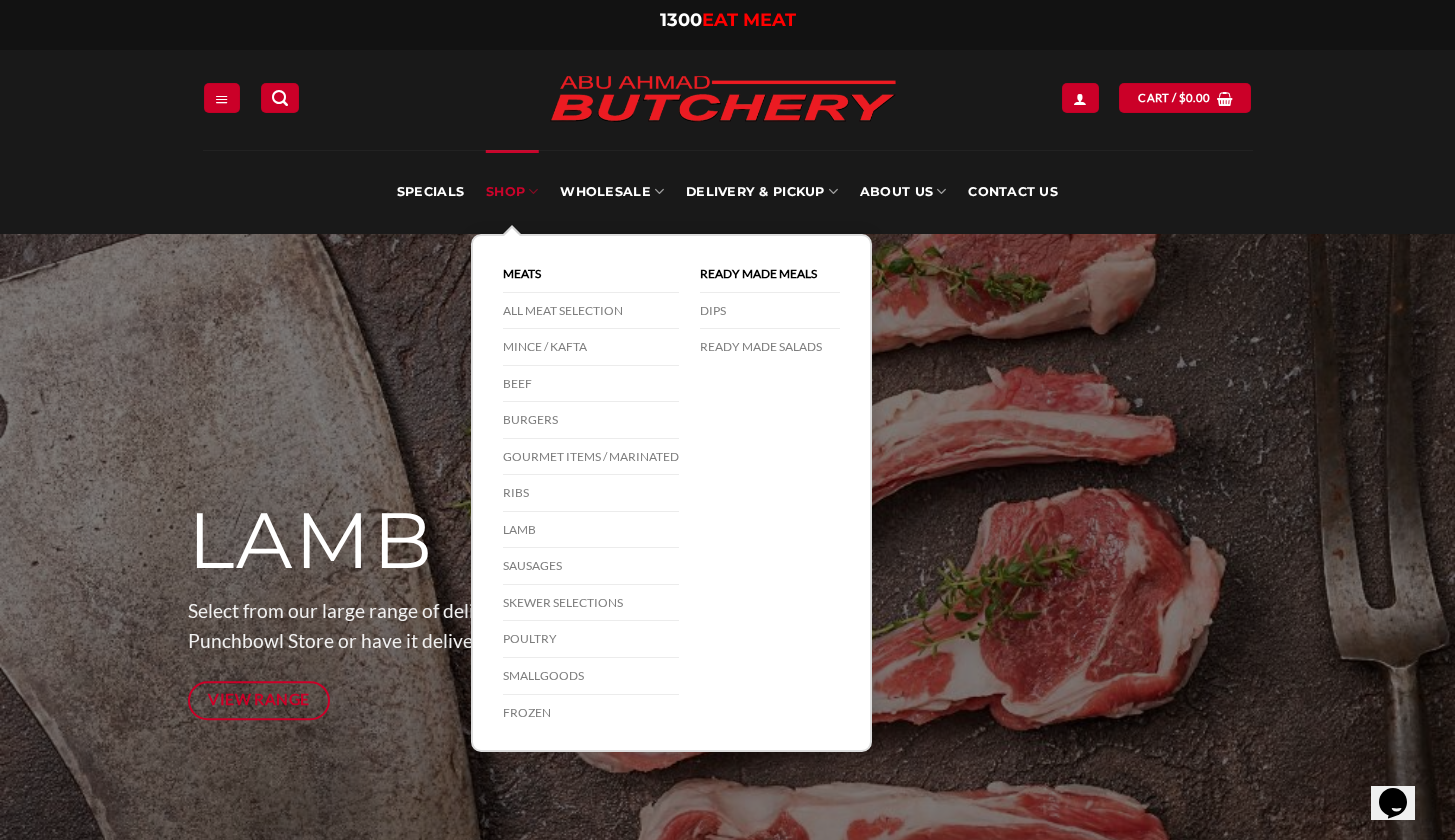 click at bounding box center [533, 191] 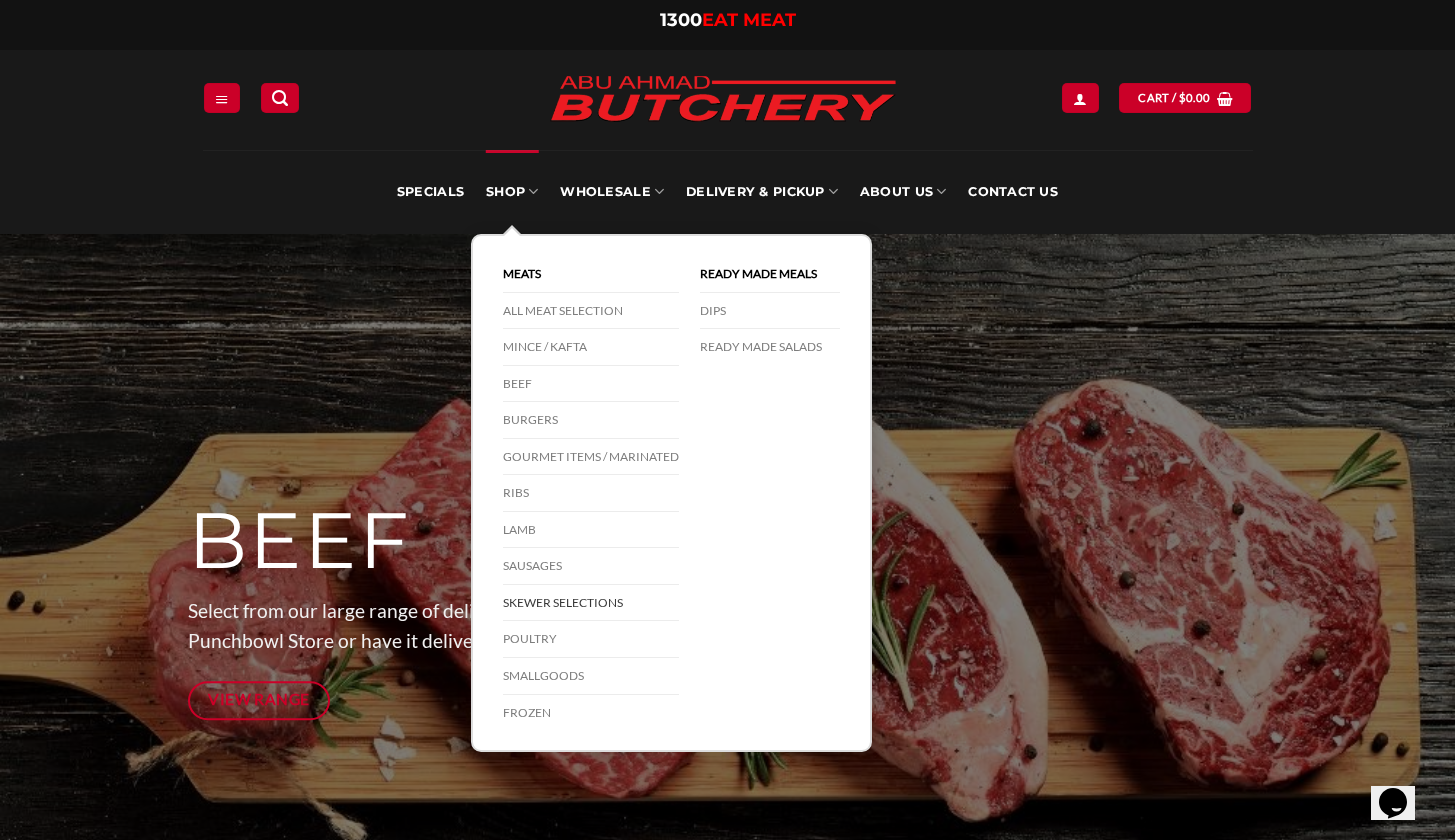 click on "Skewer Selections" at bounding box center (591, 603) 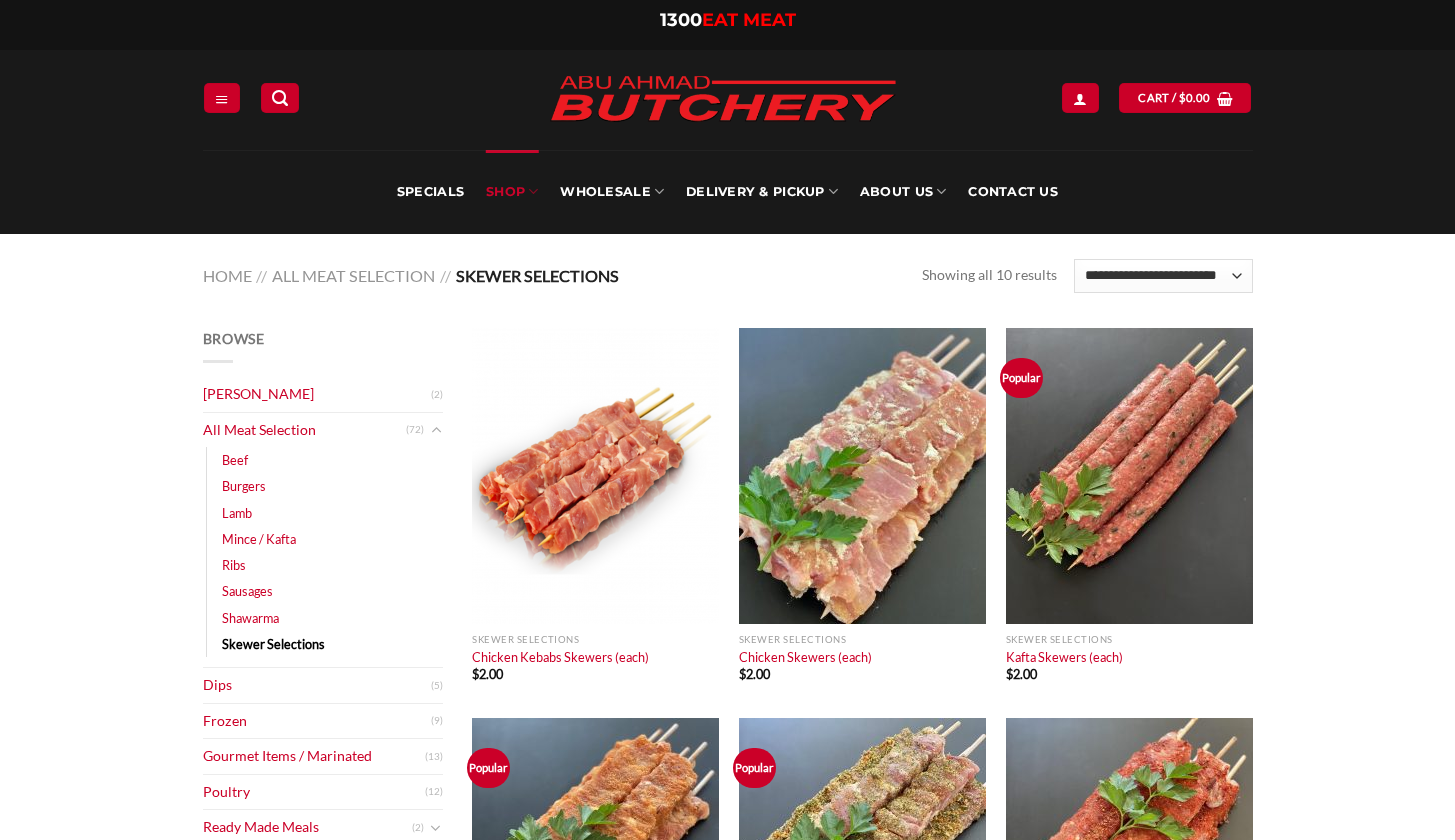 scroll, scrollTop: 0, scrollLeft: 0, axis: both 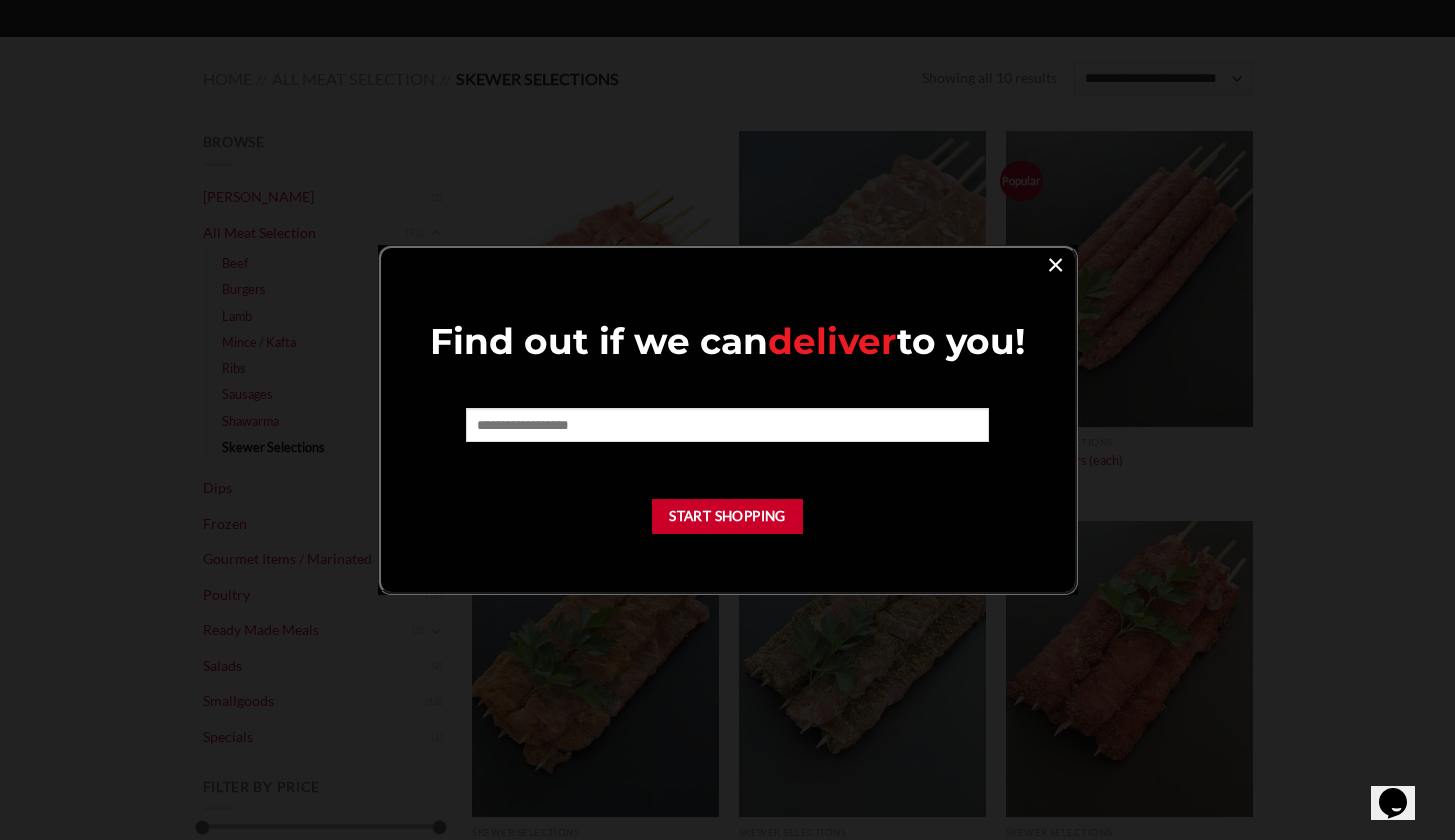 click on "×" at bounding box center [1055, 263] 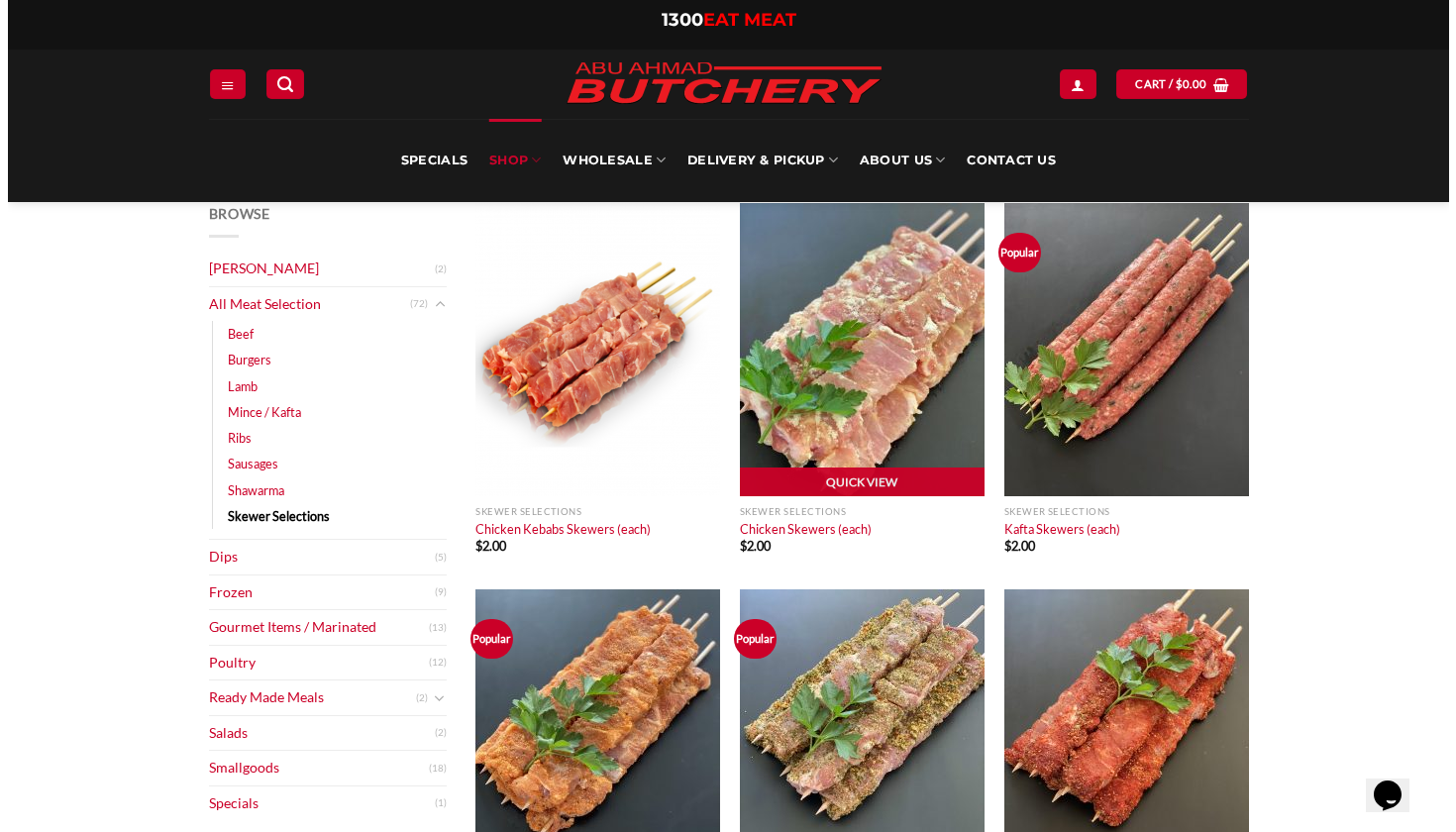 scroll, scrollTop: 118, scrollLeft: 0, axis: vertical 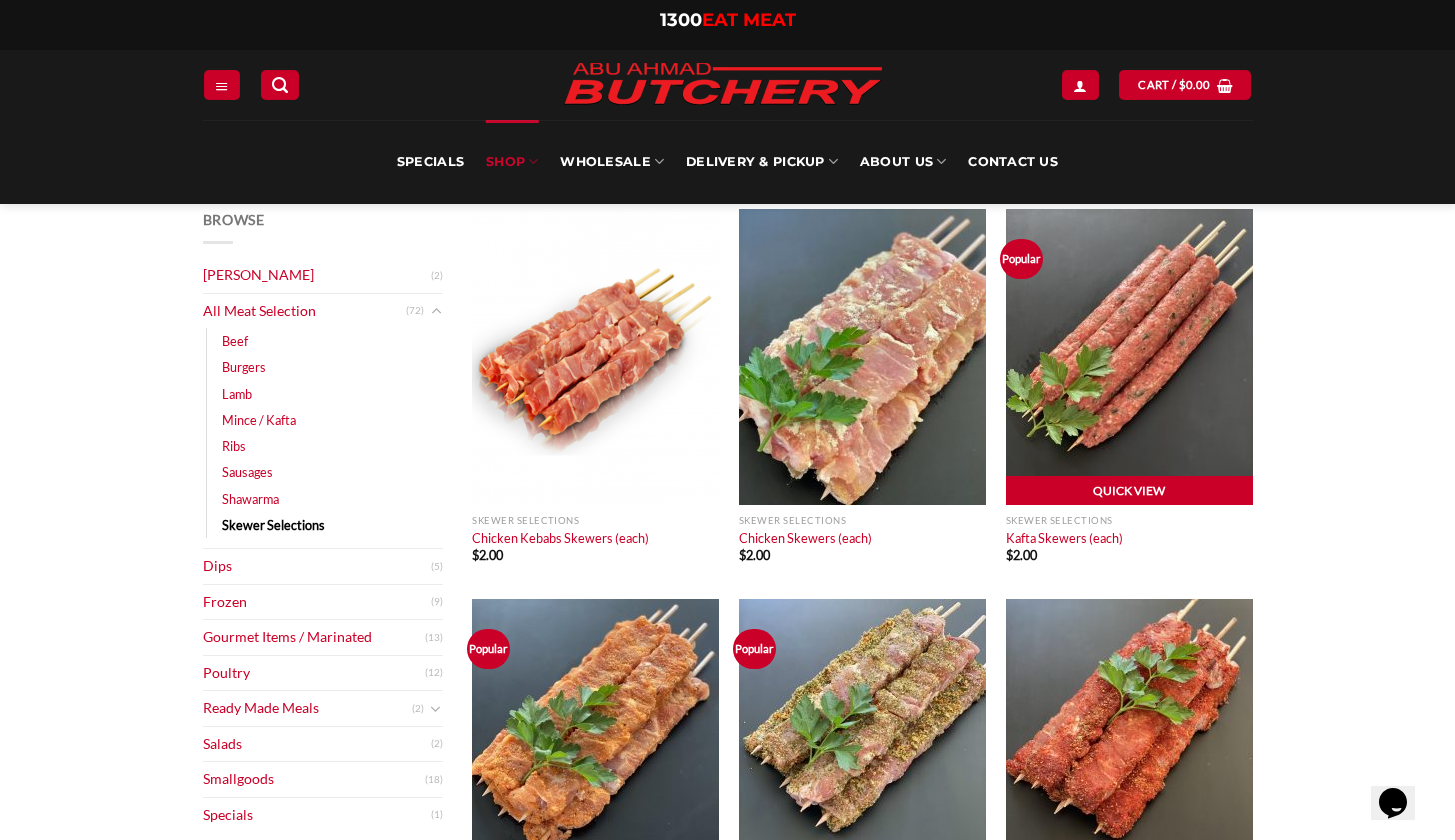 click on "Quick View" at bounding box center [1129, 491] 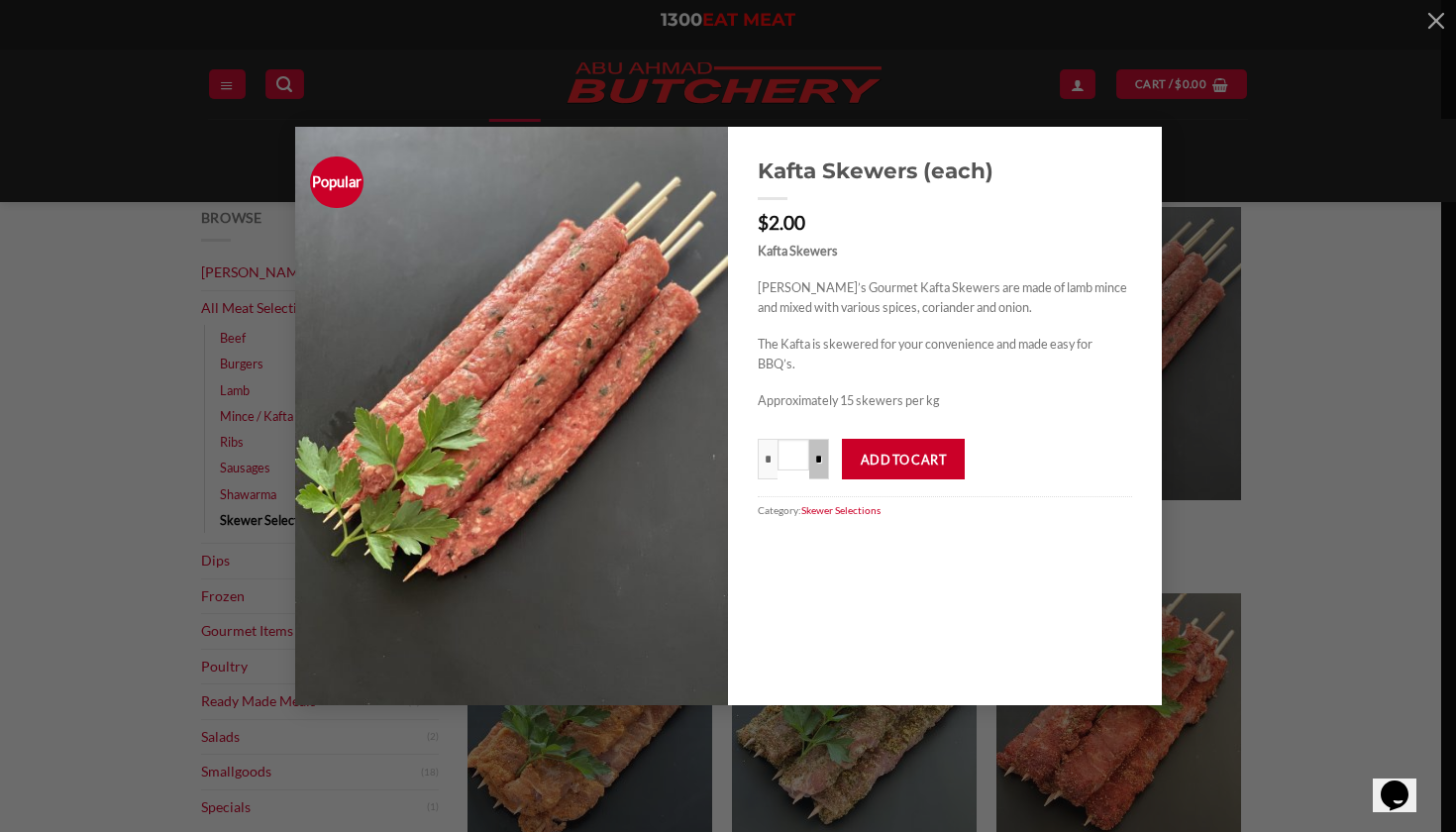 click on "*" at bounding box center (819, 459) 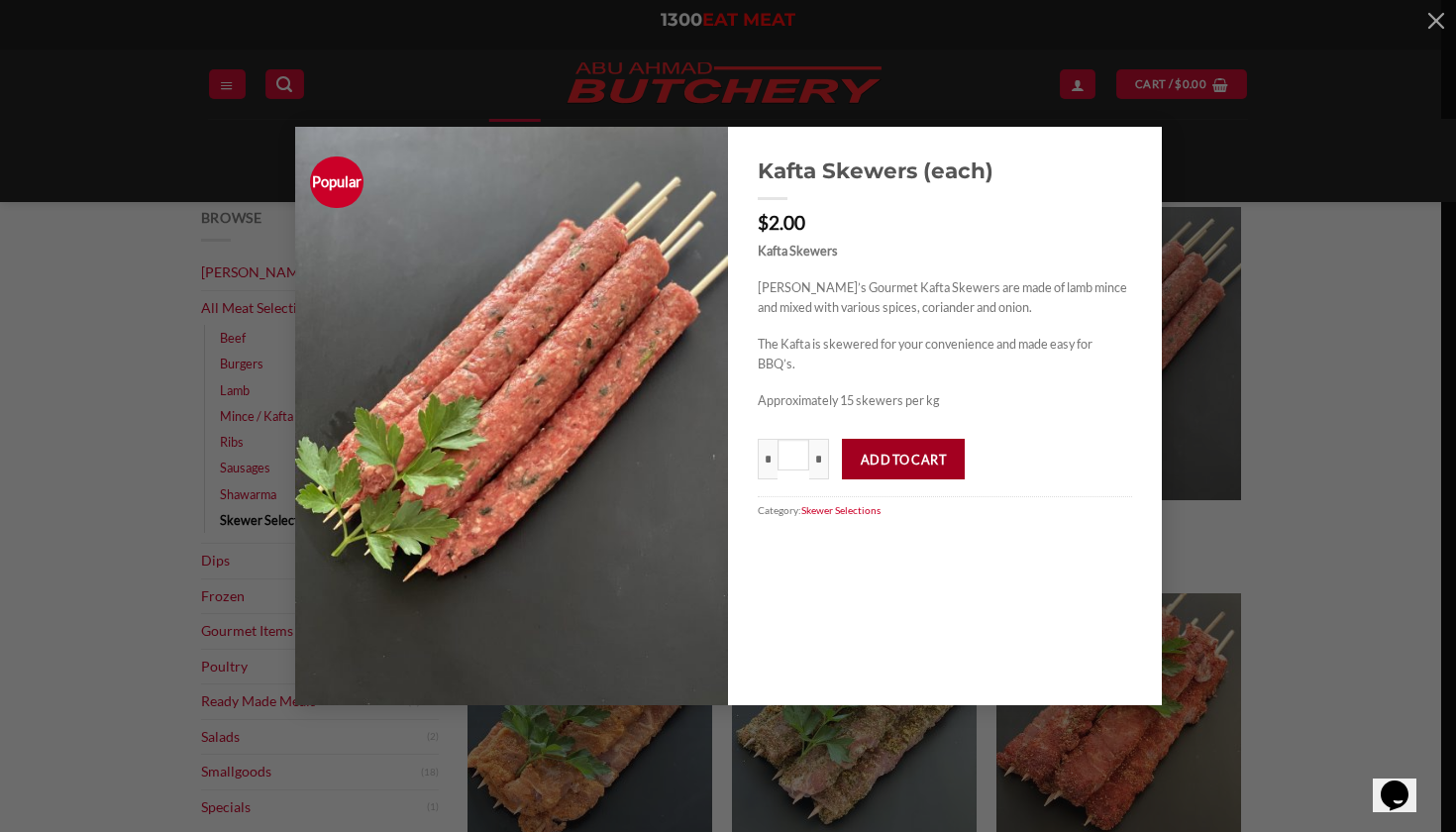 click on "Add to cart" at bounding box center [903, 459] 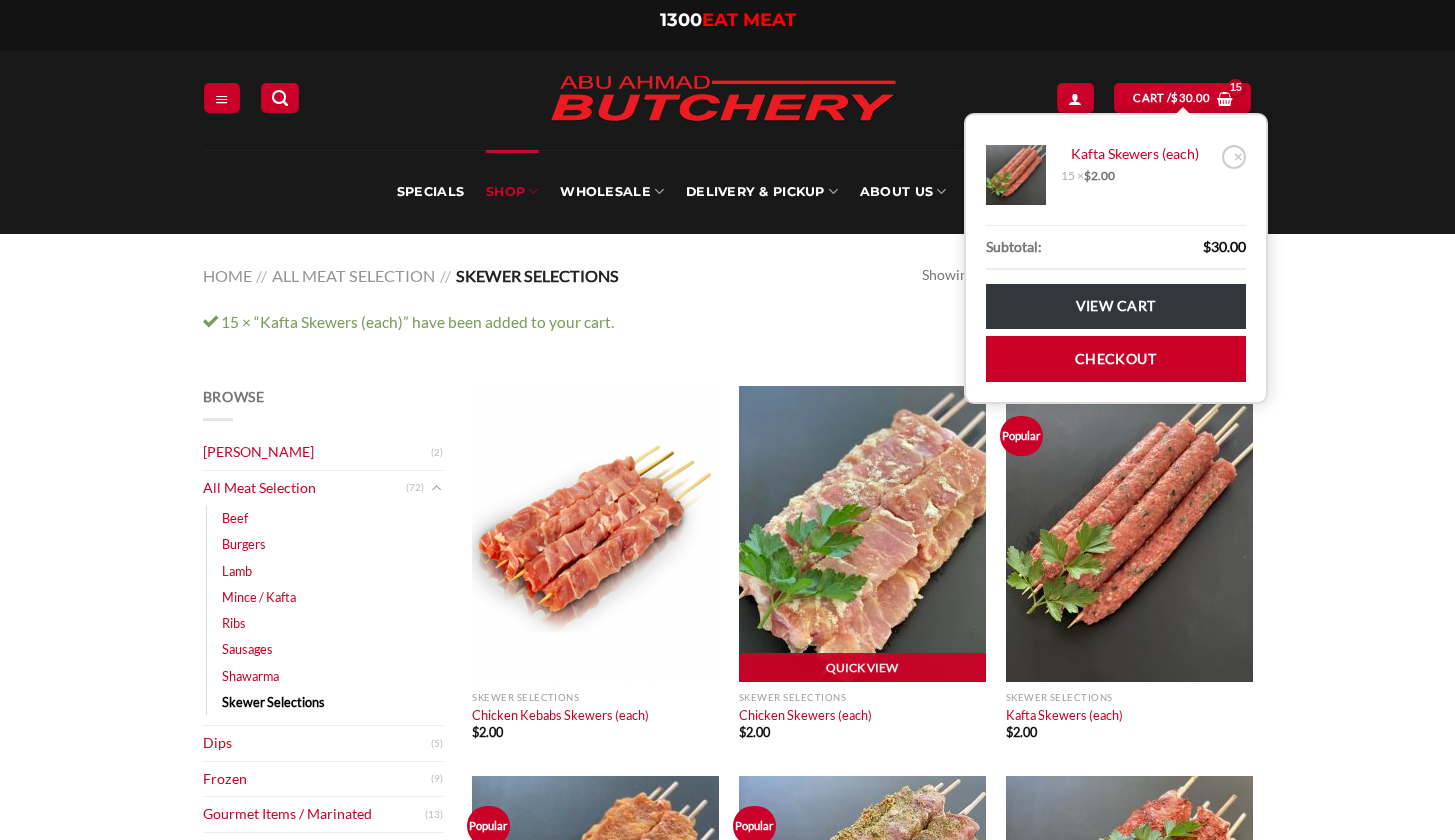 scroll, scrollTop: 0, scrollLeft: 0, axis: both 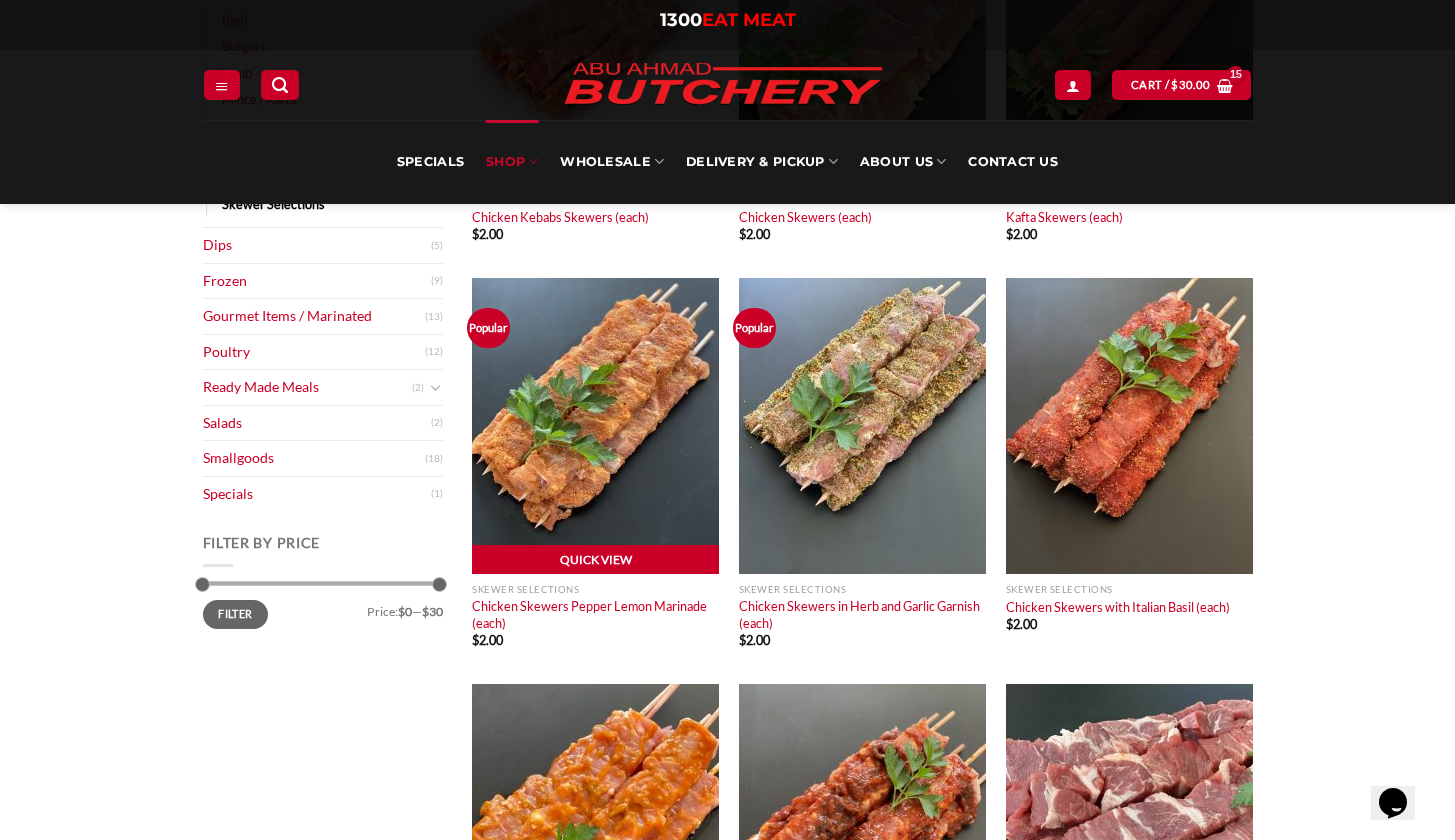 click on "Quick View" at bounding box center [595, 560] 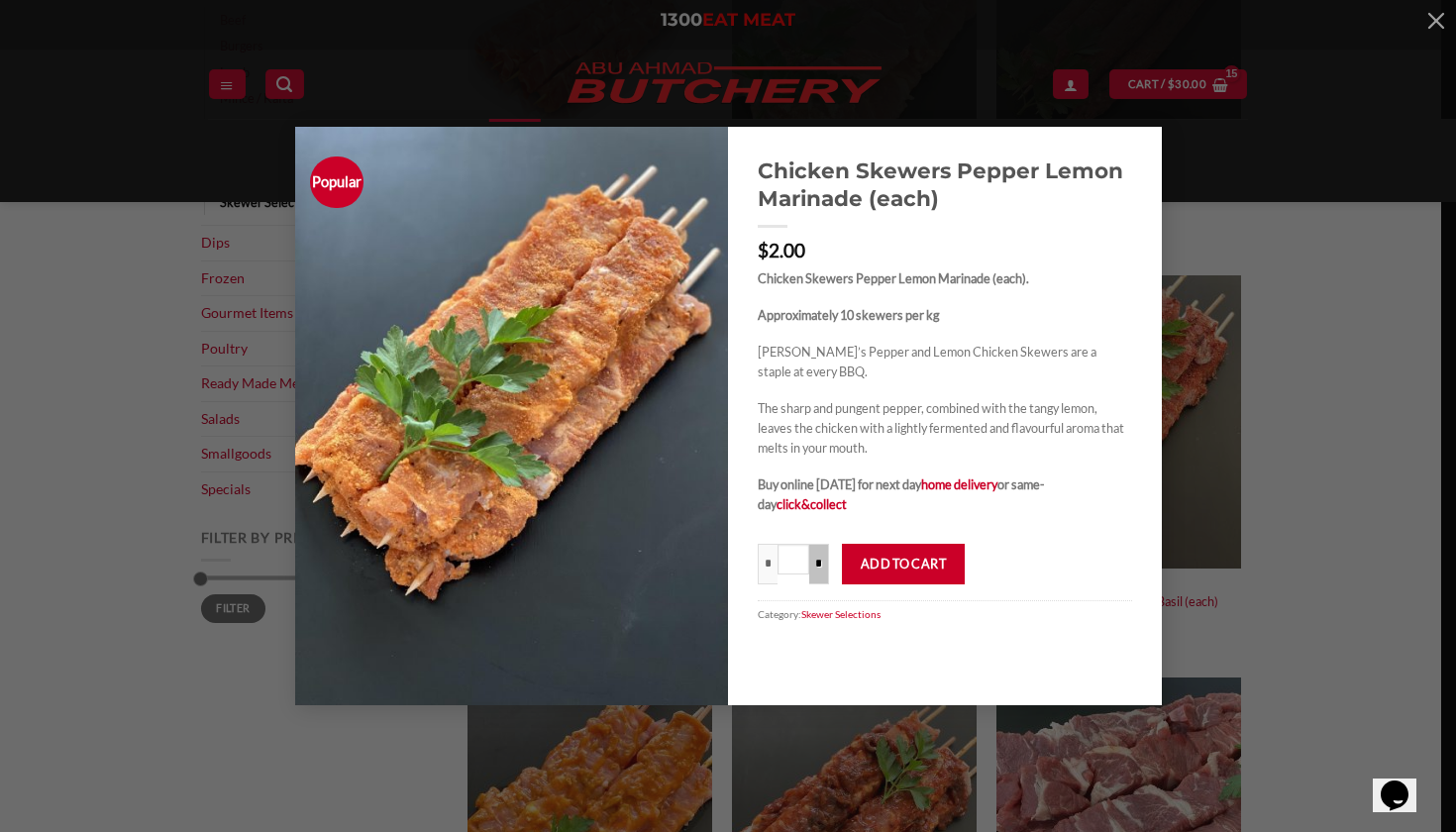 click on "*" at bounding box center [819, 564] 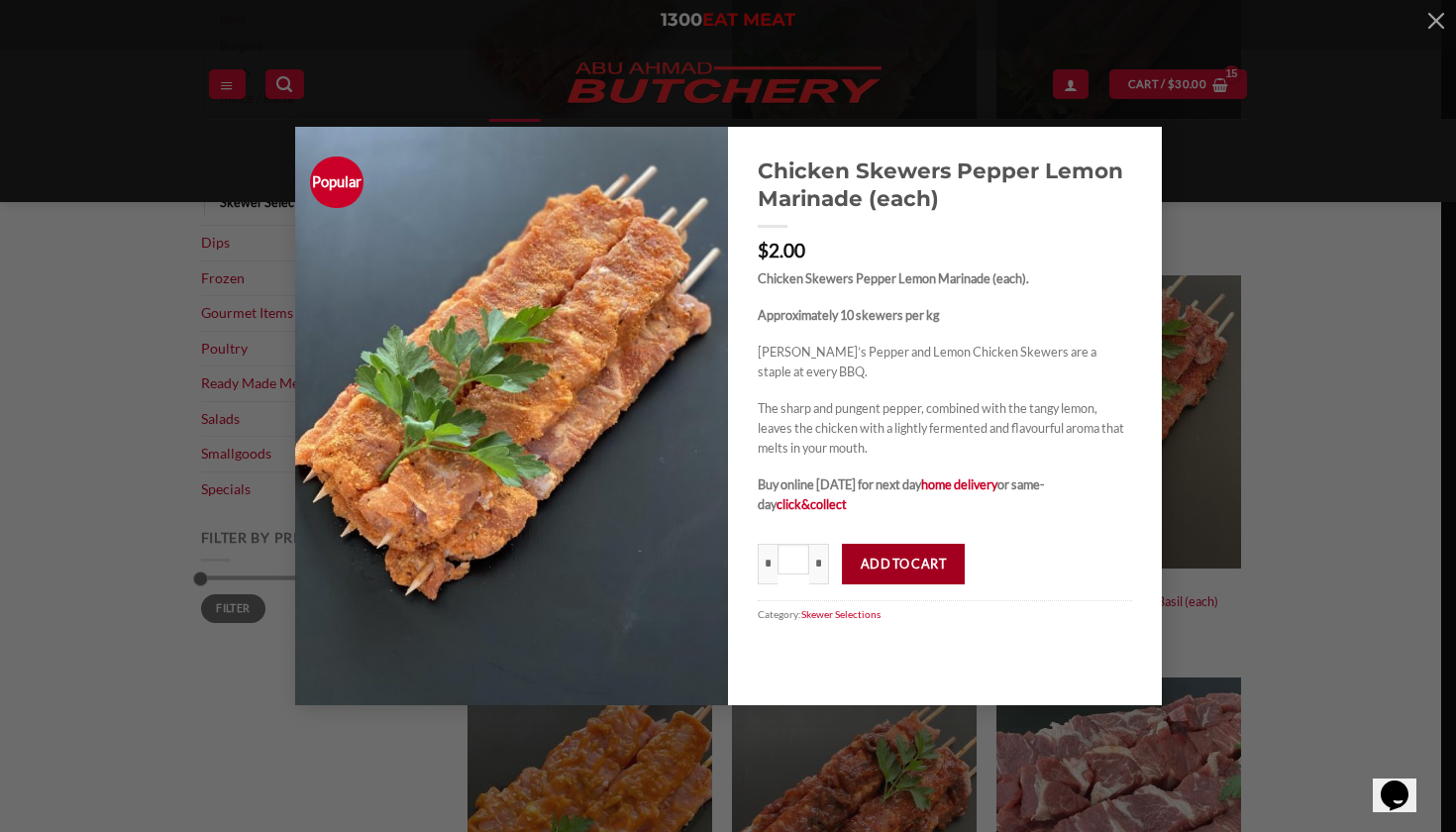 click on "Add to cart" at bounding box center [903, 564] 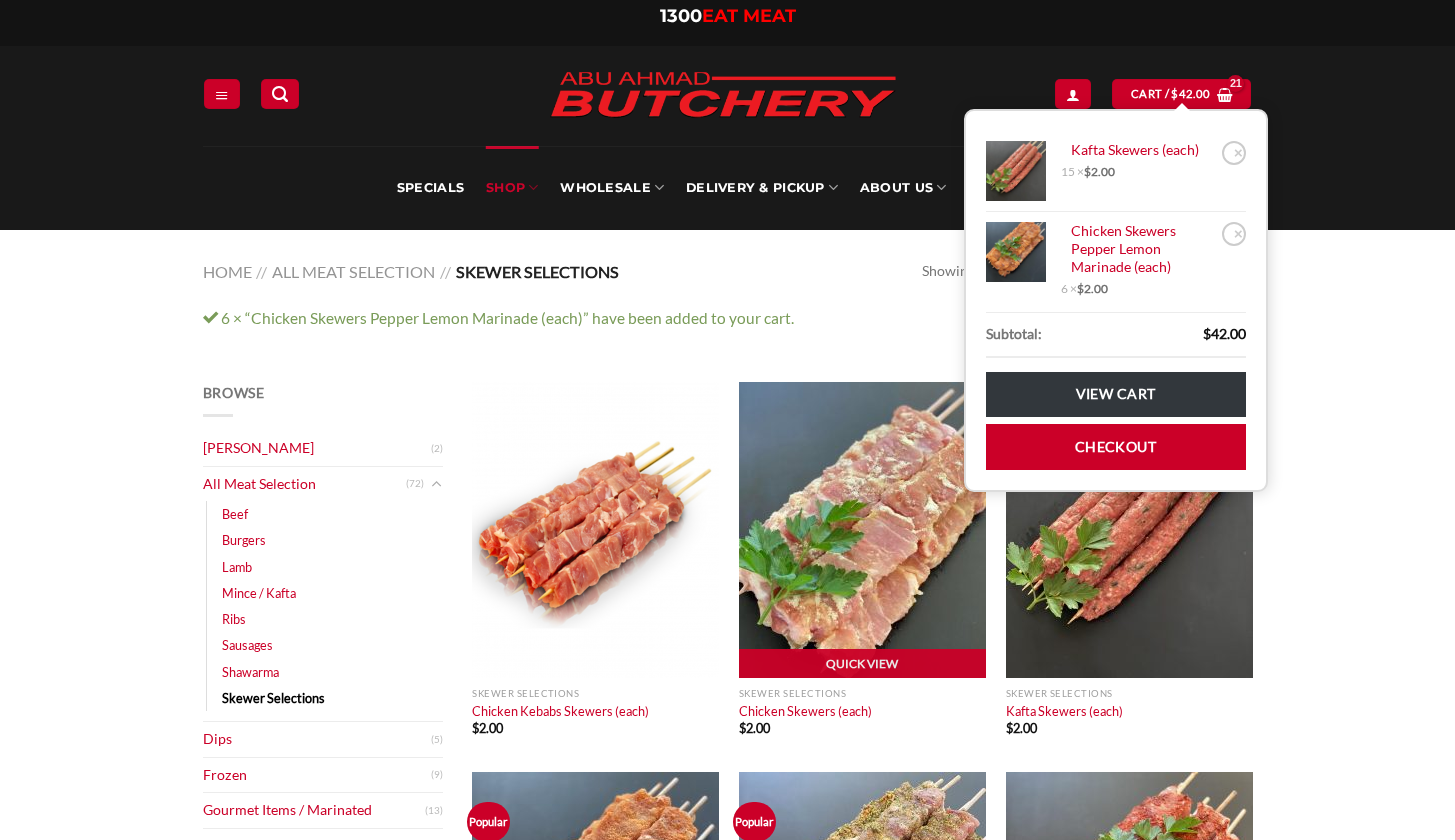 scroll, scrollTop: 28, scrollLeft: 0, axis: vertical 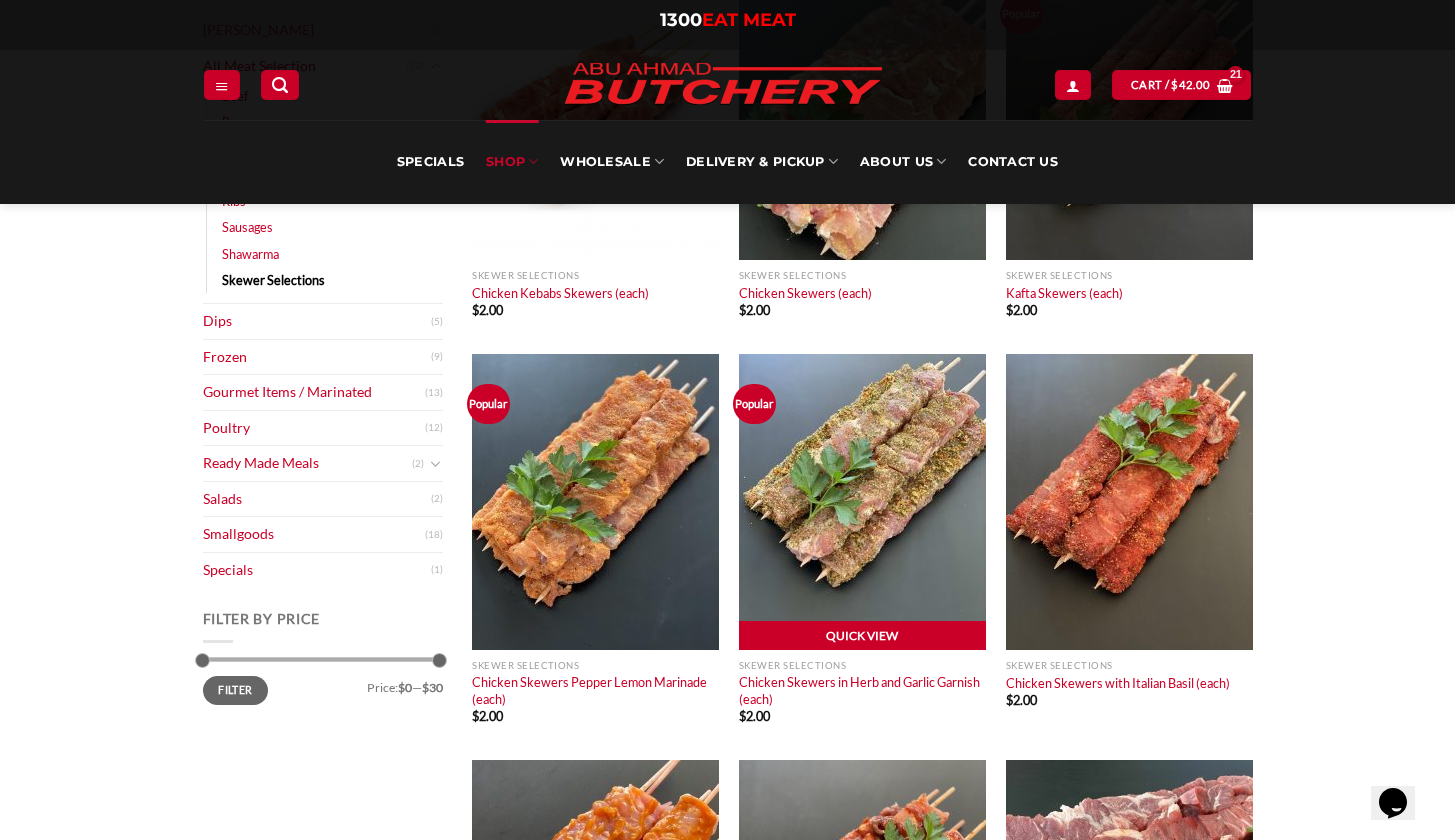 click on "Quick View" at bounding box center [862, 636] 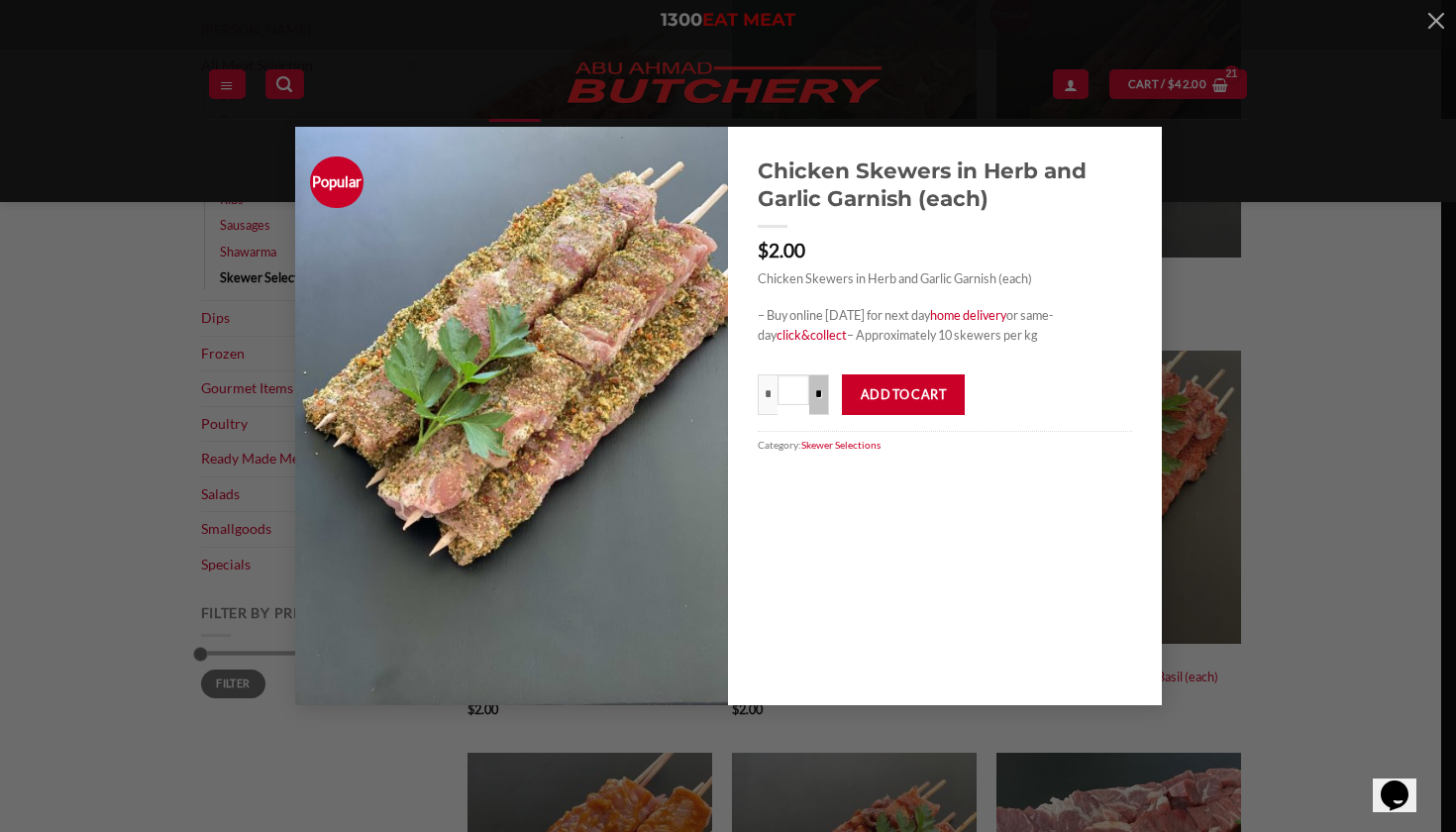 click on "*" at bounding box center [819, 394] 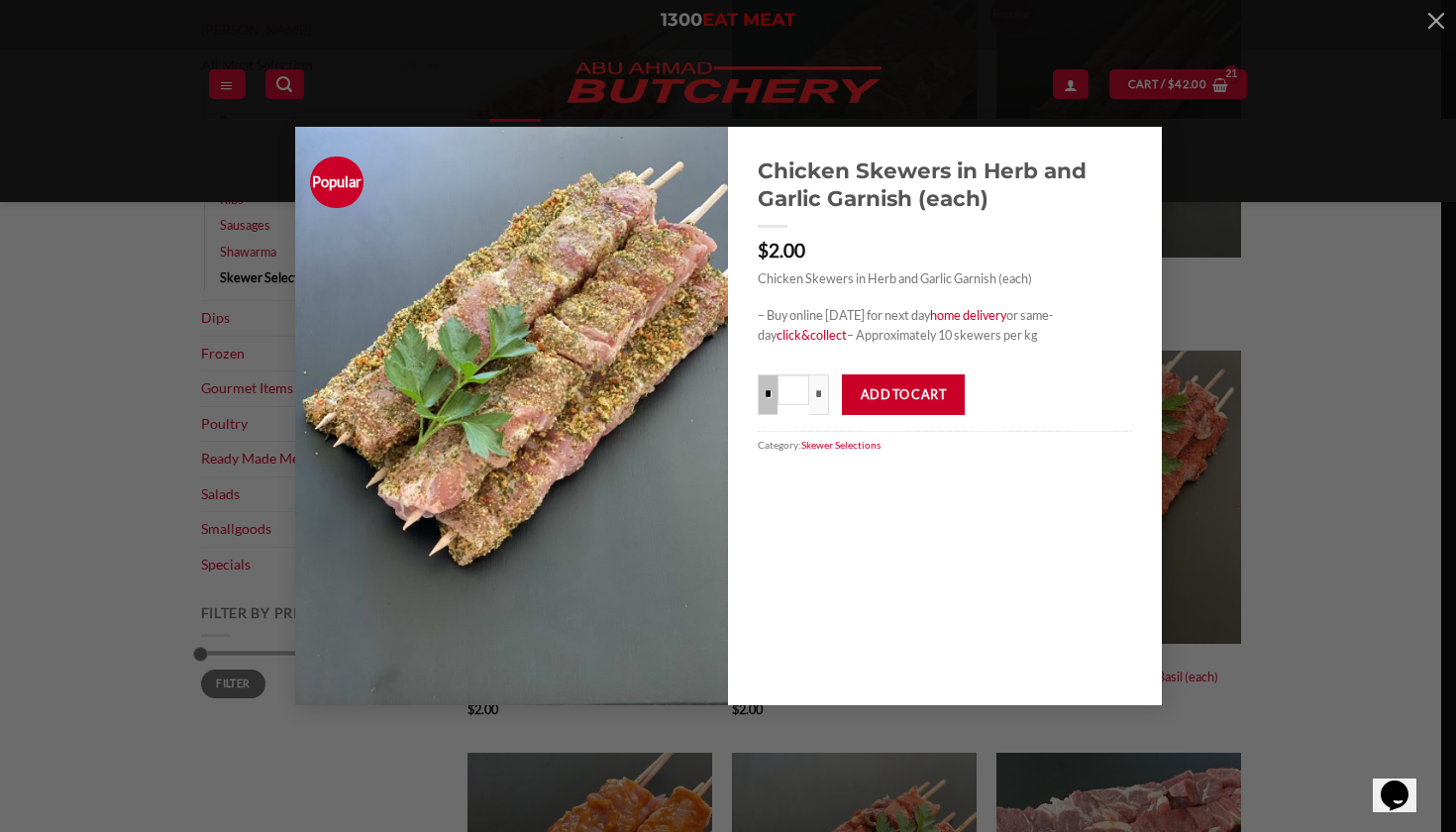 click on "*" at bounding box center [768, 394] 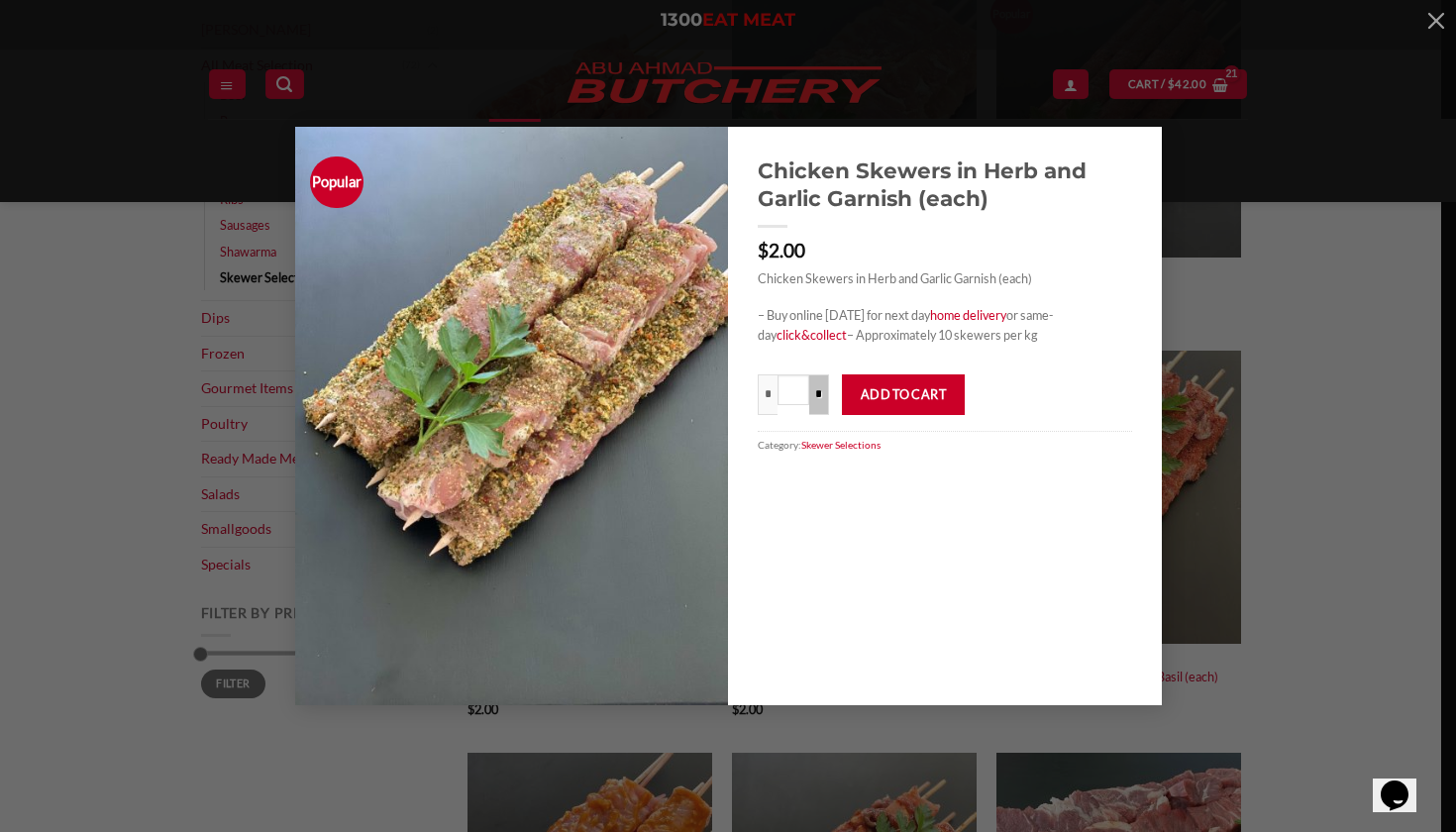 click on "*" at bounding box center [819, 394] 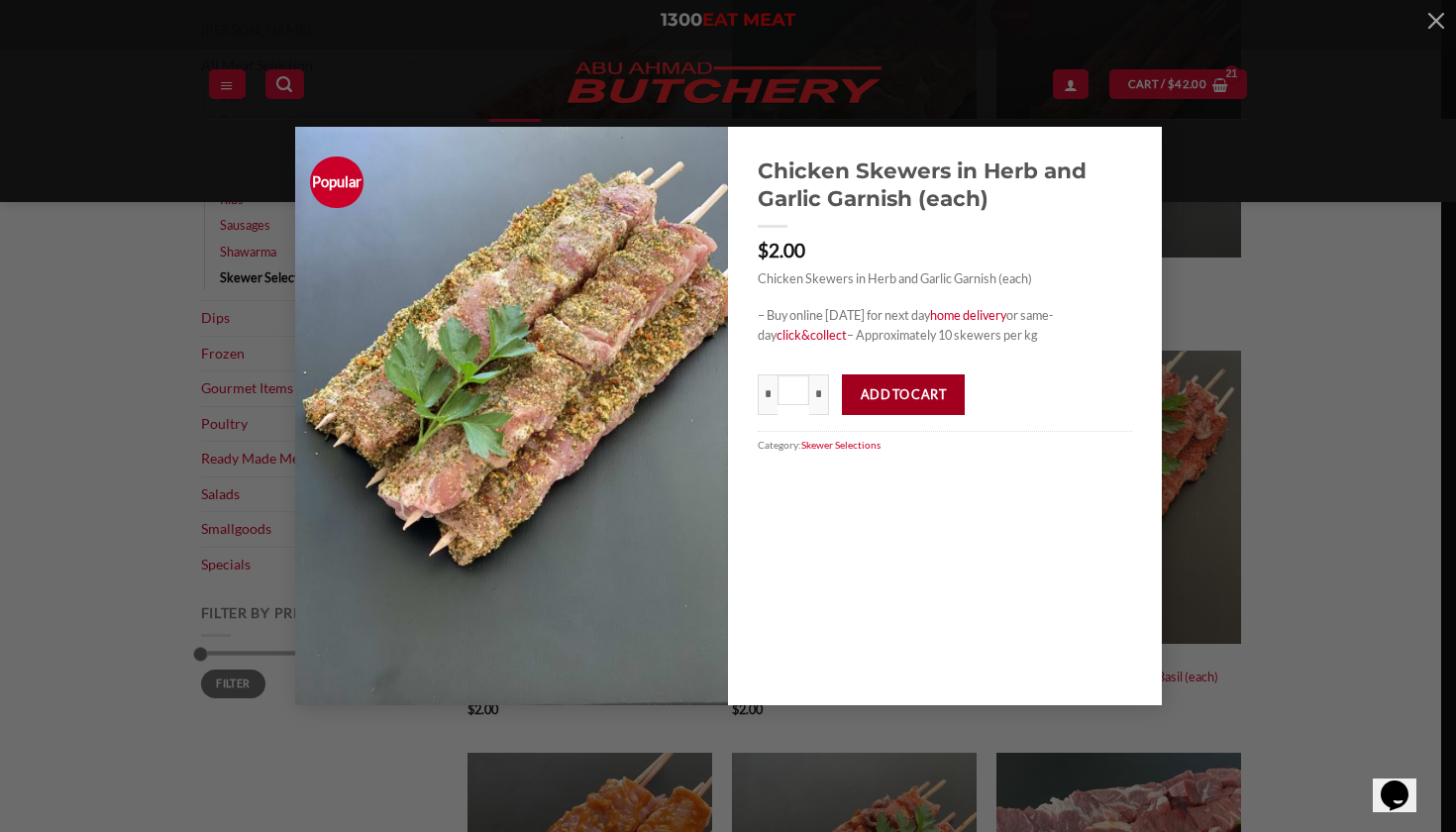 click on "Add to cart" at bounding box center (903, 394) 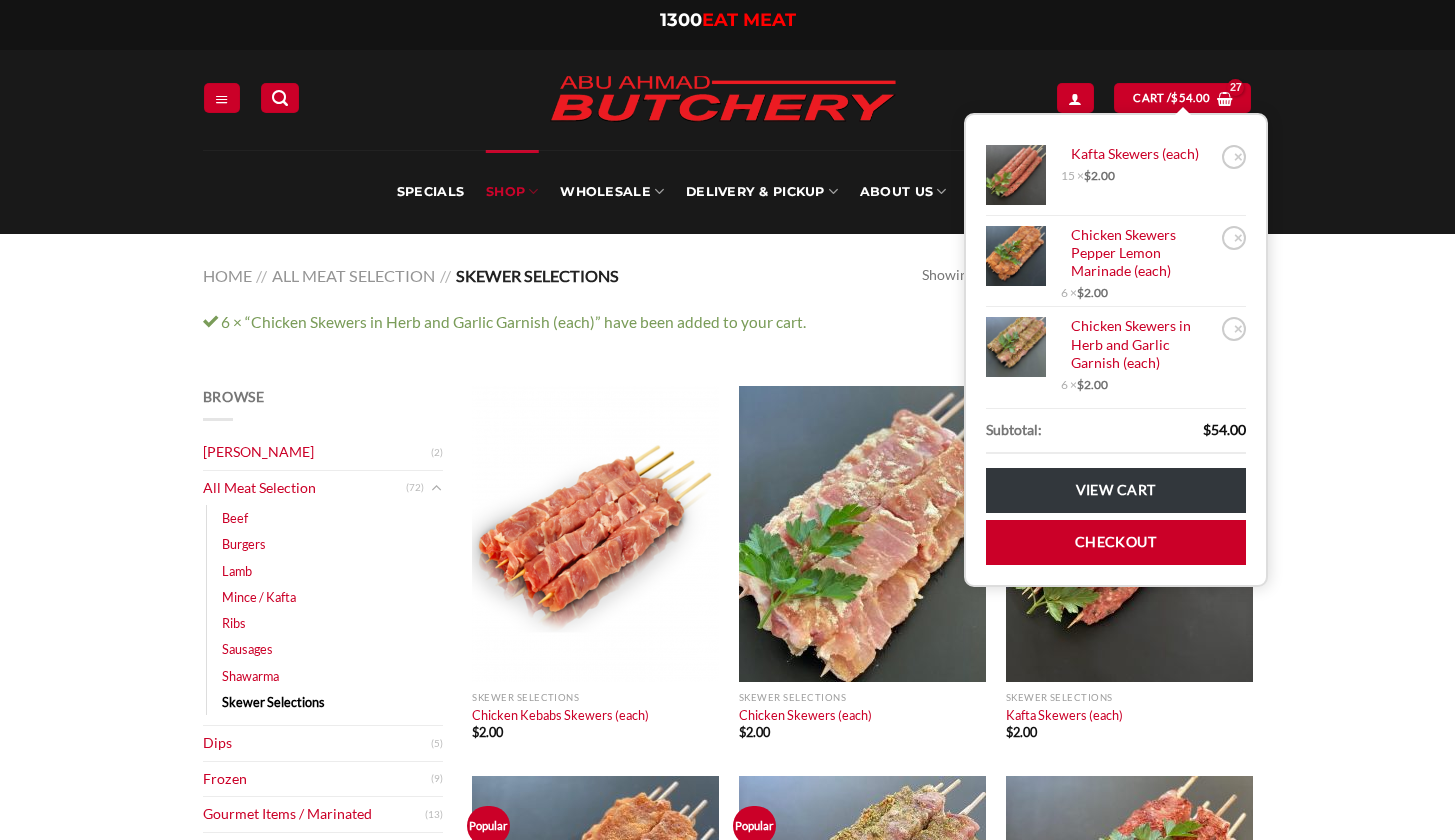scroll, scrollTop: 0, scrollLeft: 0, axis: both 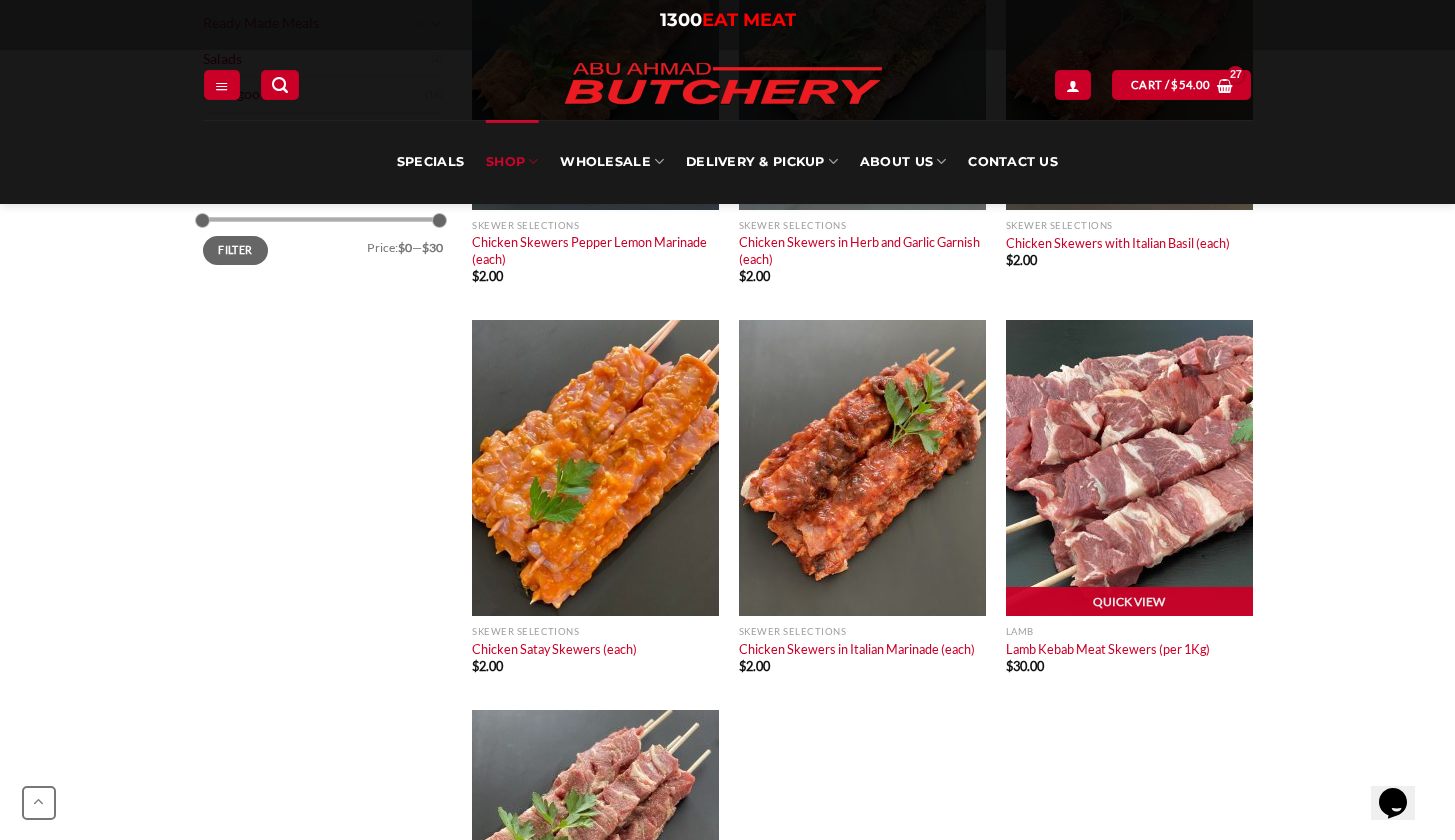 click at bounding box center (1129, 468) 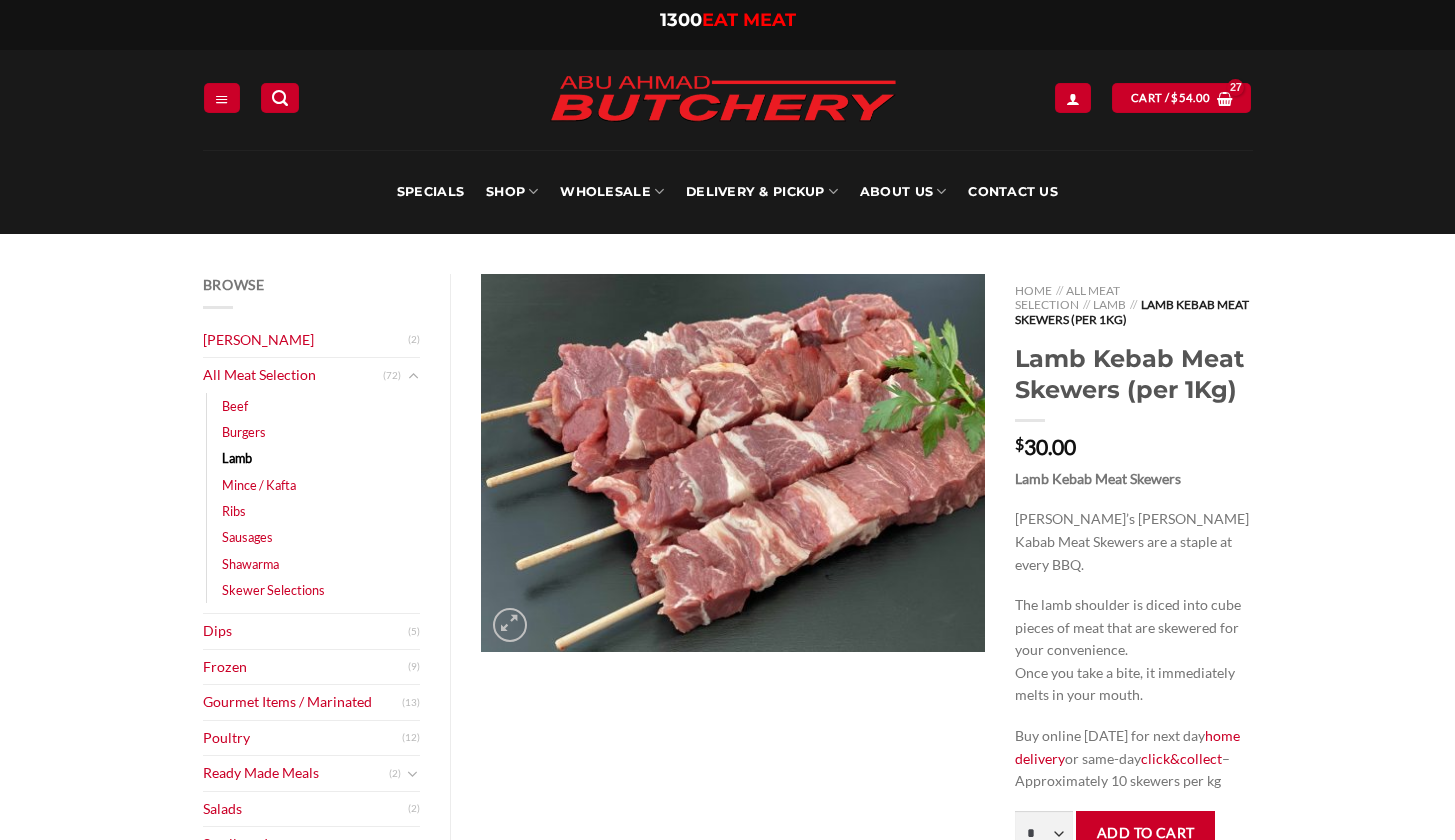 scroll, scrollTop: 0, scrollLeft: 0, axis: both 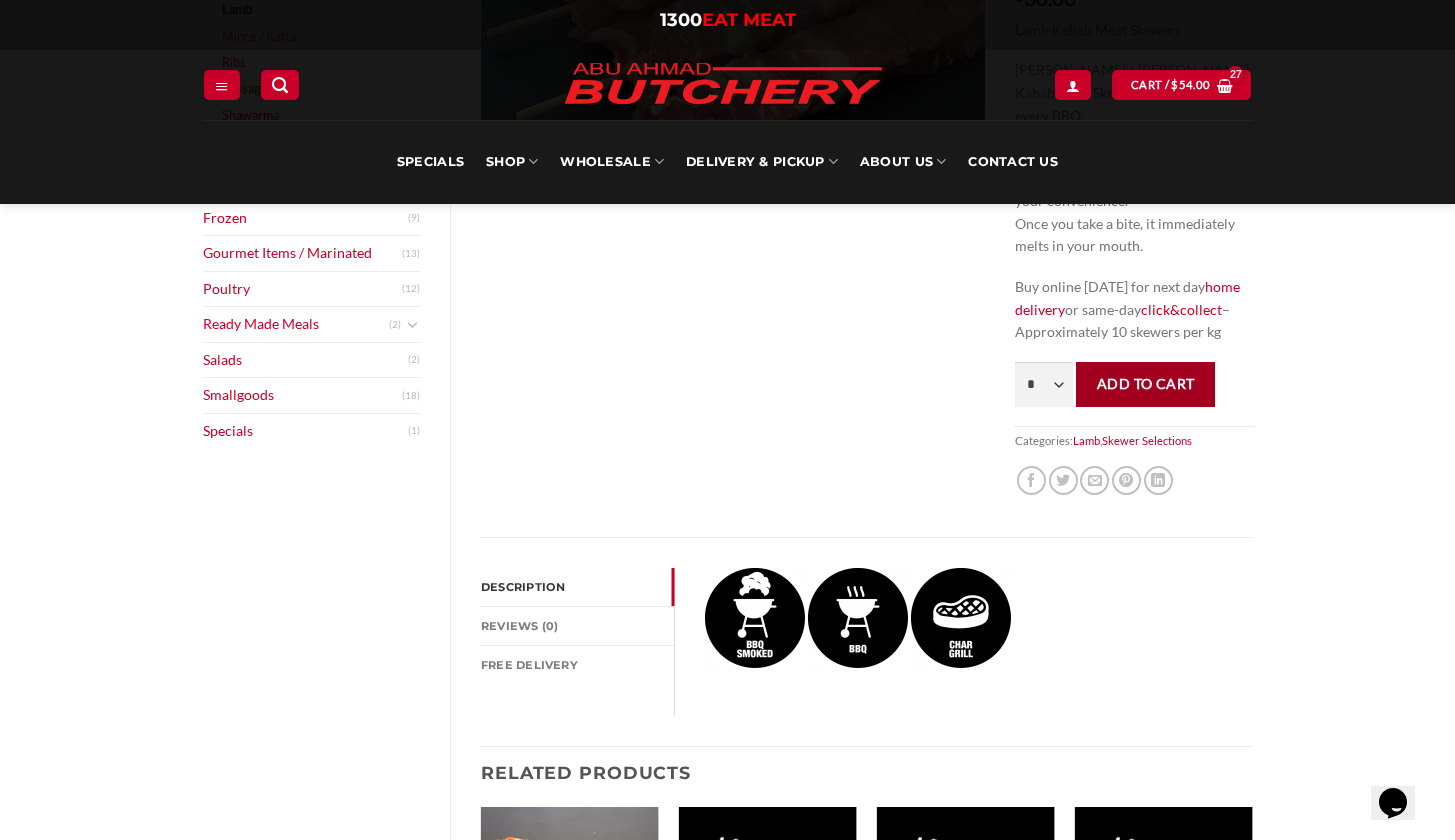 click on "Add to cart" at bounding box center (1145, 384) 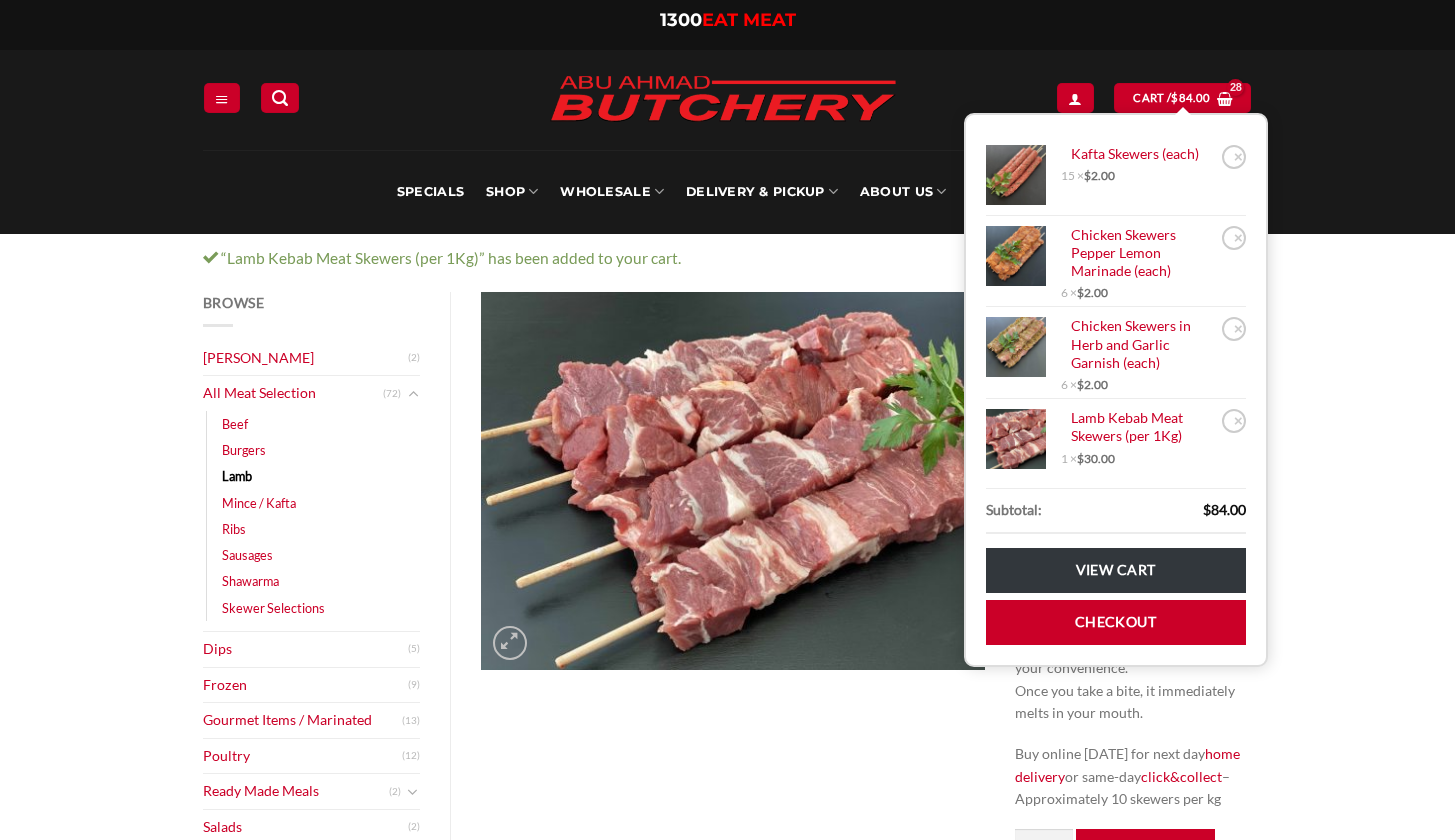 scroll, scrollTop: 0, scrollLeft: 0, axis: both 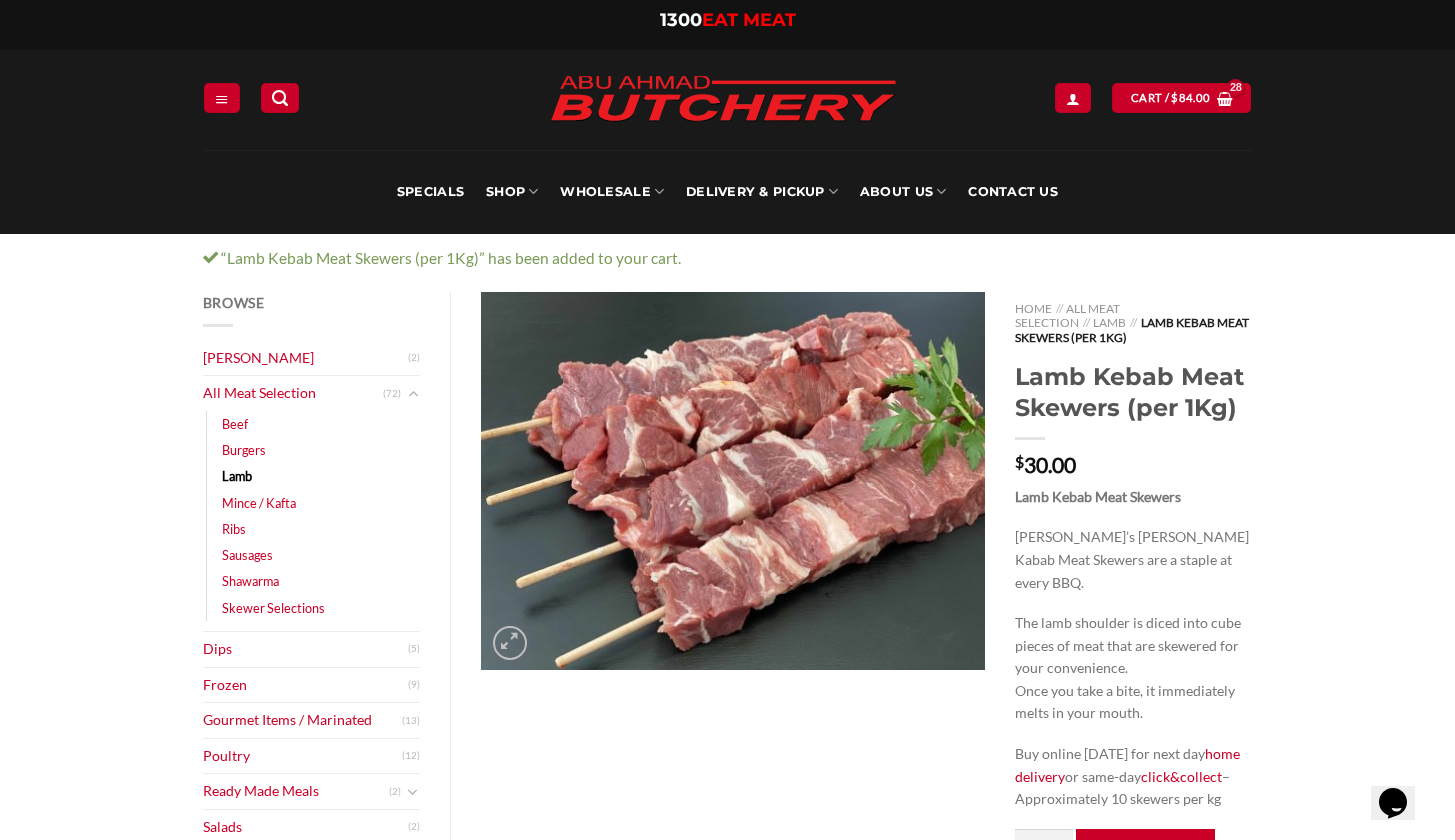 click on "Browse Abu Ahmad Butchery   (2)
All Meat Selection   (72)
Beef   (16)
Burgers   (4)
Lamb   (28)
Mince / Kafta   (8)
Ribs   (1)
Sausages   (6)
Shawarma   (3)
Skewer Selections   (10)
Dips   (5)
Frozen   (9)
Gourmet Items / Marinated   (13)
Poultry   (12)
Ready Made Meals   (2)
Ready Made Aussie Pies   (0)
Ready Made Italian   (0)
Ready Made Middle Eastern   (0)
Ready Made Pizza   (0)
Ready Made Salads   (2)
Salads   (2)
Smallgoods   (18)
Specials   (1)
Recently Viewed
Lamb Kebab Meat Skewers (per 1Kg)
$ 30.00
Home  //  All Meat Selection  //  Lamb  //  Lamb Kebab Meat Skewers (per 1Kg)
Lamb Kebab Meat Skewers (per 1Kg)" at bounding box center (727, 985) 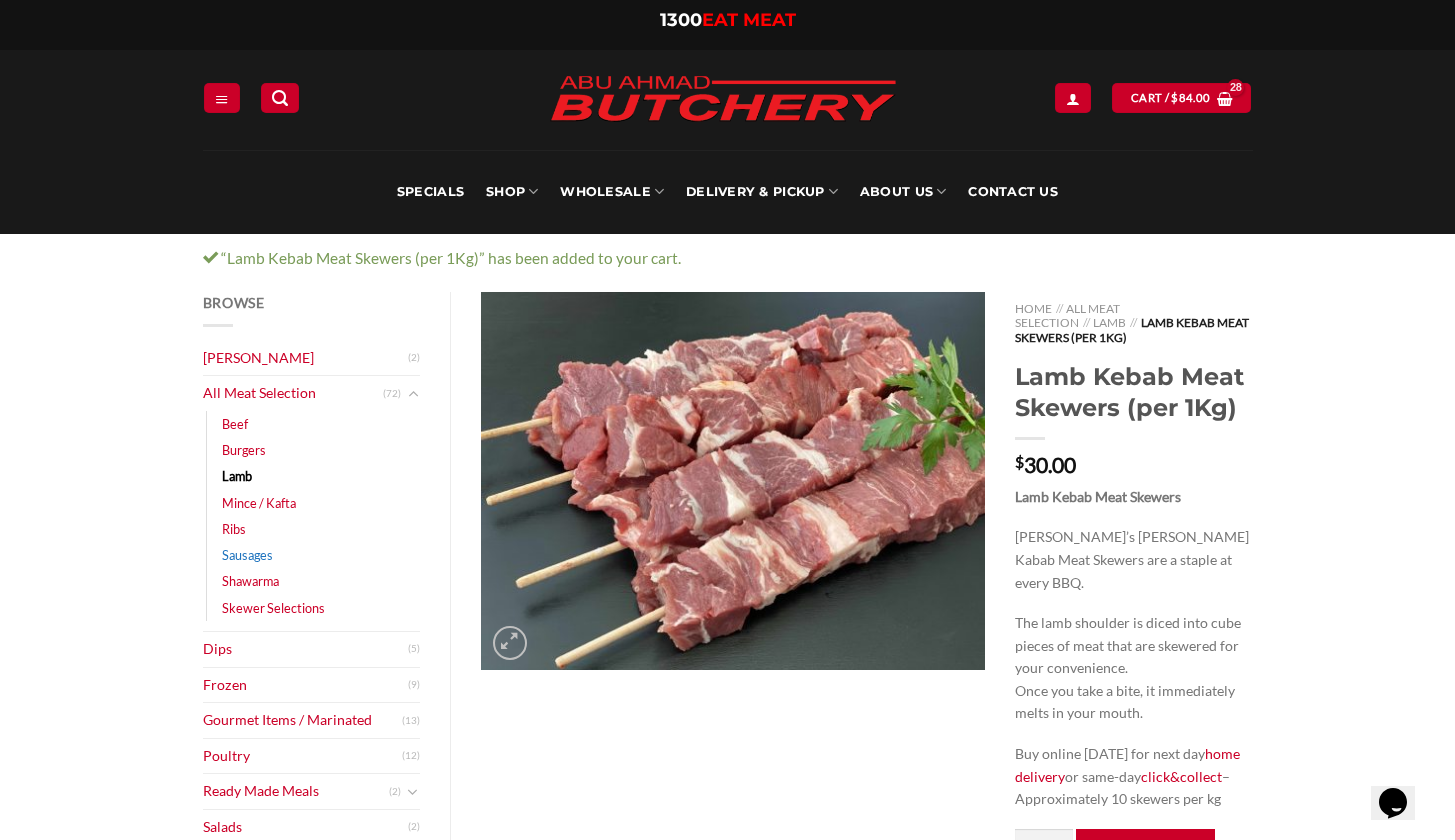 click on "Sausages" at bounding box center [247, 555] 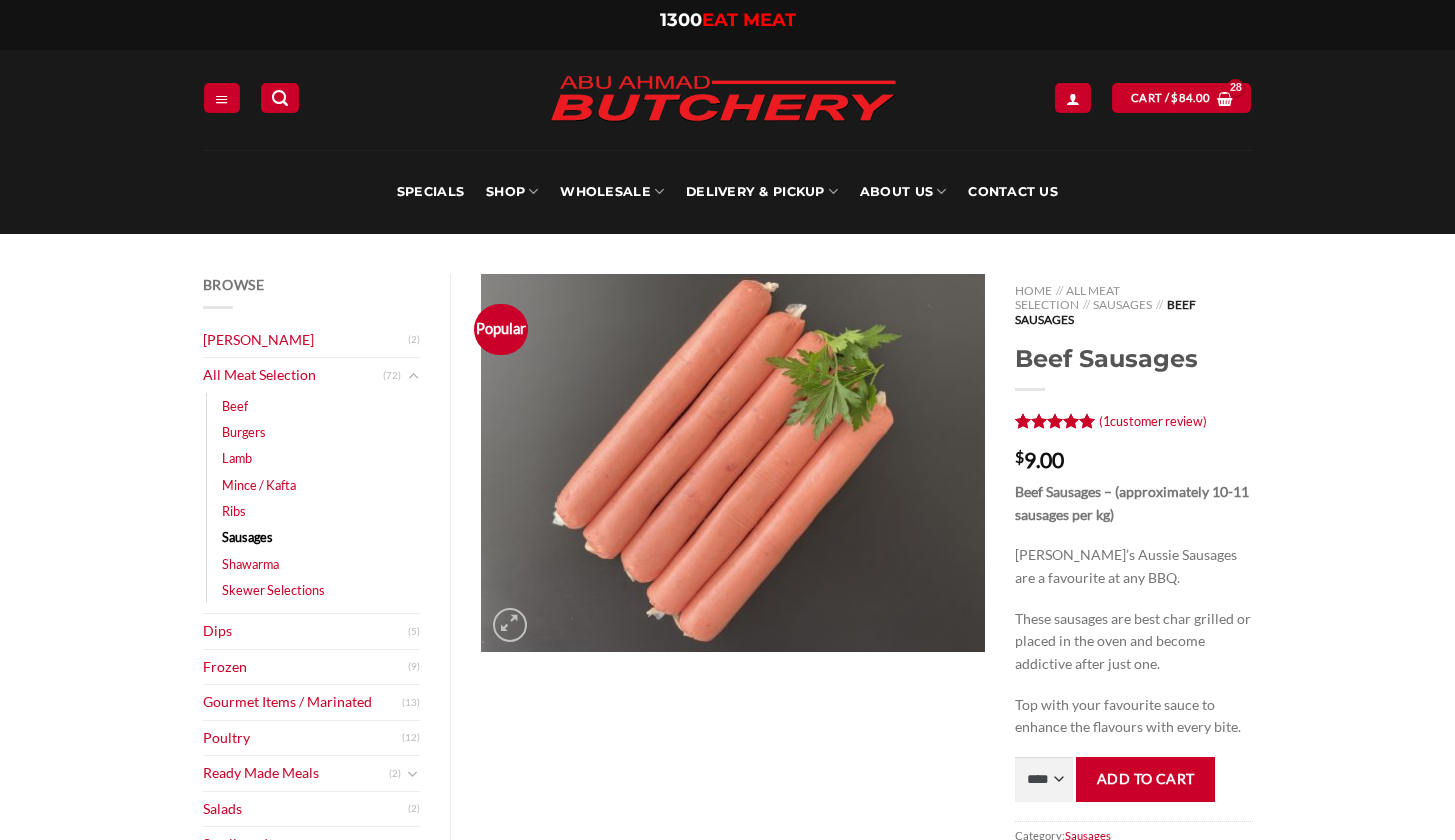 scroll, scrollTop: 112, scrollLeft: 0, axis: vertical 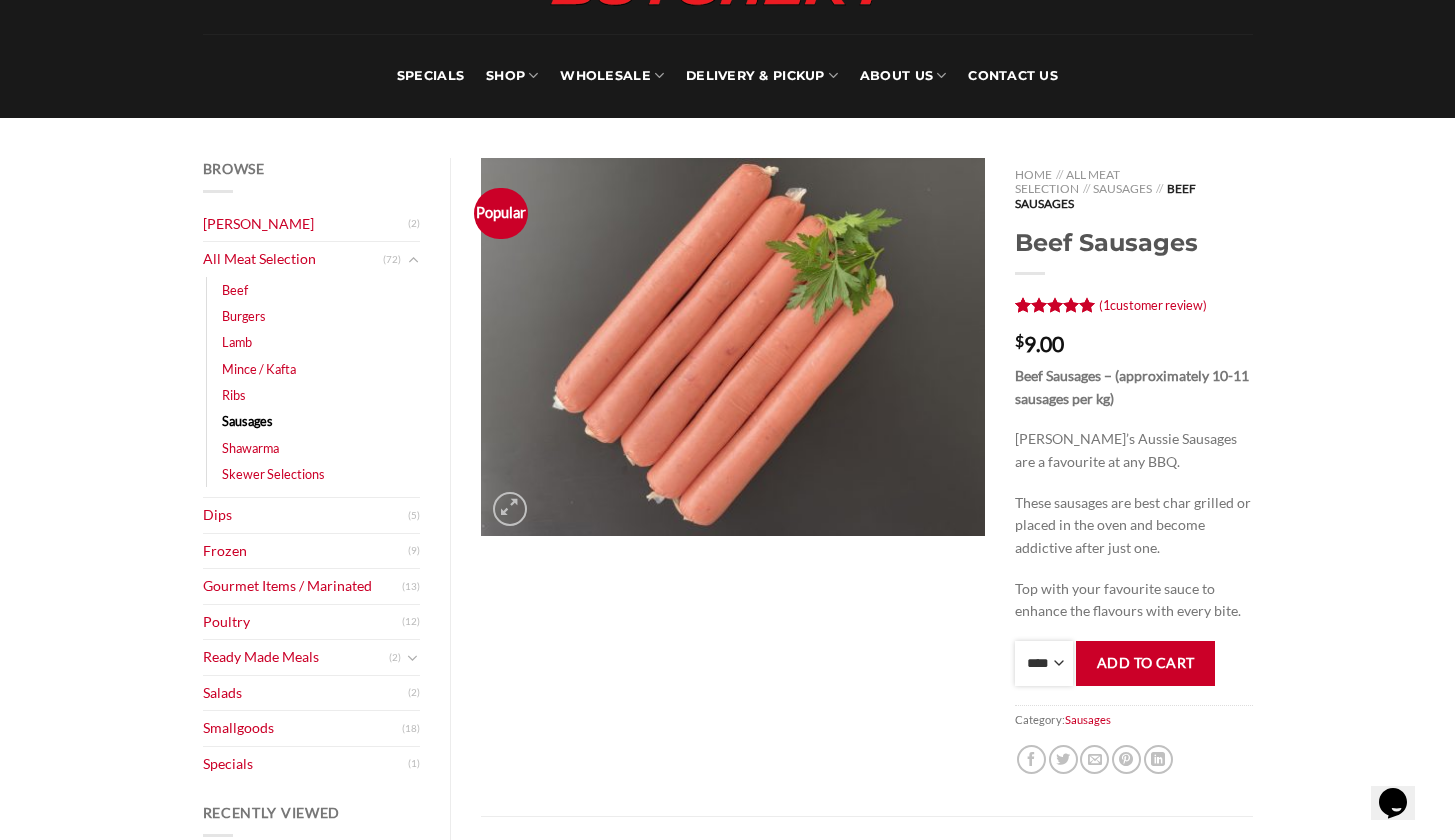 select on "*" 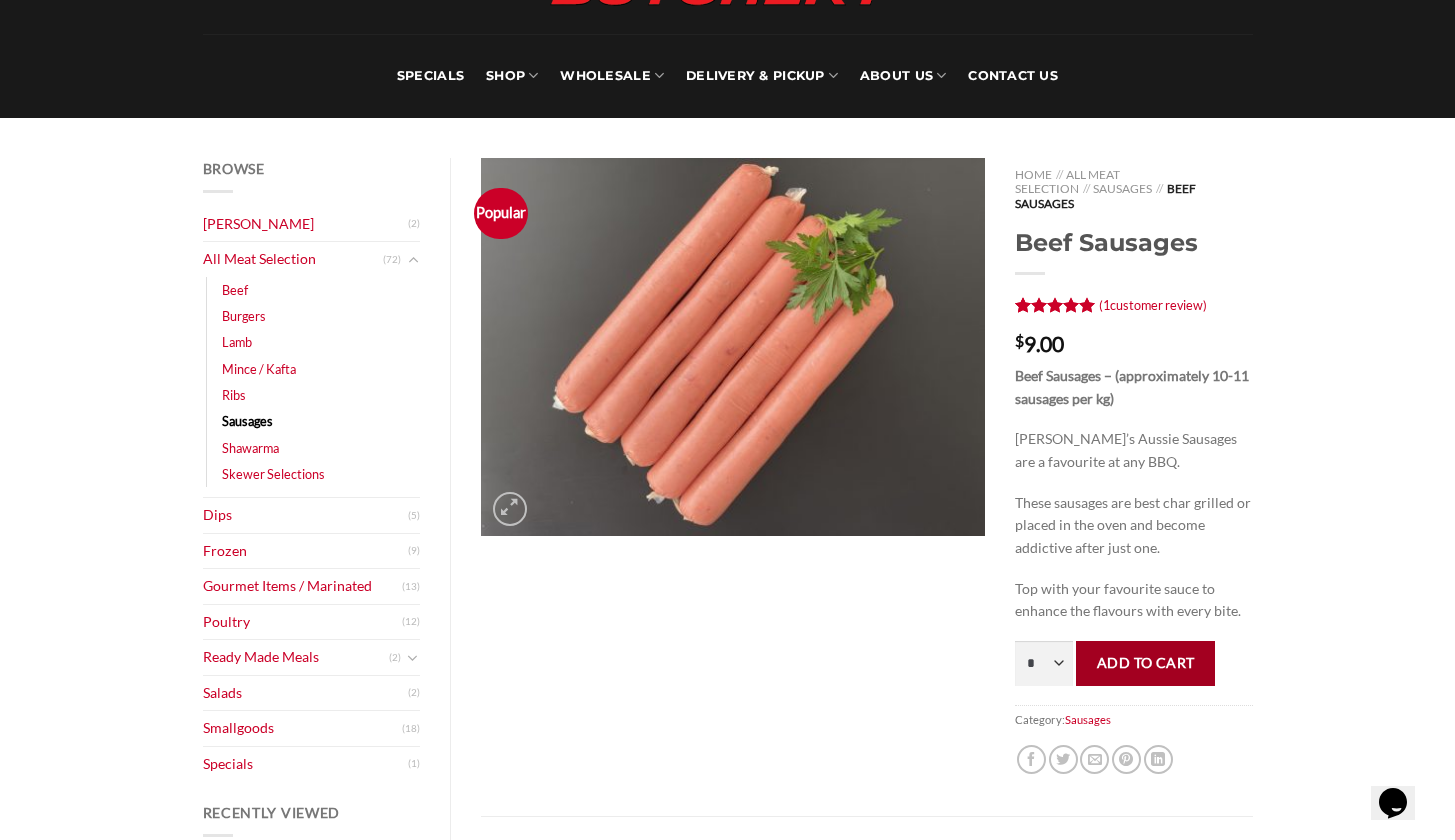 click on "Add to cart" at bounding box center (1145, 663) 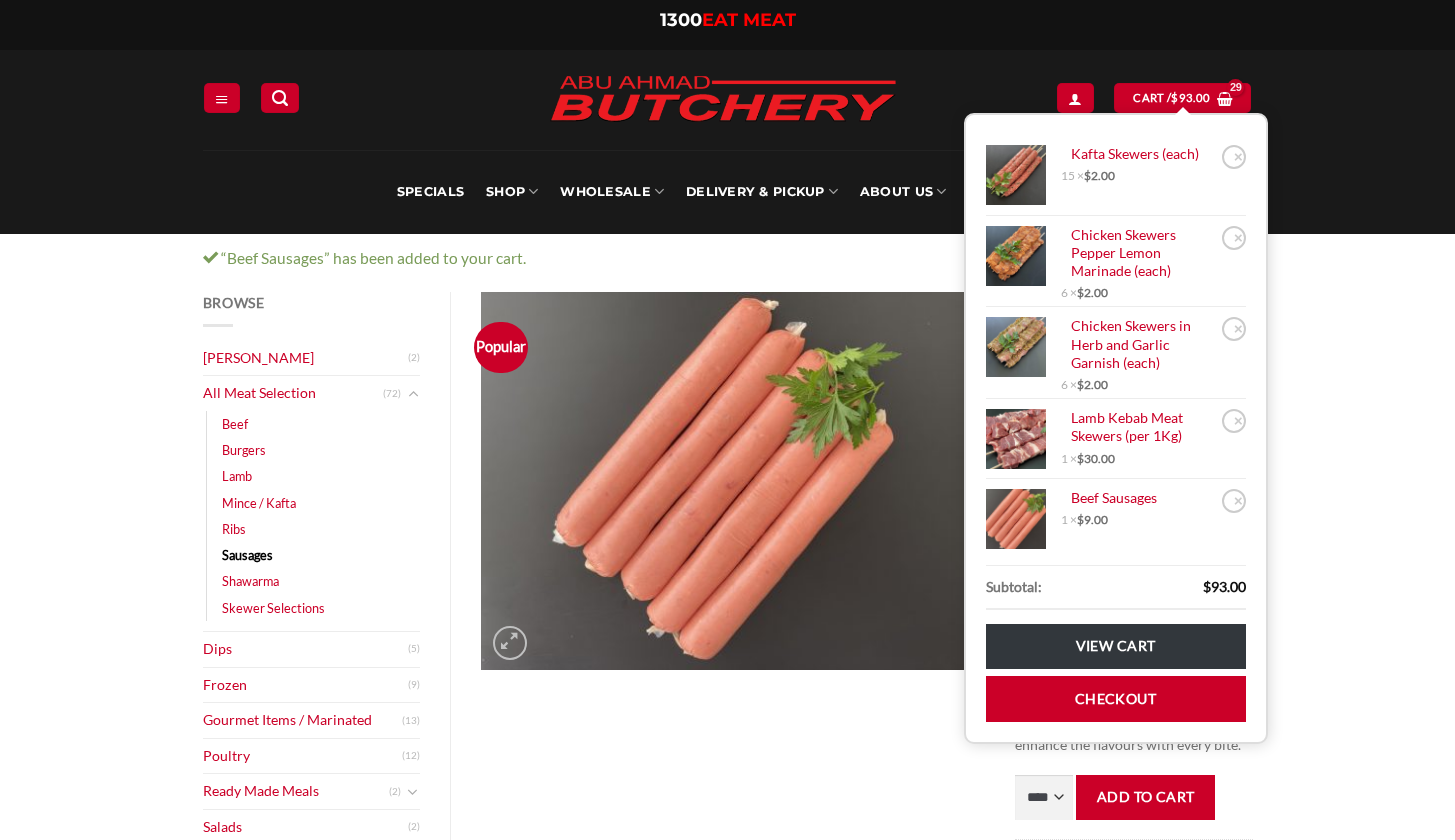 scroll, scrollTop: 0, scrollLeft: 0, axis: both 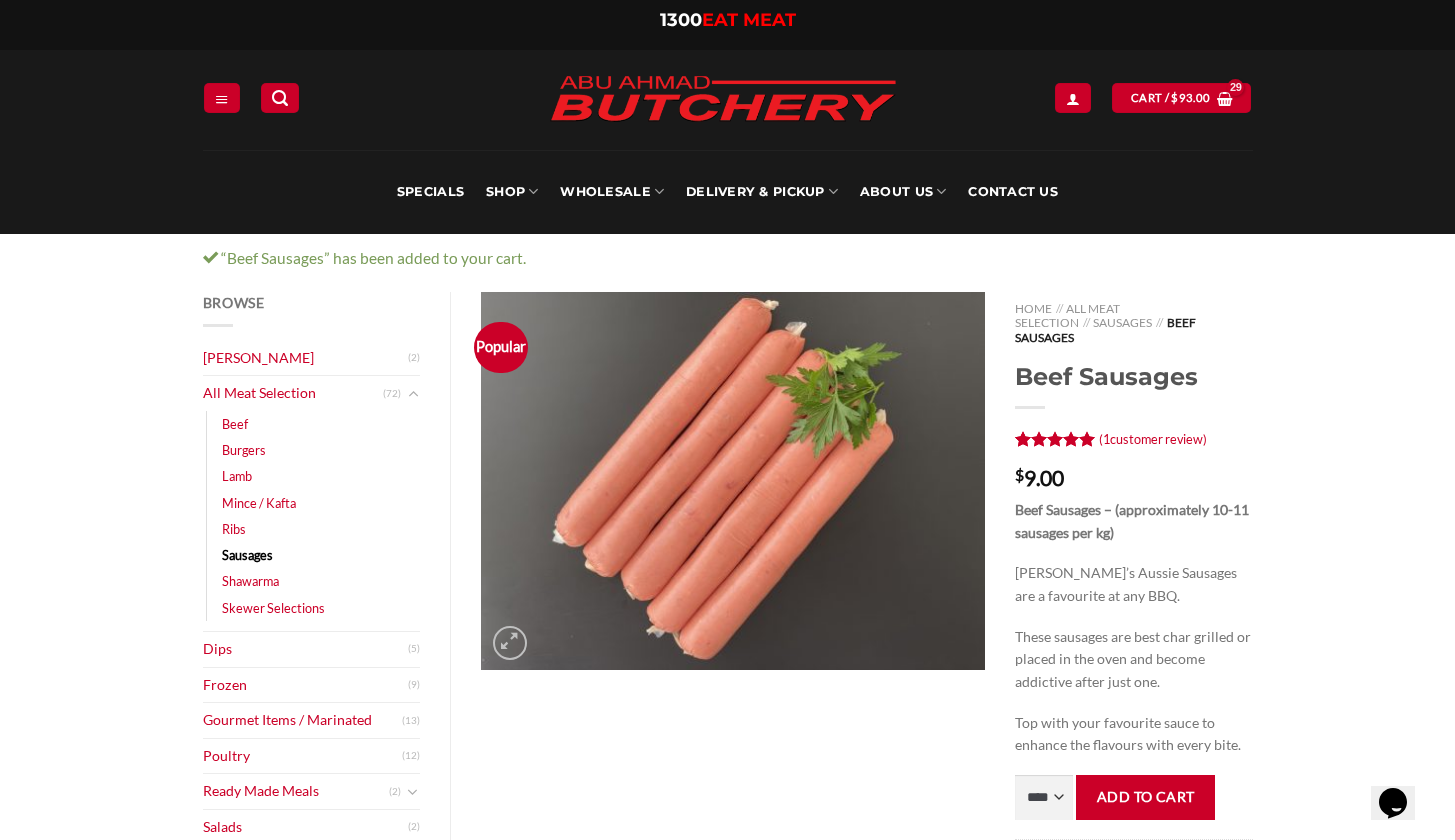click on "Browse Abu Ahmad Butchery   (2)
All Meat Selection   (72)
Beef   (16)
Burgers   (4)
Lamb   (28)
Mince / Kafta   (8)
Ribs   (1)
Sausages   (6)
Shawarma   (3)
Skewer Selections   (10)
Dips   (5)
Frozen   (9)
Gourmet Items / Marinated   (13)
Poultry   (12)
Ready Made Meals   (2)
Ready Made Aussie Pies   (0)
Ready Made Italian   (0)
Ready Made Middle Eastern   (0)
Ready Made Pizza   (0)
Ready Made Salads   (2)
Salads   (2)
Smallgoods   (18)
Specials   (1)
Recently Viewed
Beef Sausages
$ 9.00
Lamb Kebab Meat Skewers (per 1Kg)
$ 30.00
Popular
Home  //  All Meat Selection  //  Sausages  //  Beef Sausages
Beef Sausages
1 (" at bounding box center (727, 966) 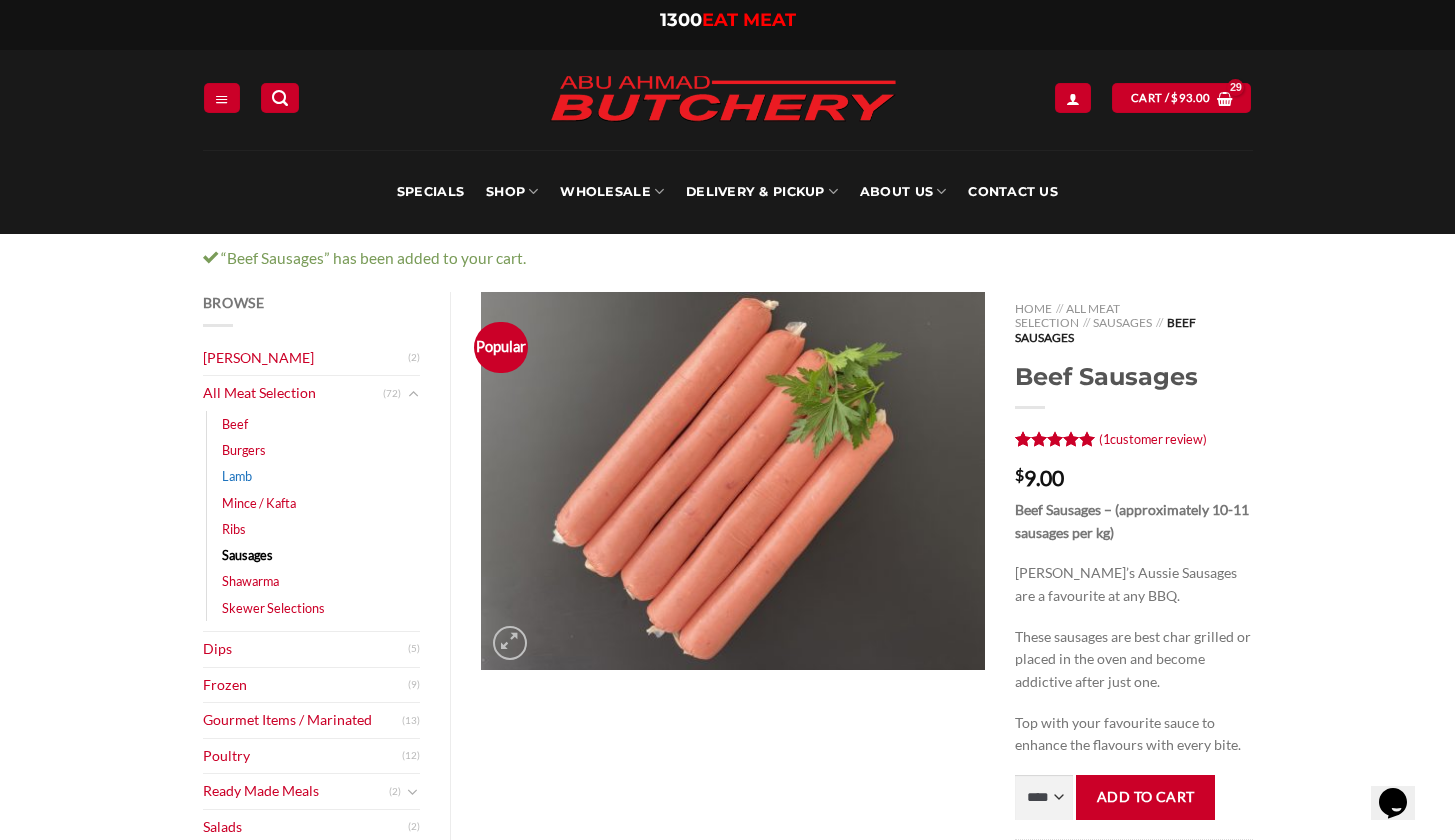 click on "Lamb" at bounding box center (237, 476) 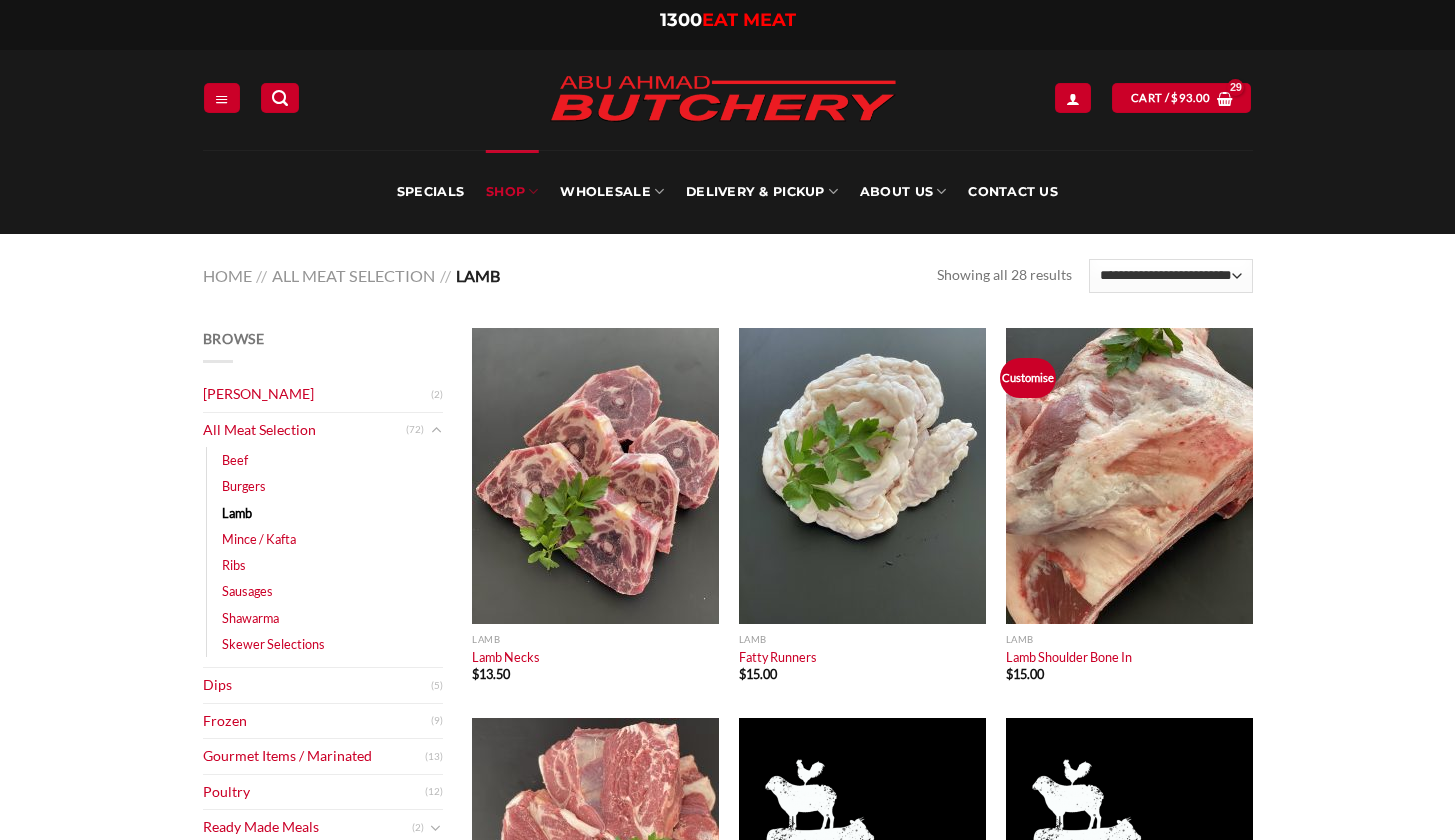 scroll, scrollTop: 0, scrollLeft: 0, axis: both 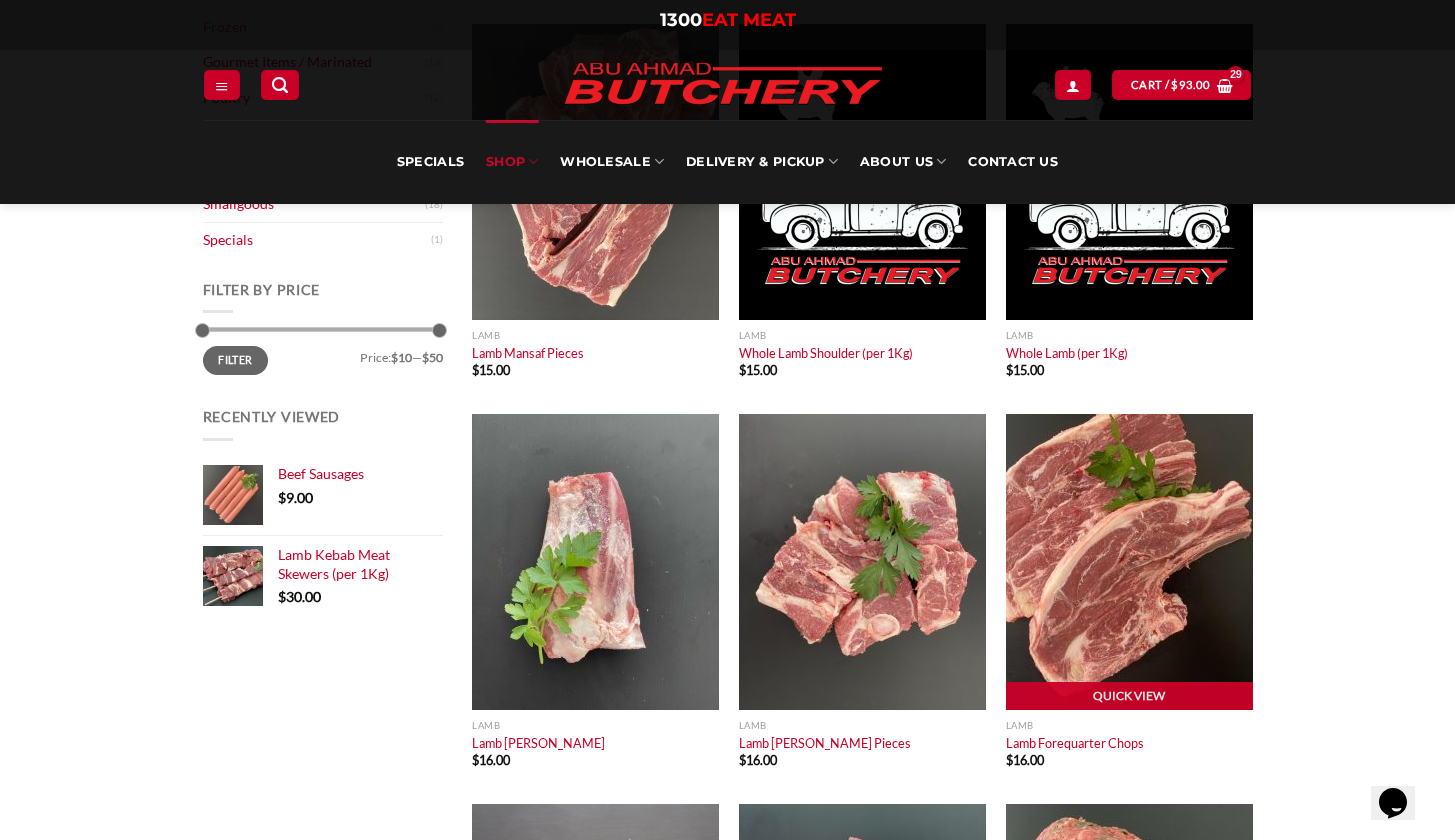 click at bounding box center (1129, 562) 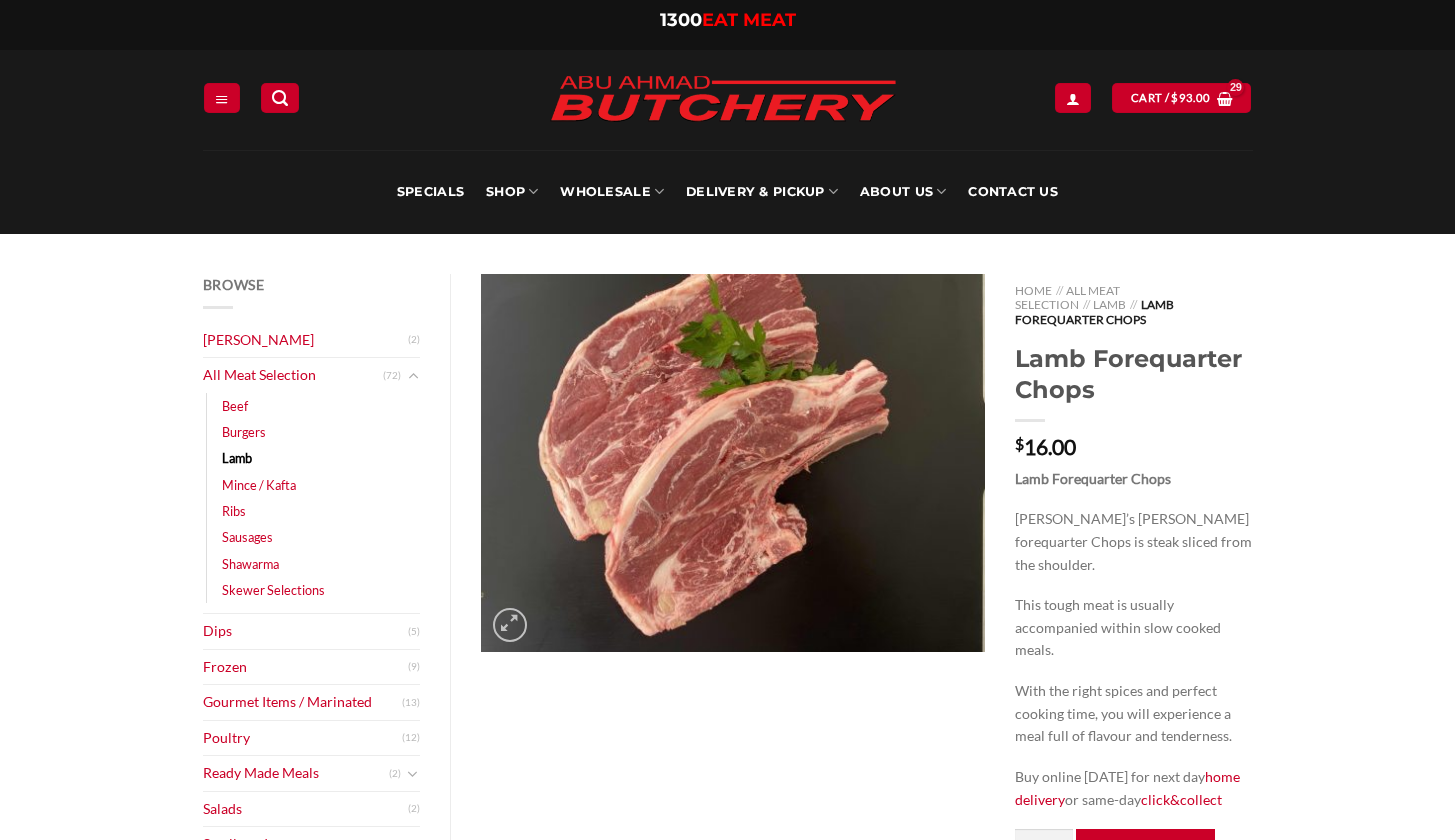 scroll, scrollTop: 0, scrollLeft: 0, axis: both 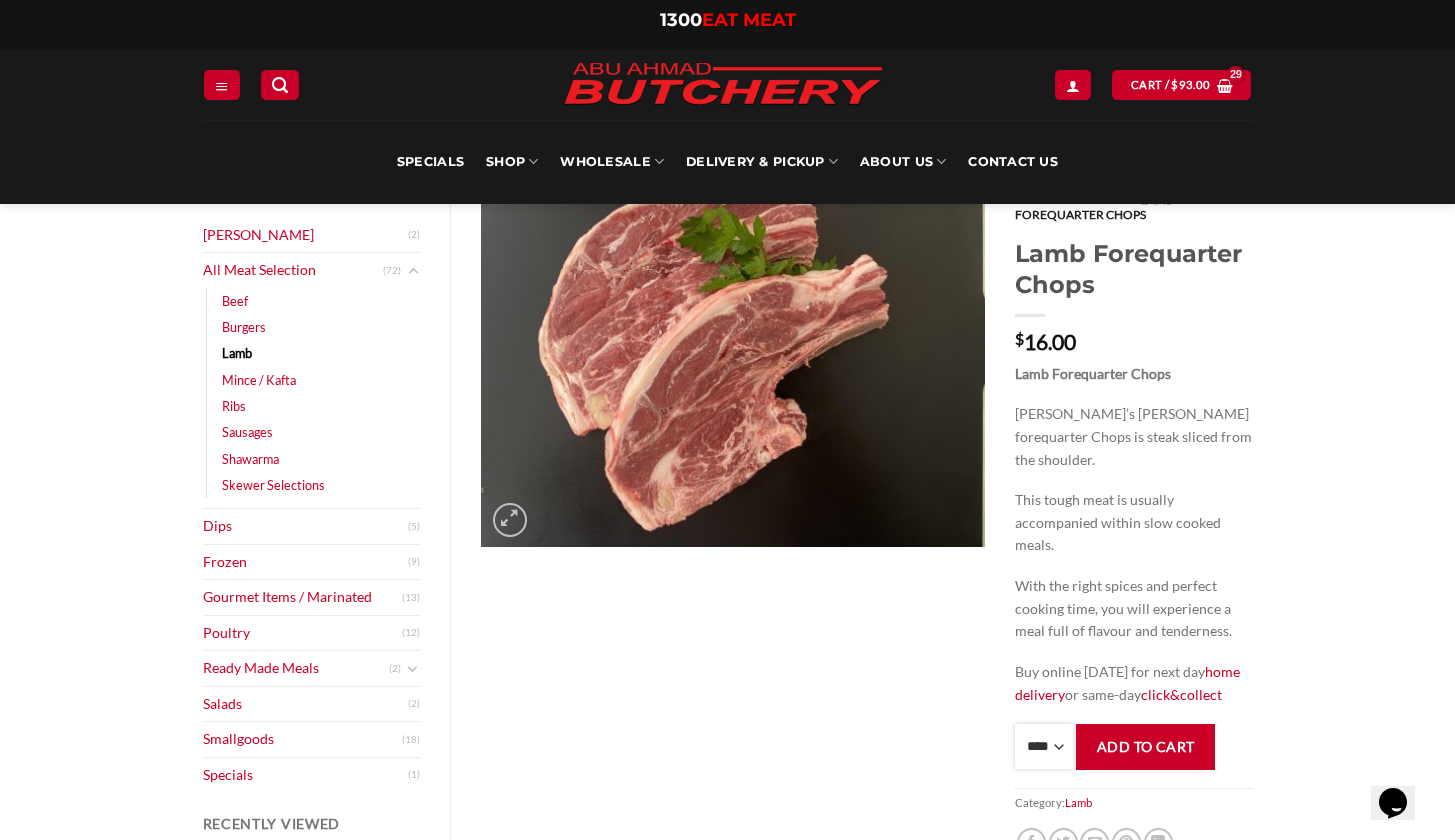 select on "***" 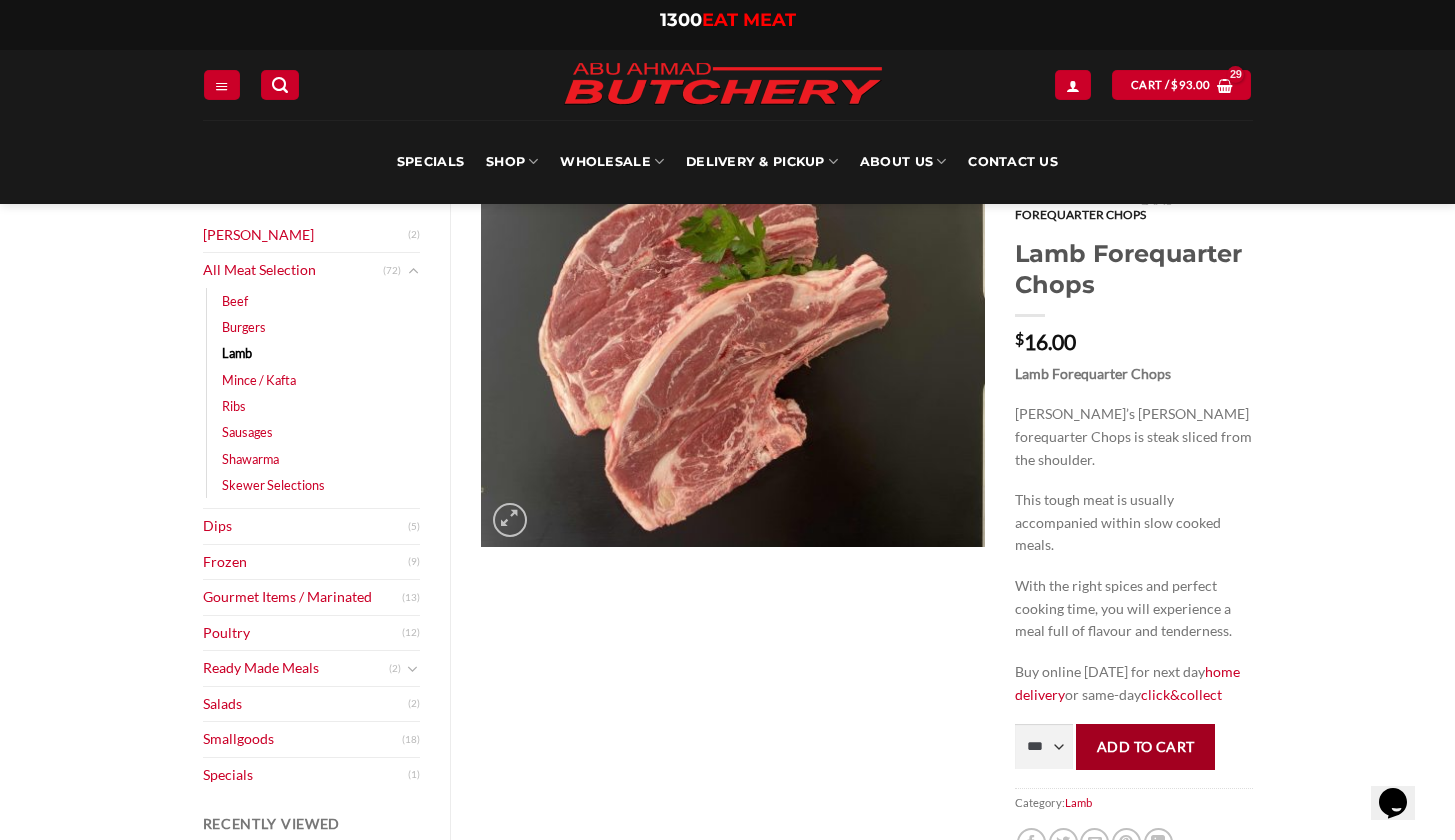 click on "Add to cart" at bounding box center (1145, 746) 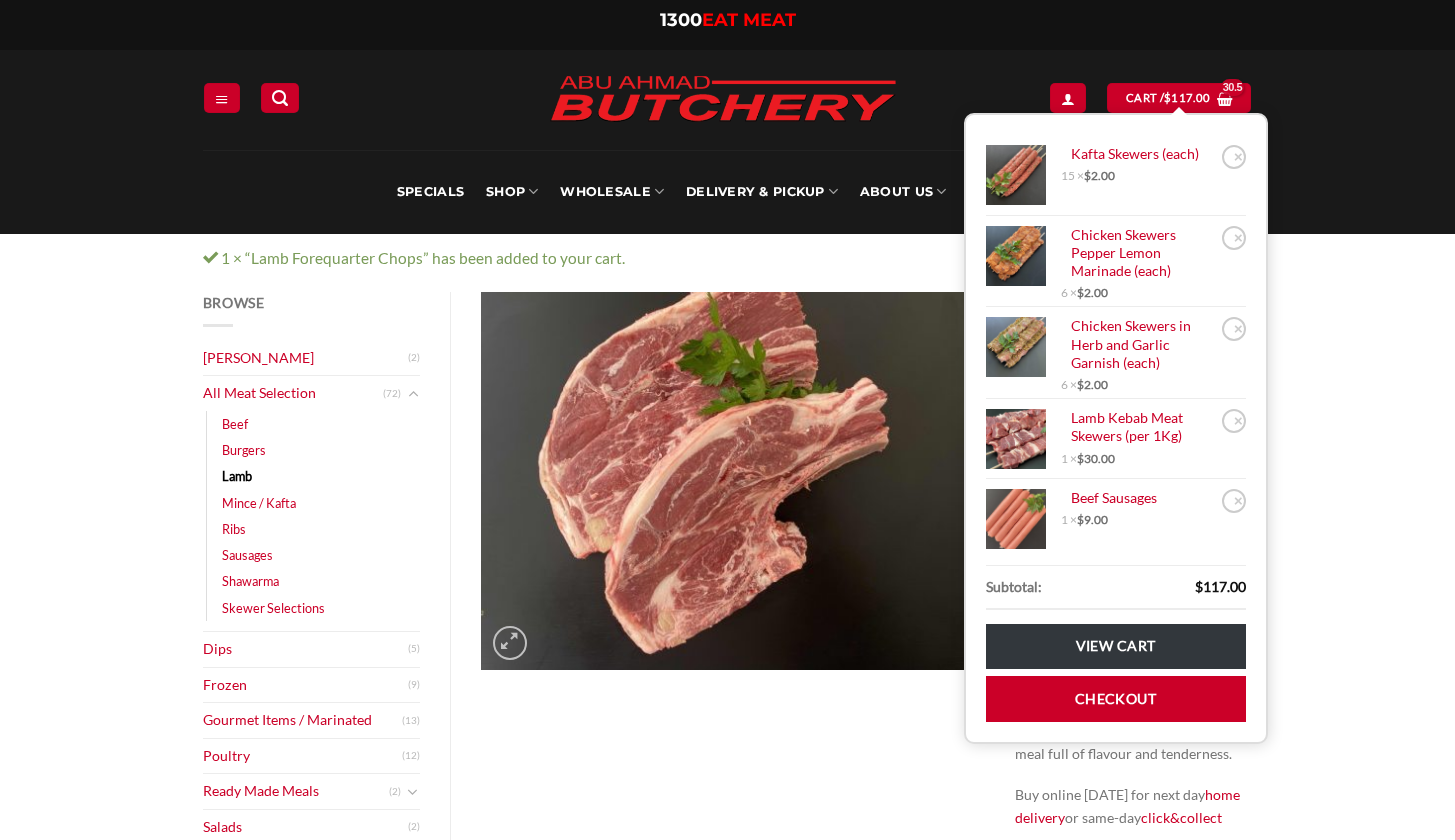 scroll, scrollTop: 0, scrollLeft: 0, axis: both 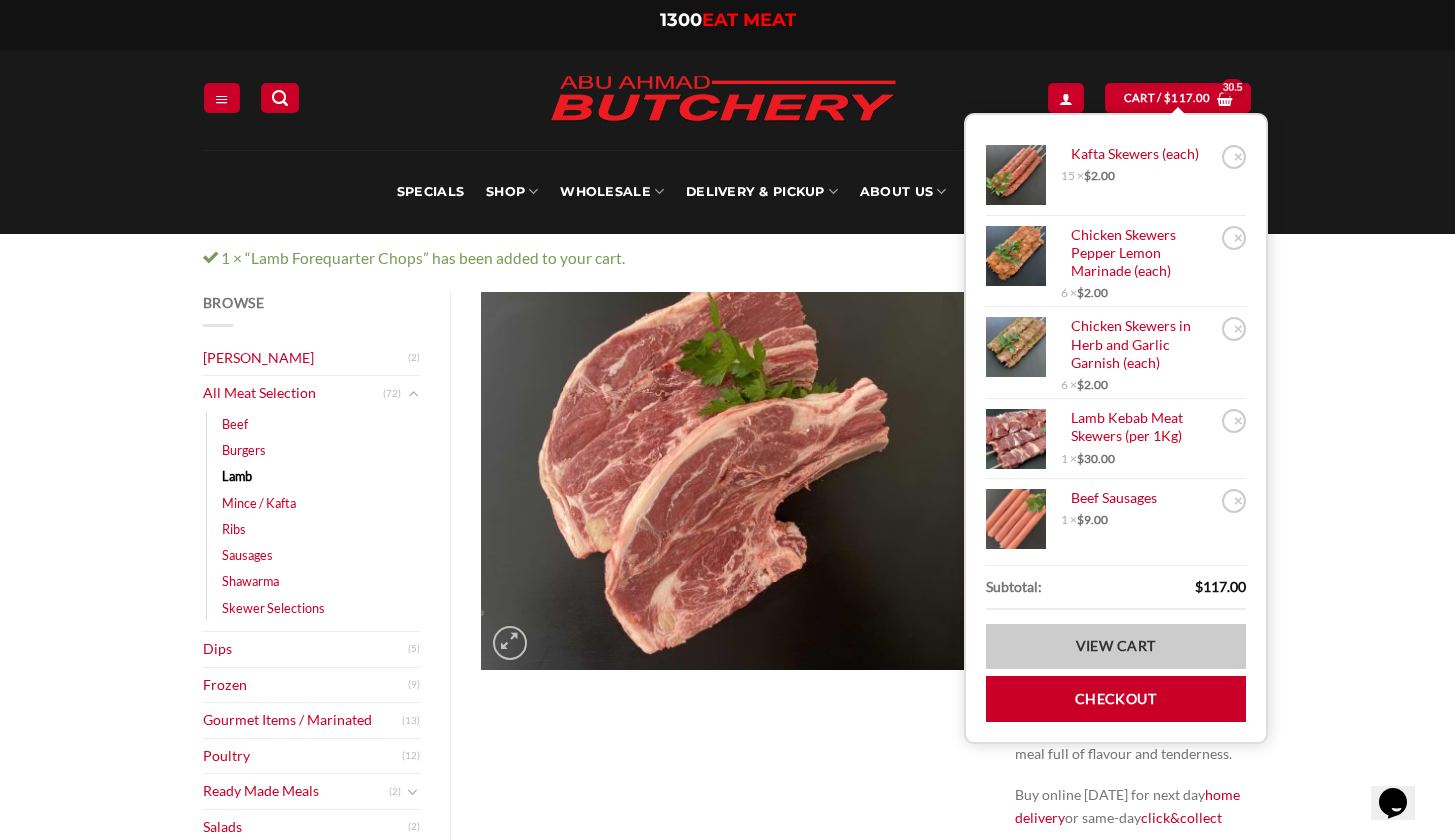 click on "View cart" at bounding box center (1116, 646) 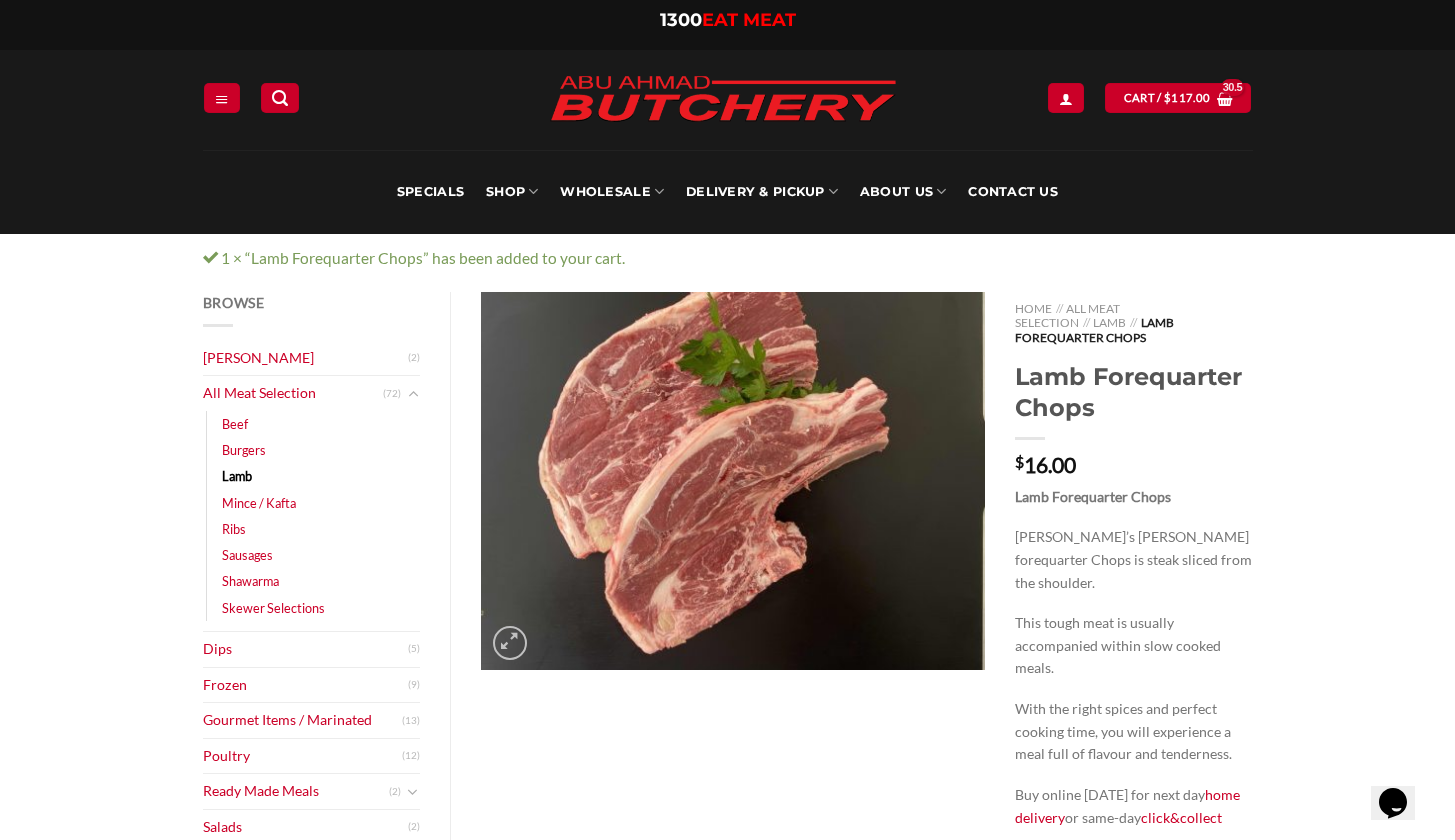 click on "Browse [PERSON_NAME]   (2)
All Meat Selection   (72)
Beef   (16)
Burgers   (4)
Lamb   (28)
Mince / Kafta   (8)
Ribs   (1)
Sausages   (6)
Shawarma   (3)
Skewer Selections   (10)
Dips   (5)
Frozen   (9)
Gourmet Items / Marinated   (13)
Poultry   (12)
Ready Made Meals   (2)
Ready Made Aussie Pies   (0)
Ready Made Italian   (0)
Ready Made Middle Eastern   (0)
Ready Made Pizza   (0)
Ready Made Salads   (2)
Salads   (2)
Smallgoods   (18)
Specials   (1)
Recently Viewed
Lamb Forequarter Chops
$ 16.00
Beef Sausages
$ 9.00
Lamb Kebab Meat Skewers (per 1Kg)
$ 30.00
Home  //  All Meat Selection  //  Lamb  //  Lamb Forequarter Chops
Lamb Forequarter Chops
$" at bounding box center [727, 1054] 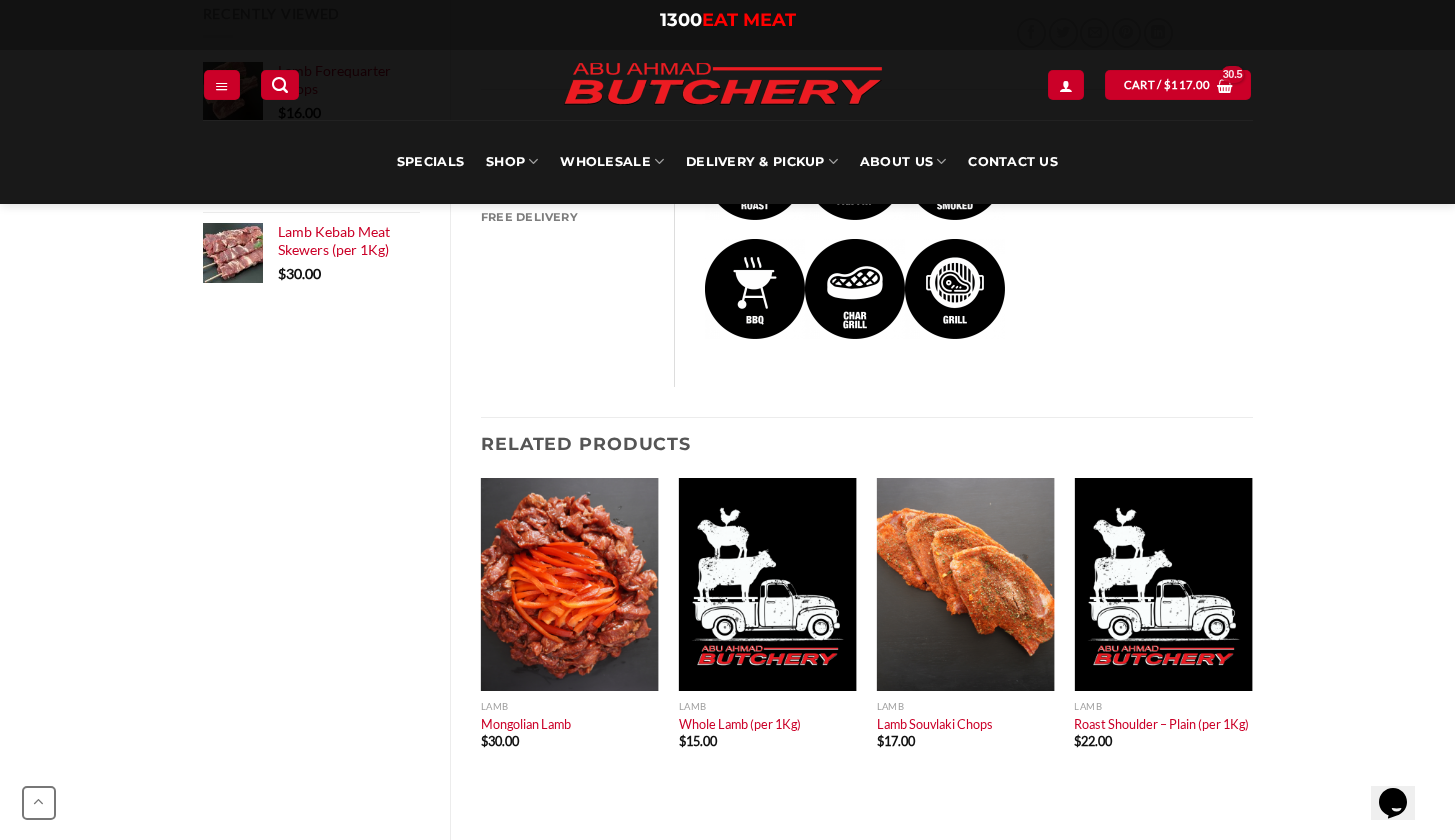 scroll, scrollTop: 0, scrollLeft: 0, axis: both 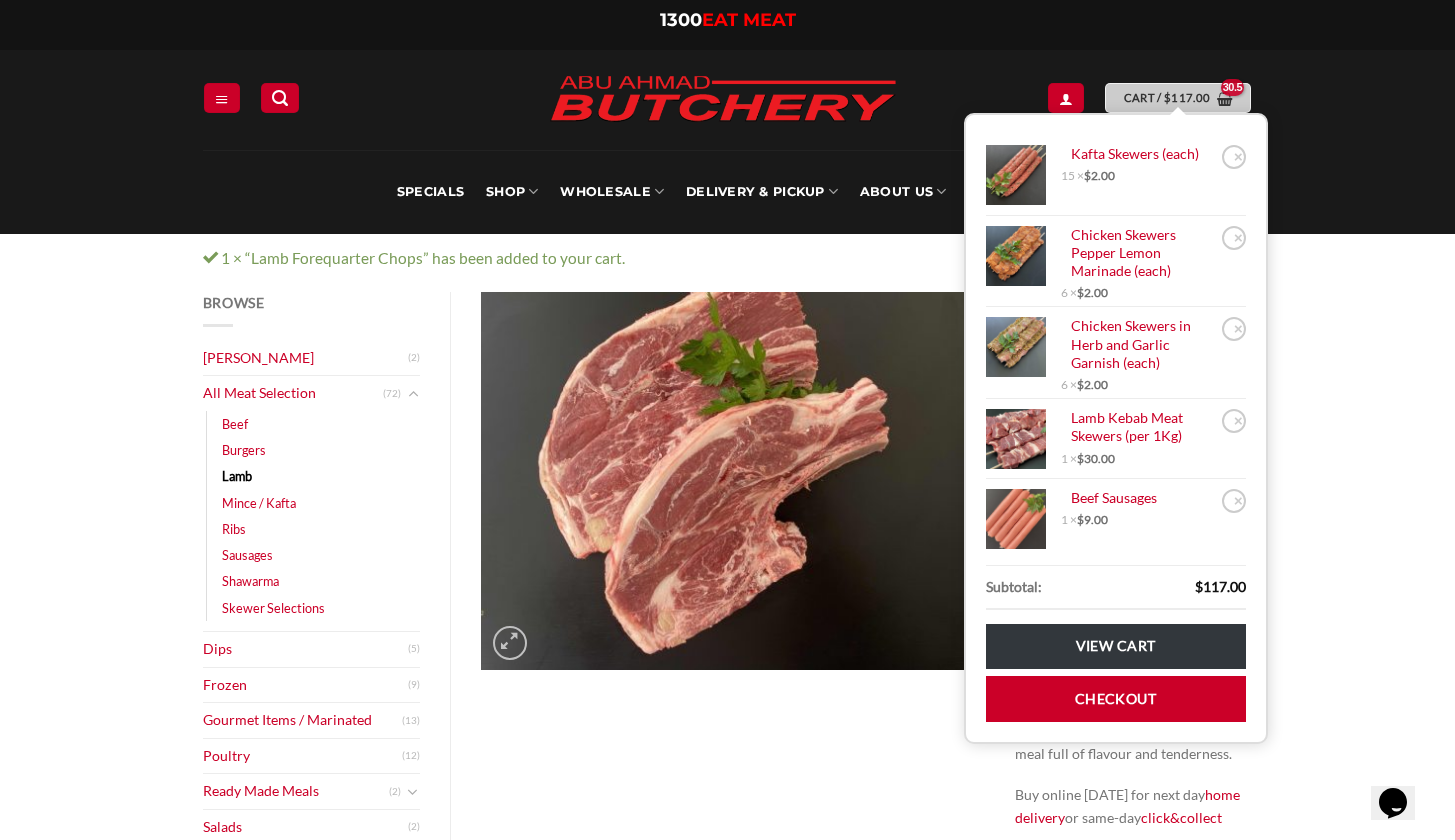 click on "$ 117.00" at bounding box center [1187, 97] 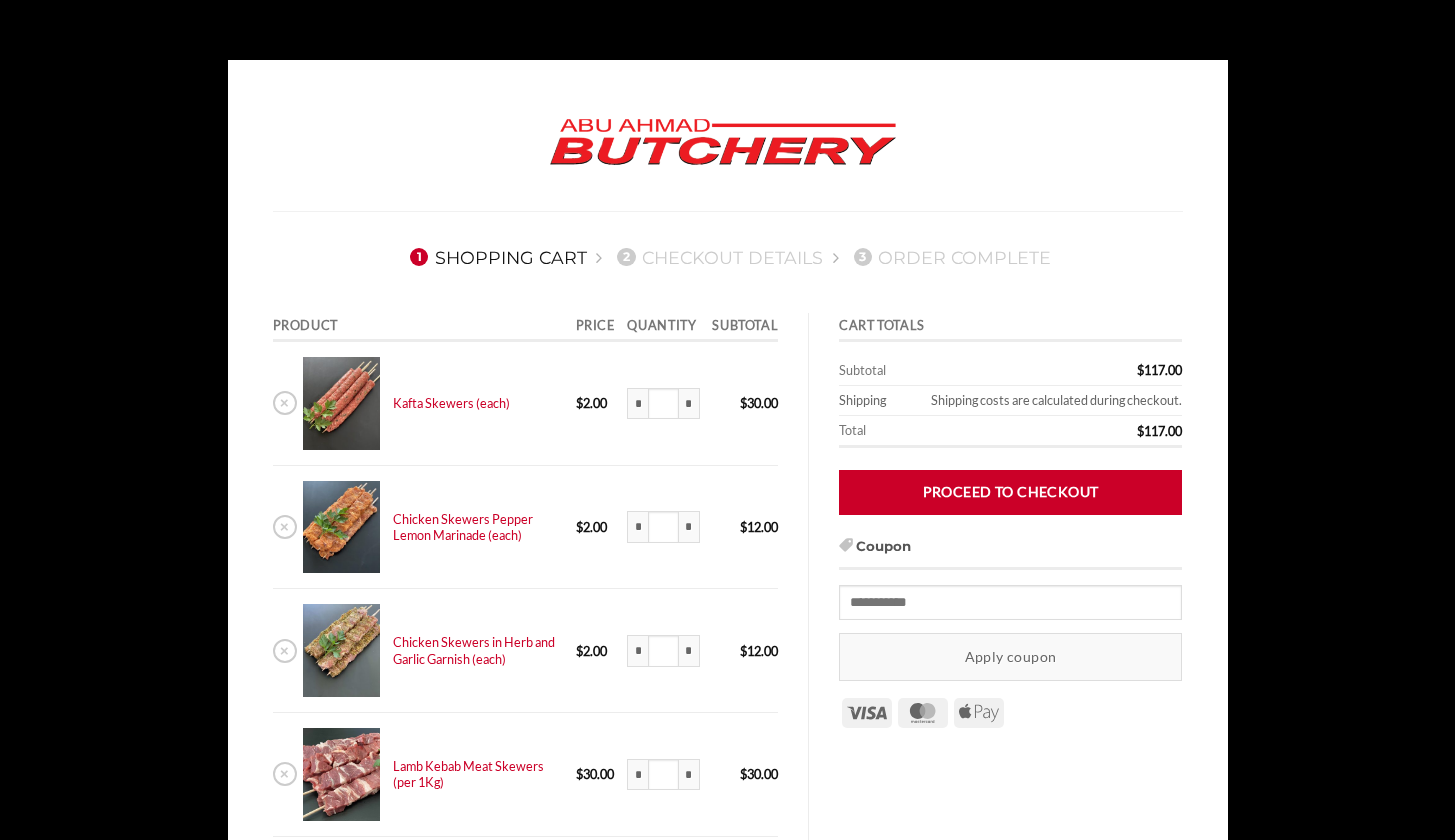 scroll, scrollTop: 0, scrollLeft: 0, axis: both 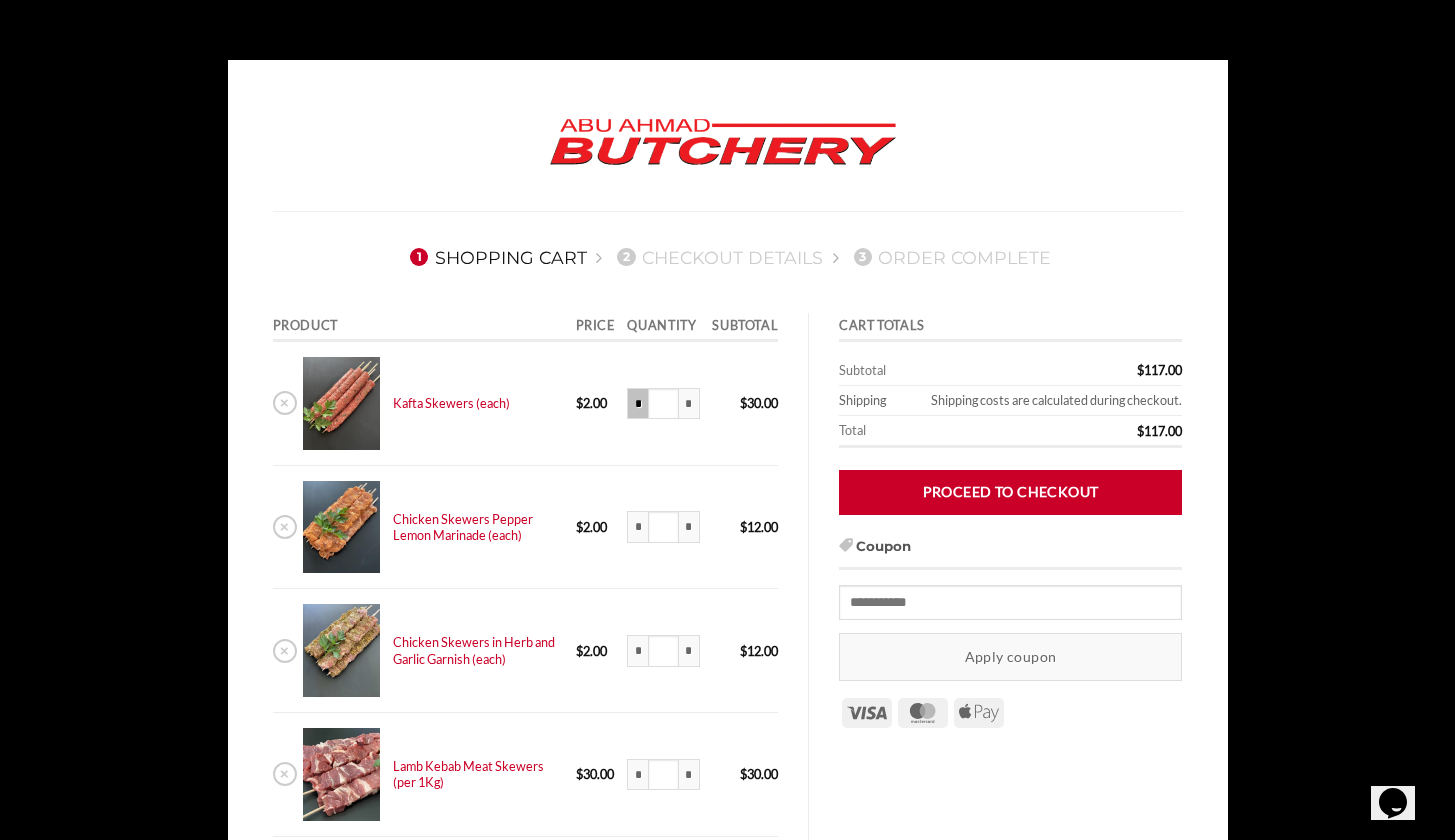 click on "*" at bounding box center (637, 404) 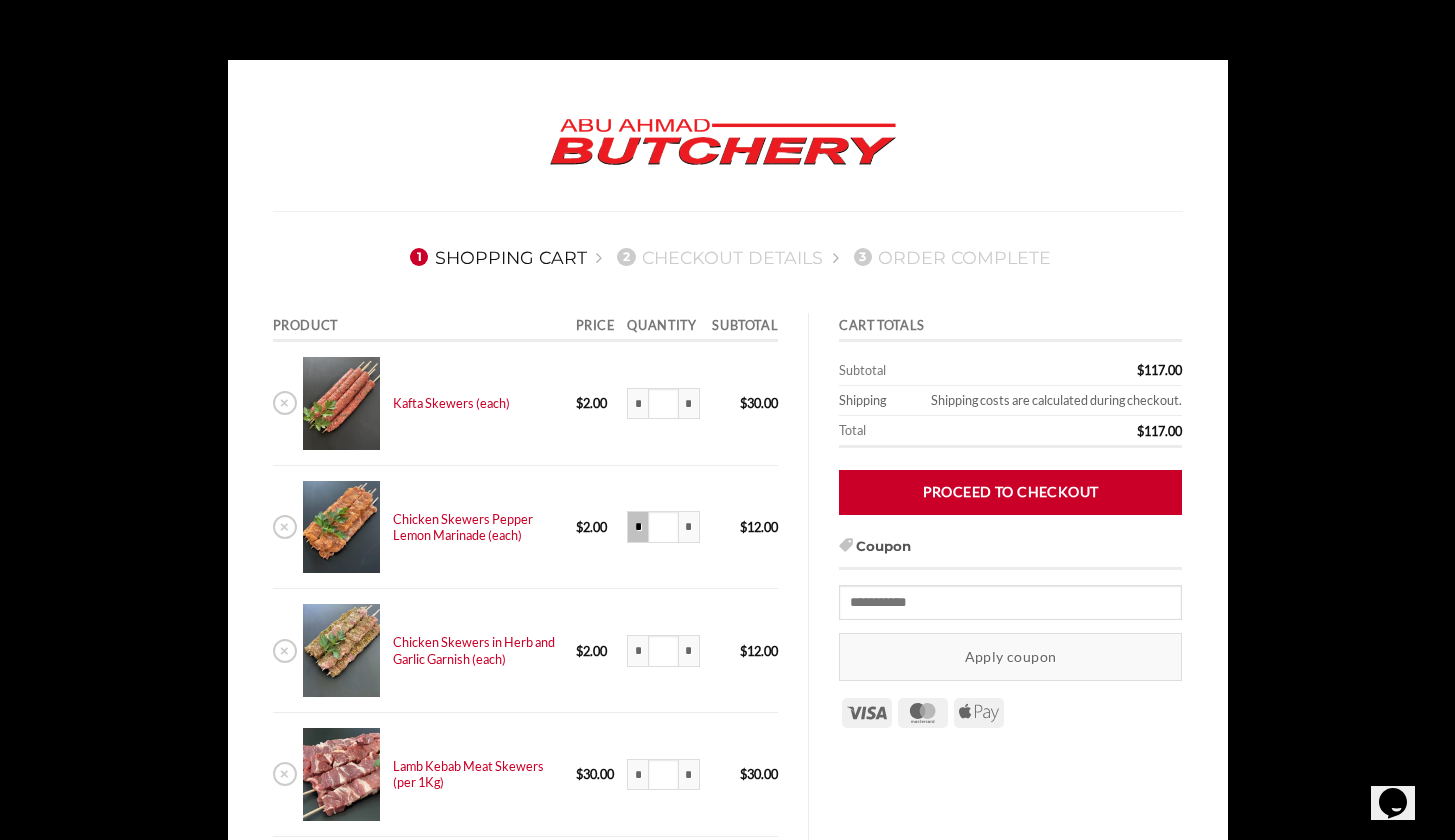 click on "*" at bounding box center [637, 527] 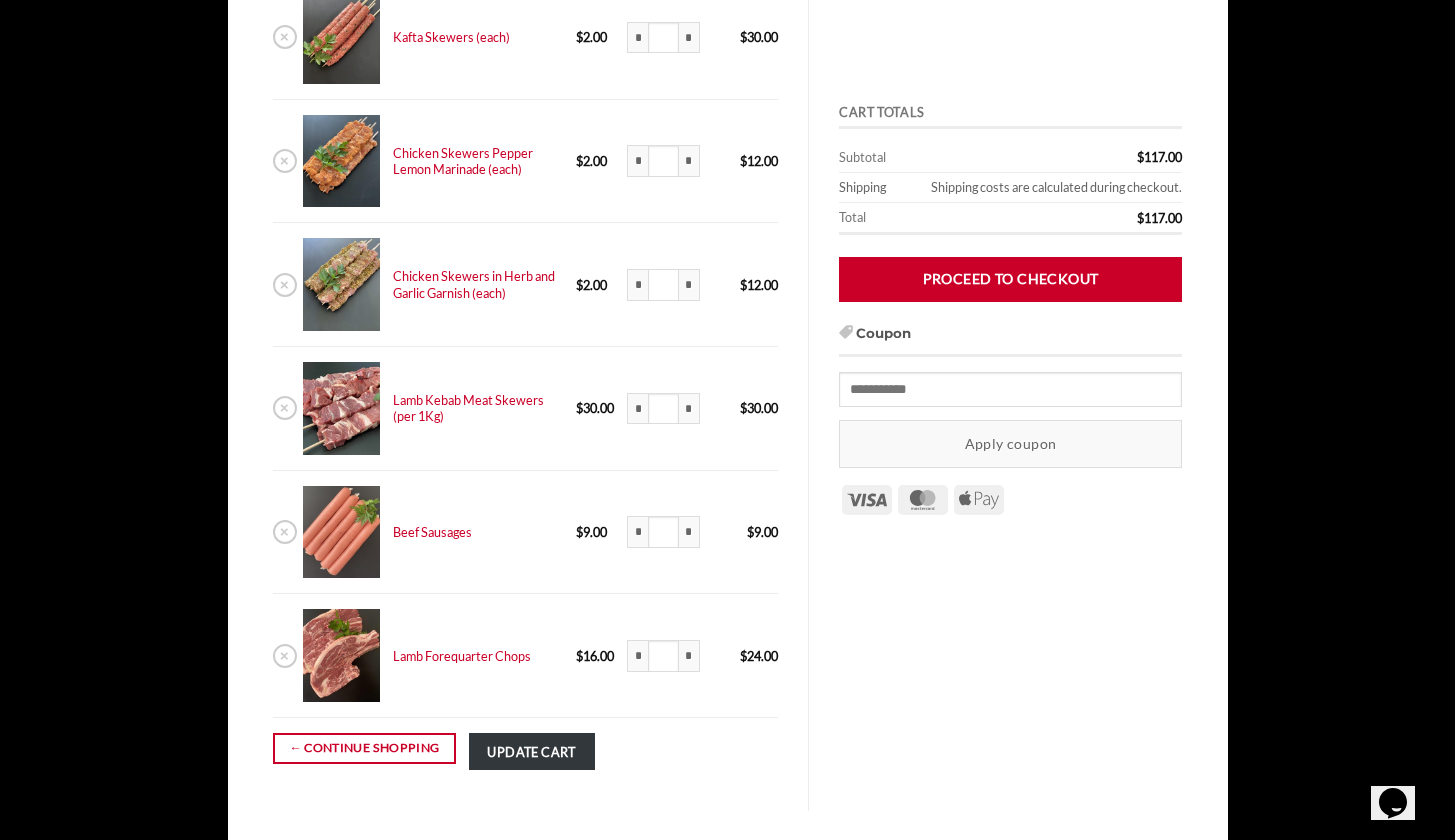 scroll, scrollTop: 602, scrollLeft: 0, axis: vertical 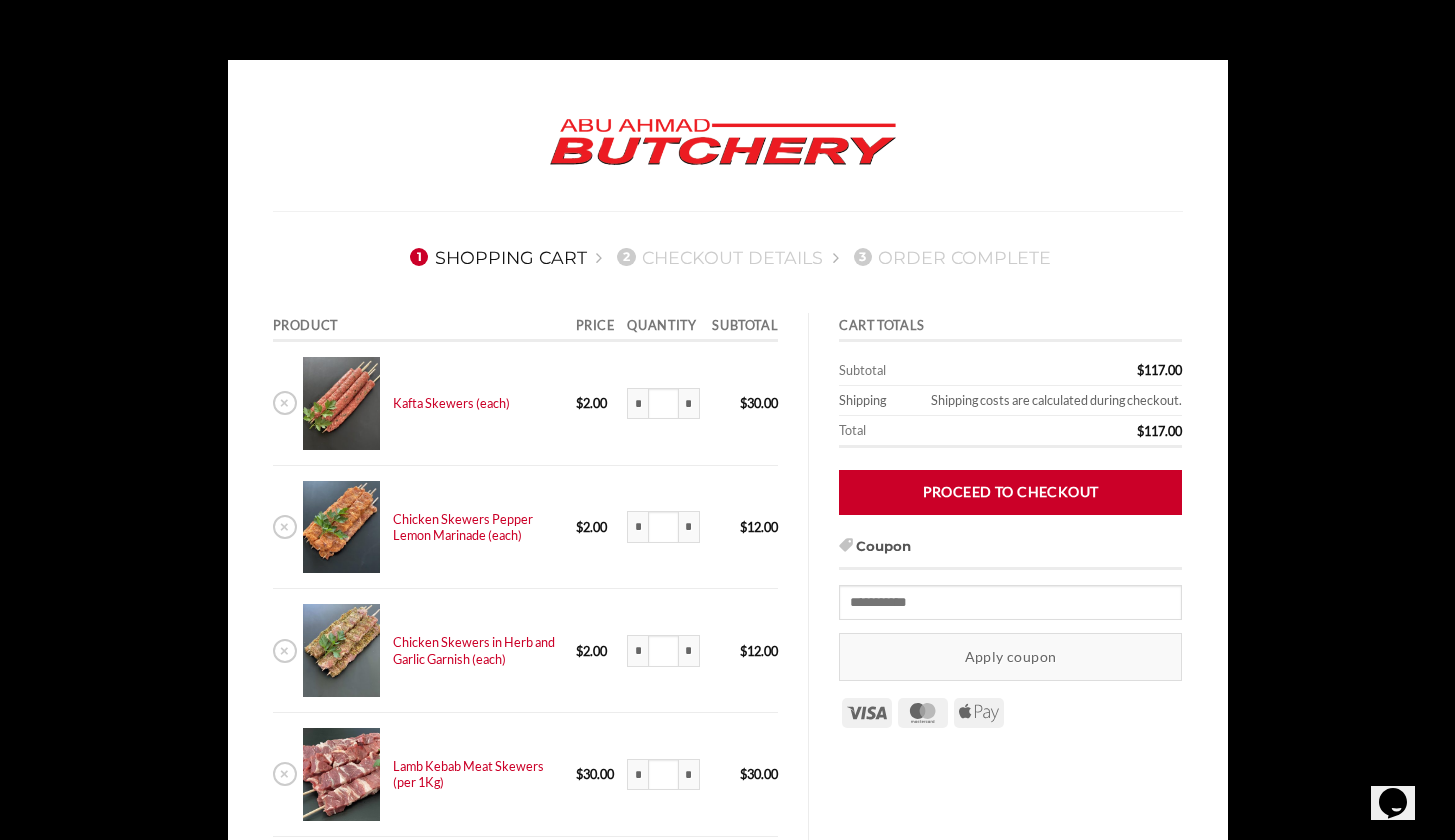 click on "1   	   	Shopping Cart
2   	   	Checkout details
3   	   	Order Complete
Product
Price
Quantity
Subtotal
×
Kafta Skewers (each)
15 x
$ 2.00
$ 2.00
* 				 Kafta Skewers (each) quantity
**
*
$ 30.00
×
Chicken Skewers Pepper Lemon Marinade (each)
6 x
$ 2.00
$ 2.00
* 				 Chicken Skewers Pepper Lemon Marinade (each) quantity
*
*
$" at bounding box center [727, 769] 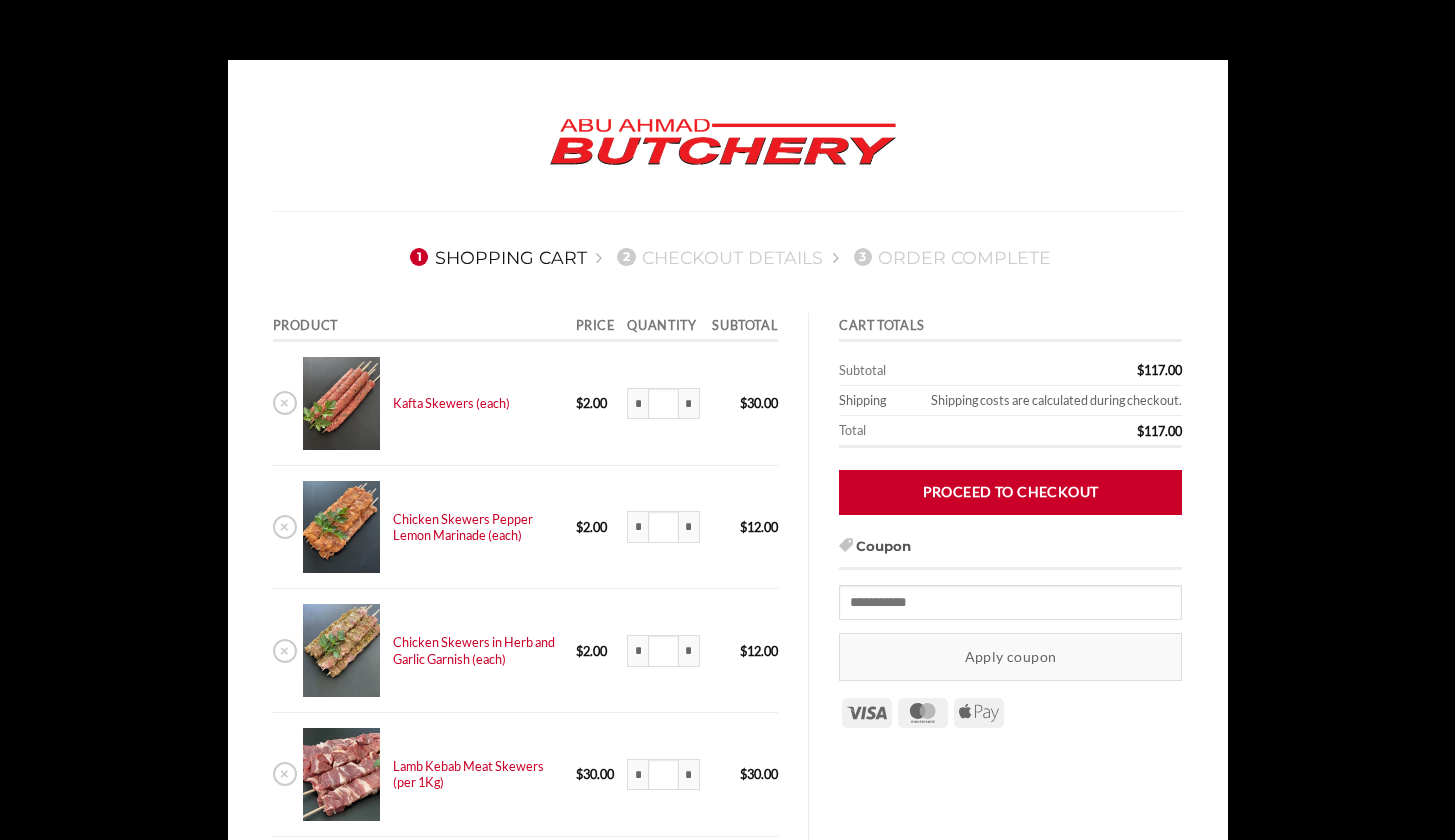 scroll, scrollTop: 0, scrollLeft: 0, axis: both 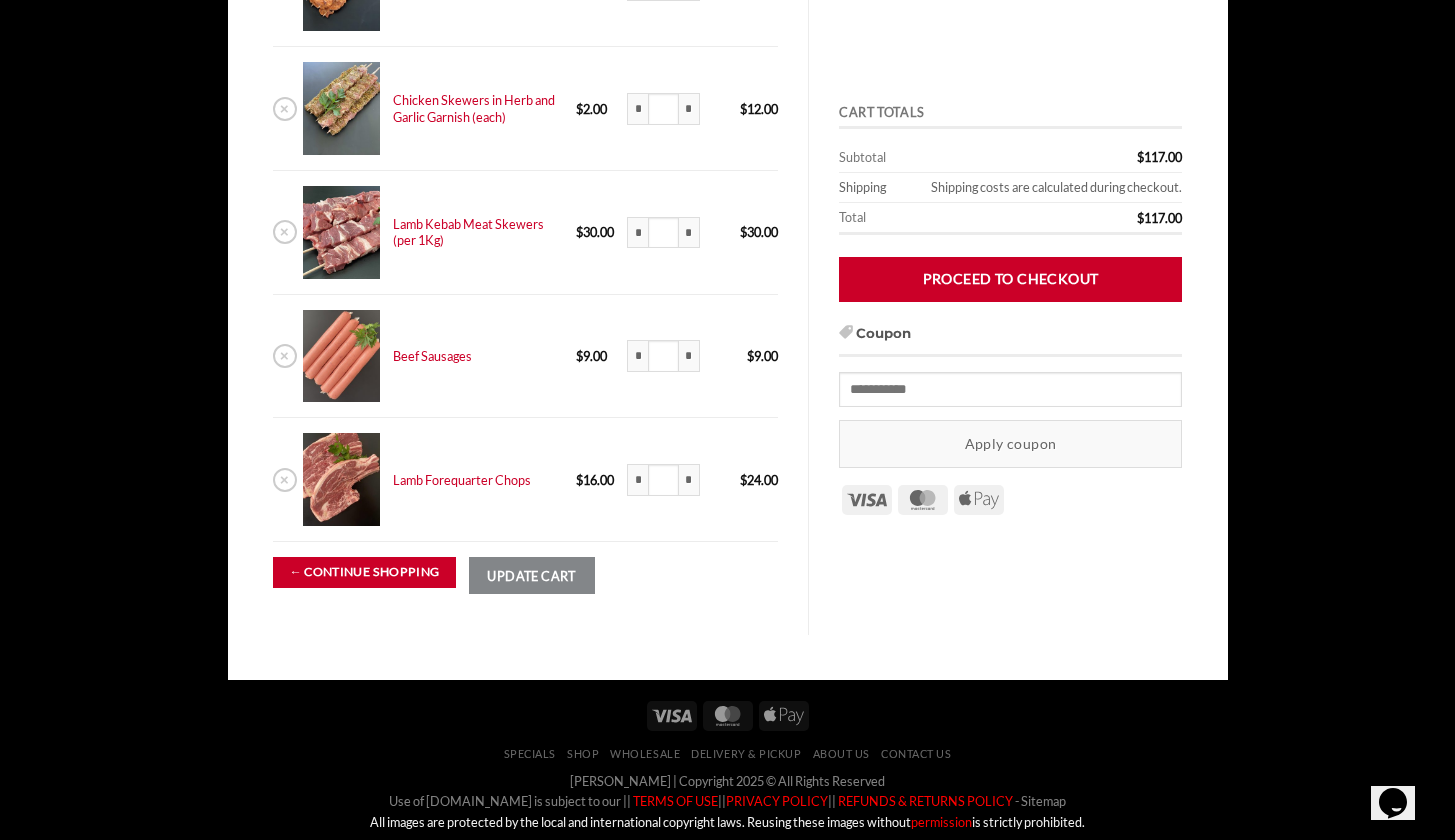 click on "← Continue shopping" at bounding box center [365, 572] 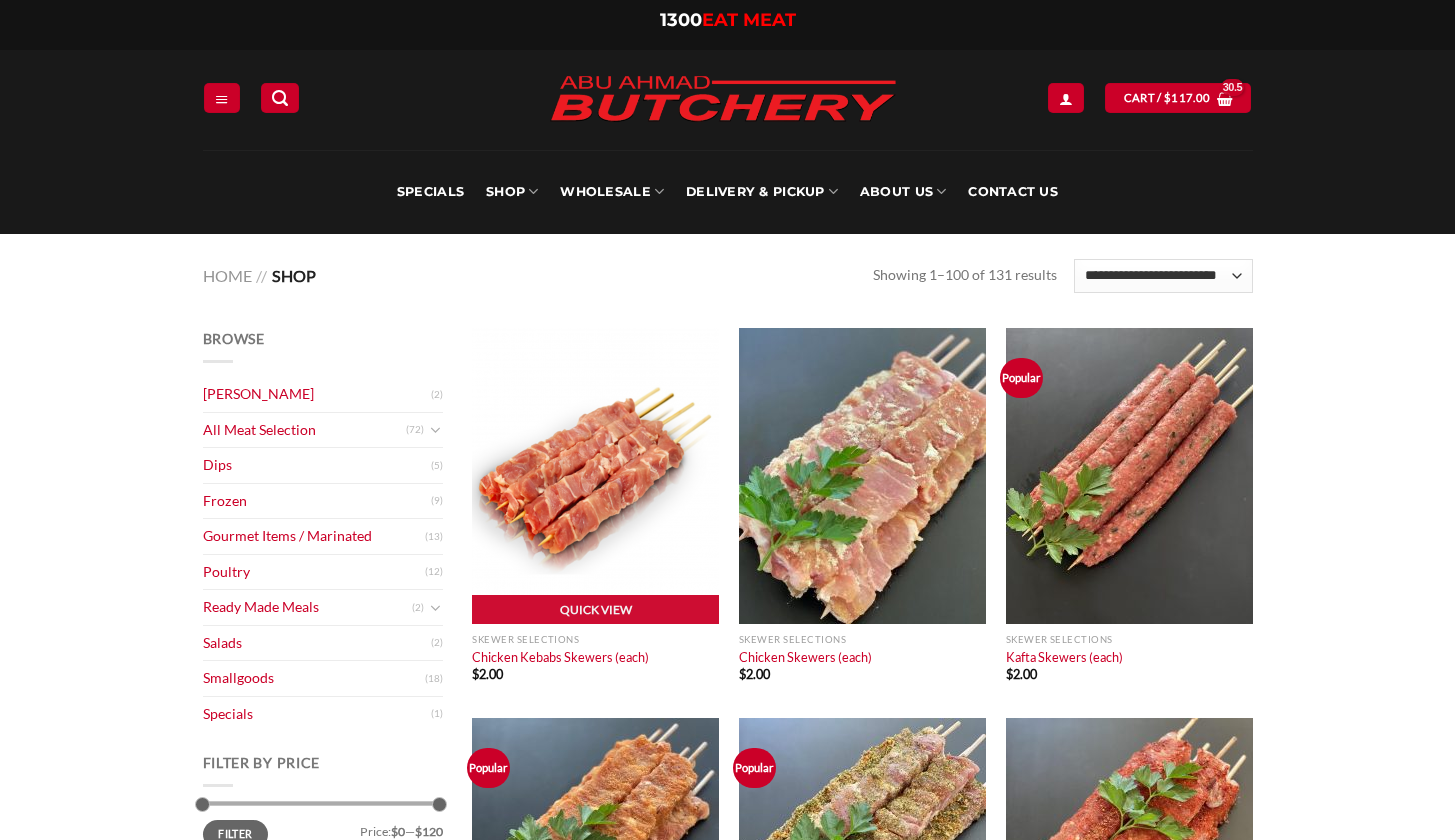 scroll, scrollTop: 0, scrollLeft: 0, axis: both 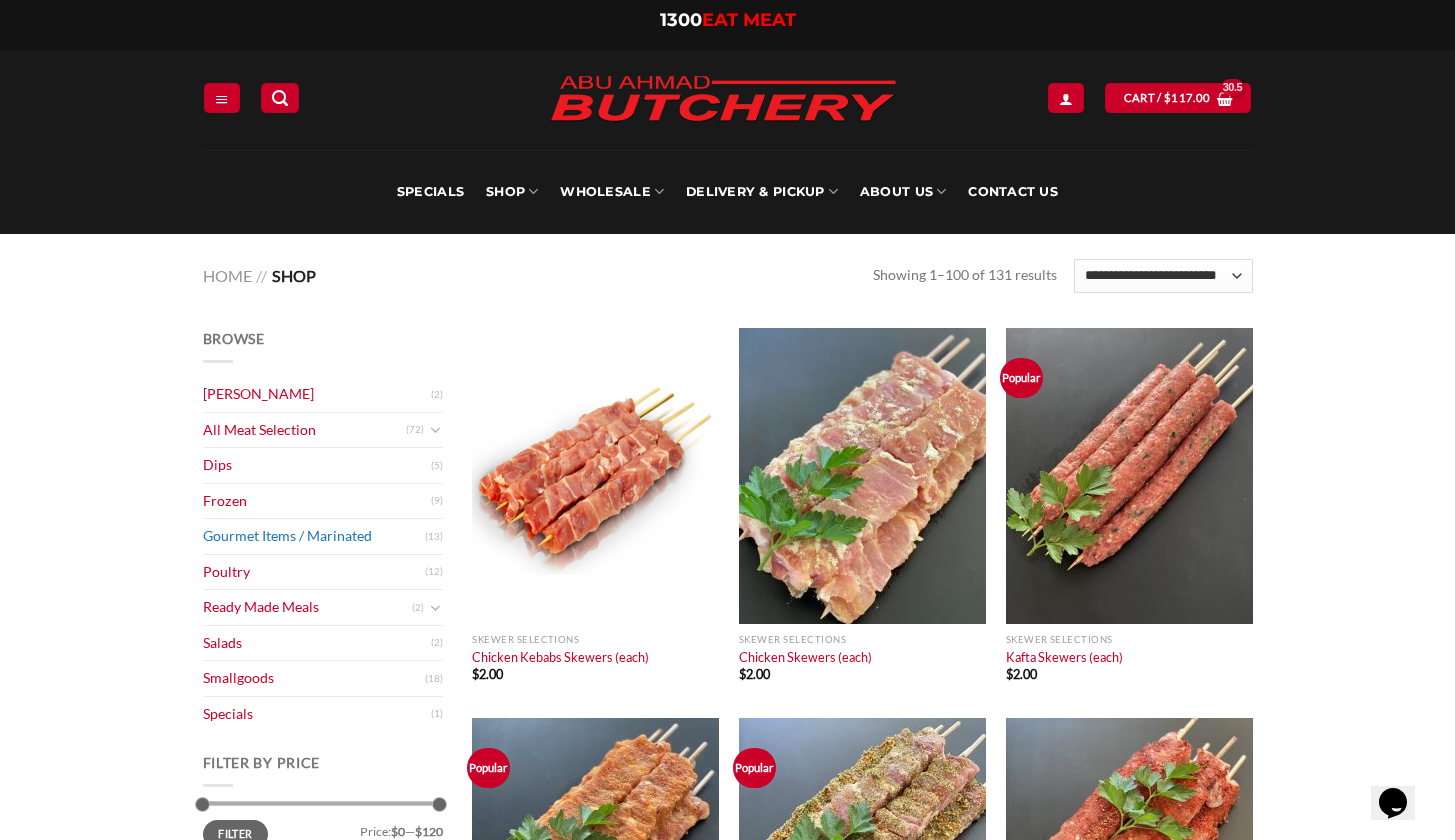 click on "Gourmet Items / Marinated" at bounding box center (314, 536) 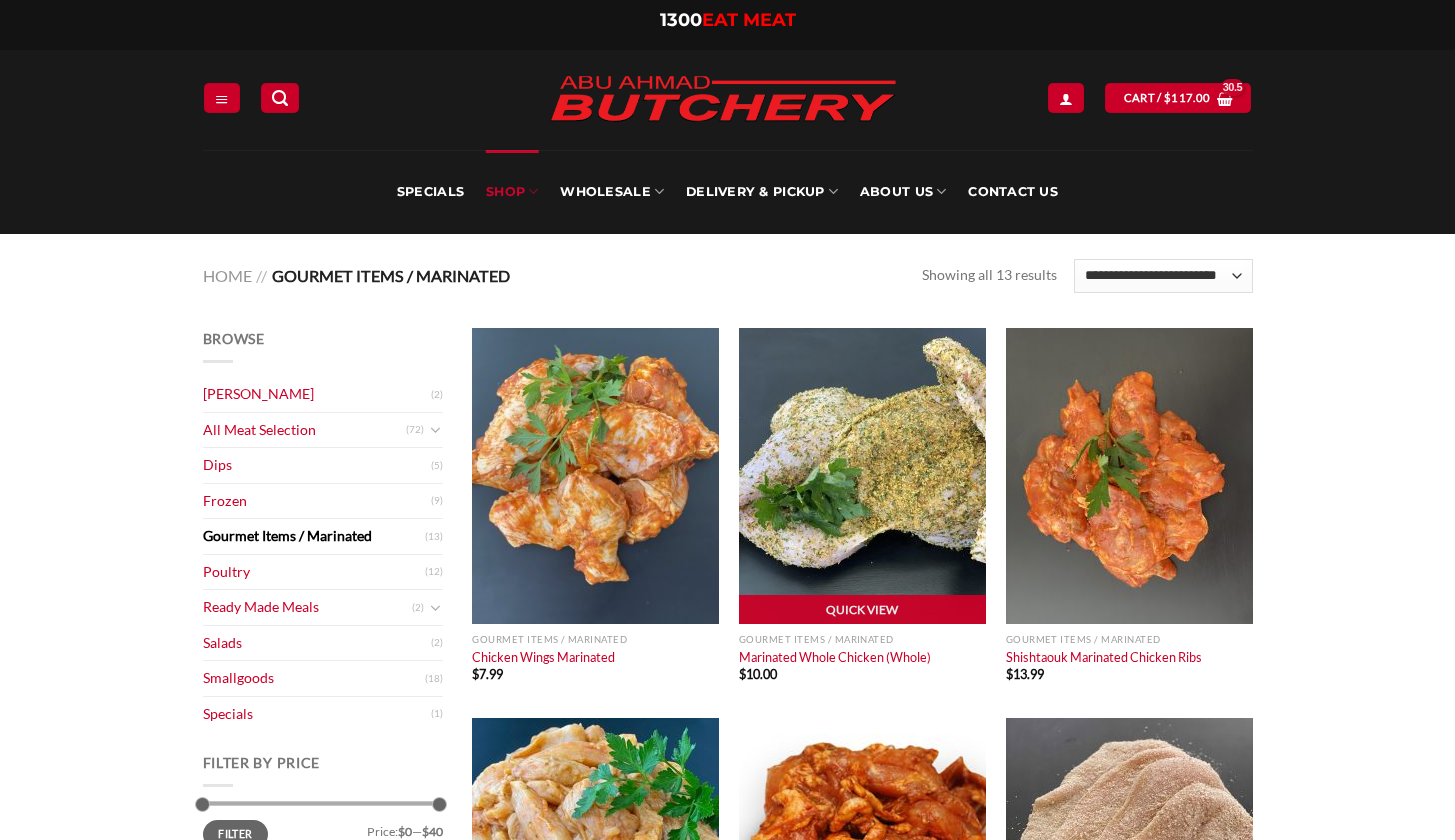 scroll, scrollTop: 17, scrollLeft: 0, axis: vertical 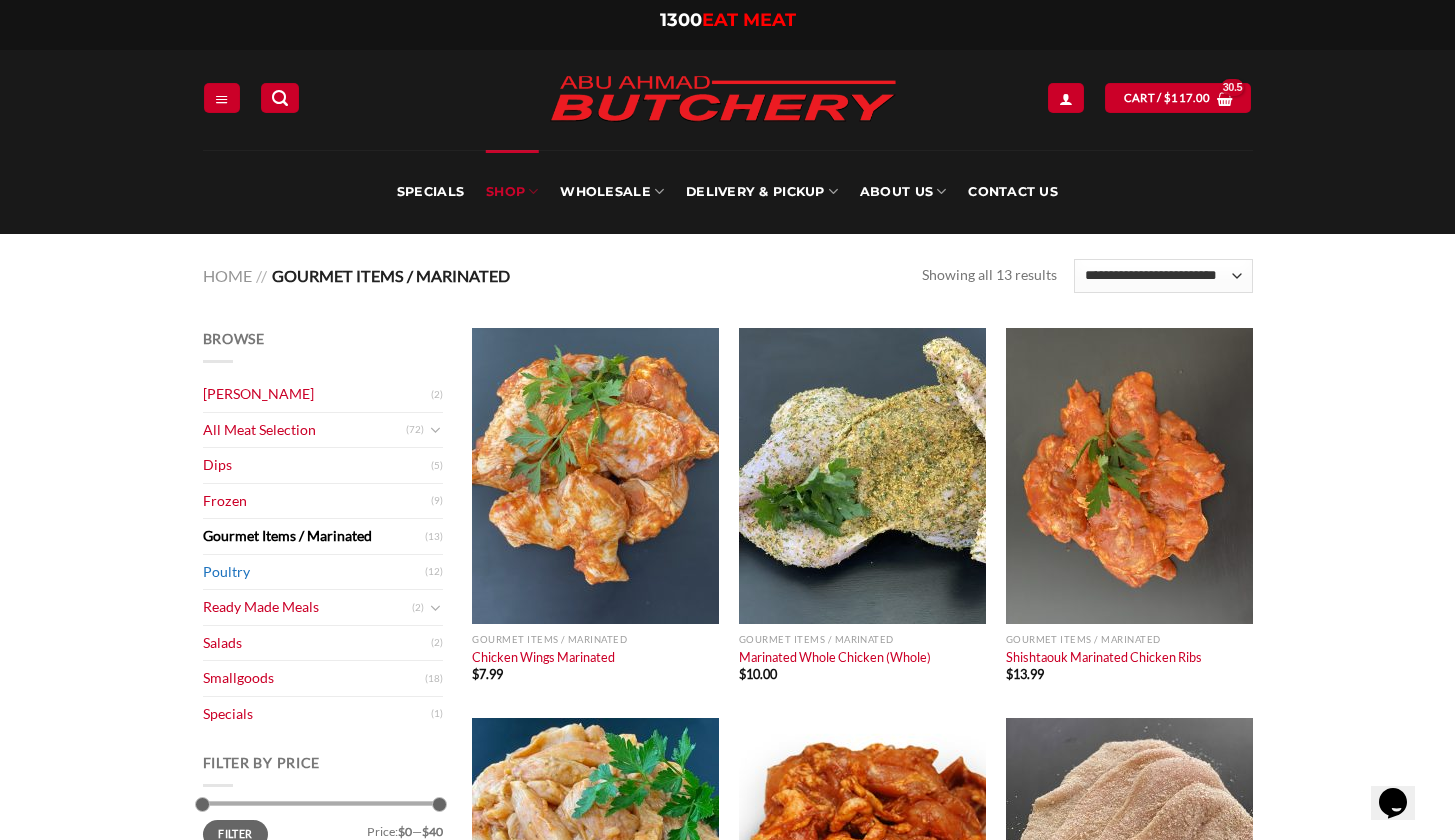 click on "Poultry" at bounding box center (314, 572) 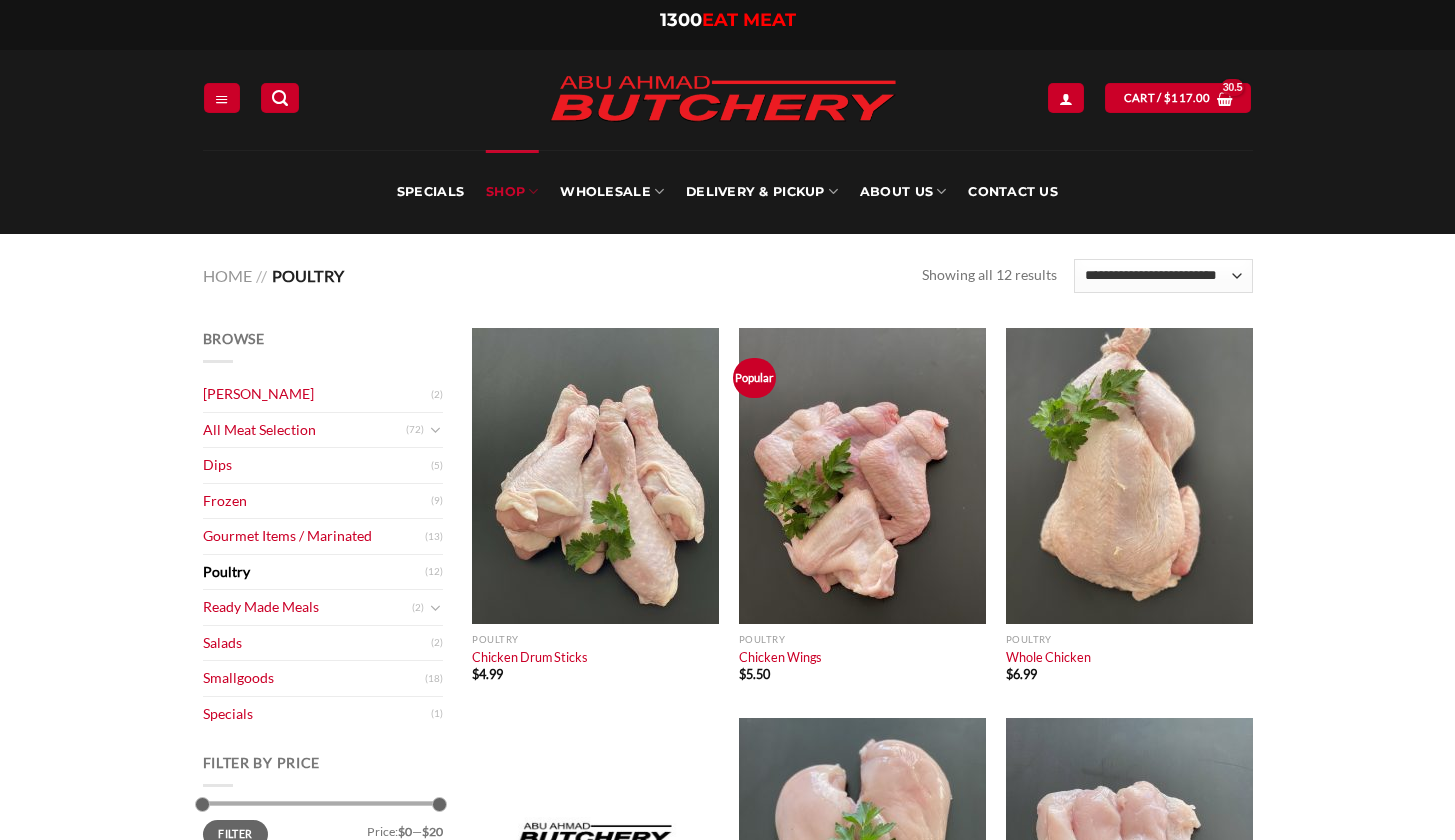 scroll, scrollTop: 1248, scrollLeft: 0, axis: vertical 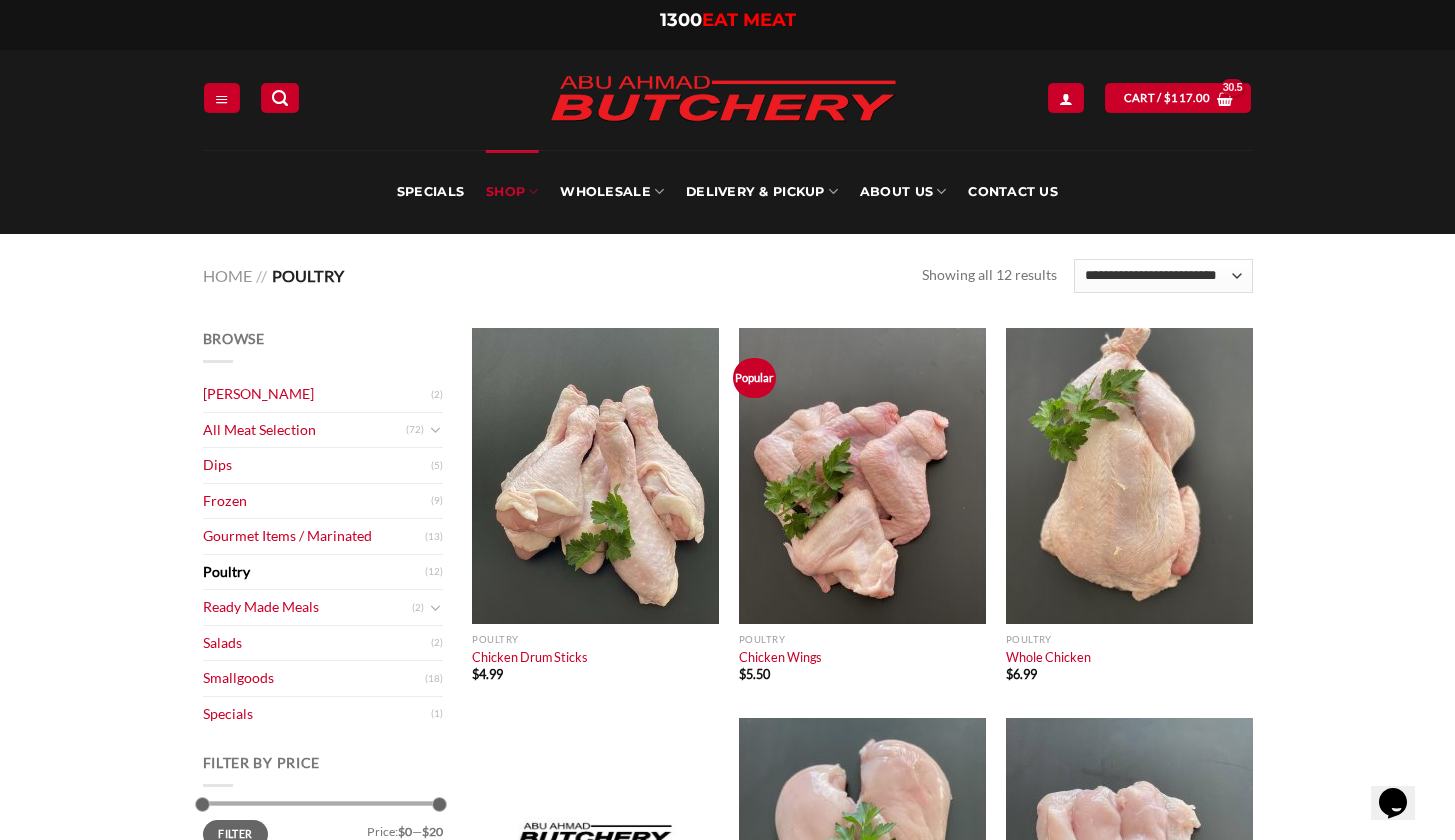 click on "Browse" at bounding box center (234, 338) 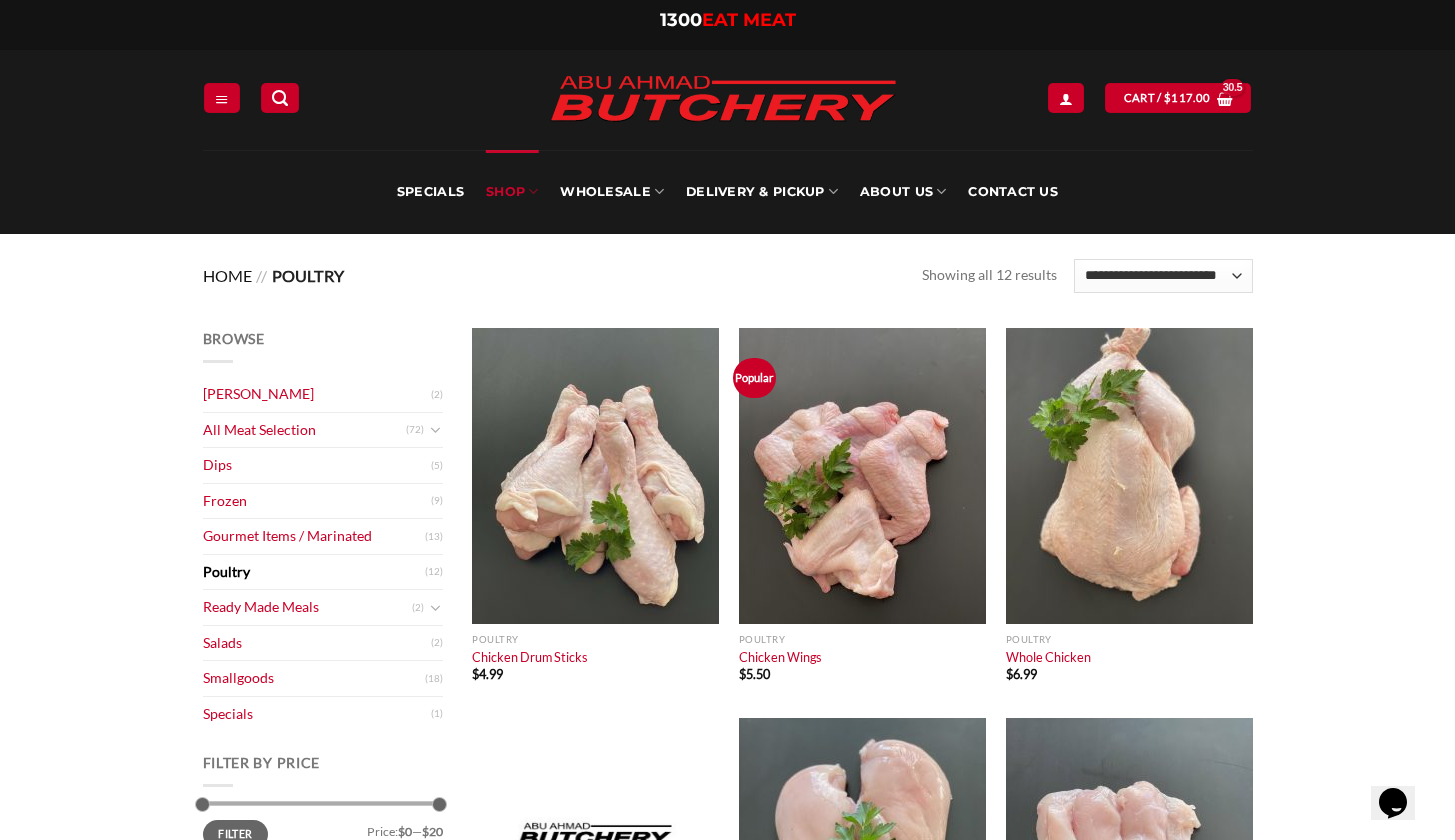 click on "Home" at bounding box center [227, 275] 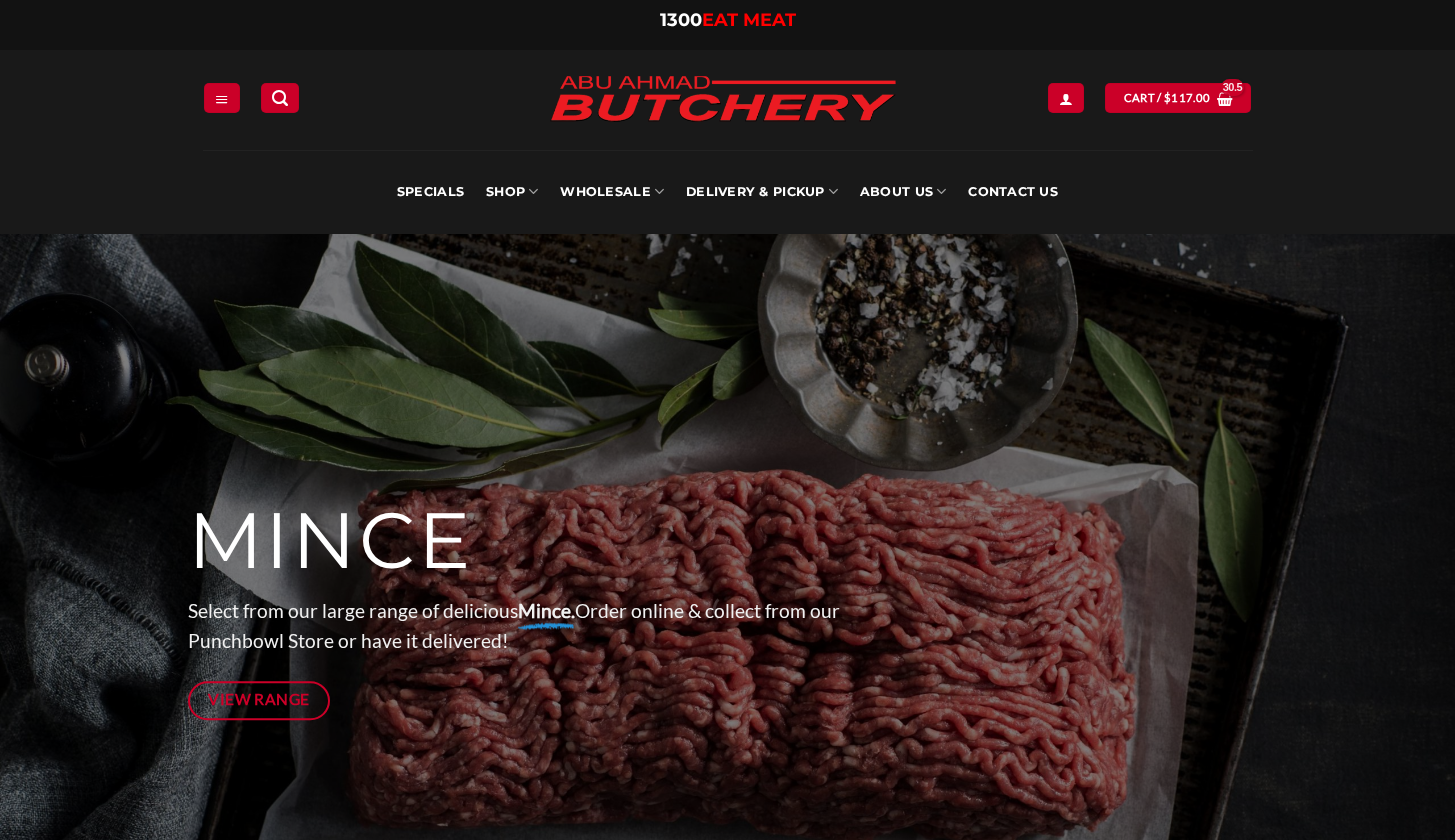 scroll, scrollTop: 0, scrollLeft: 0, axis: both 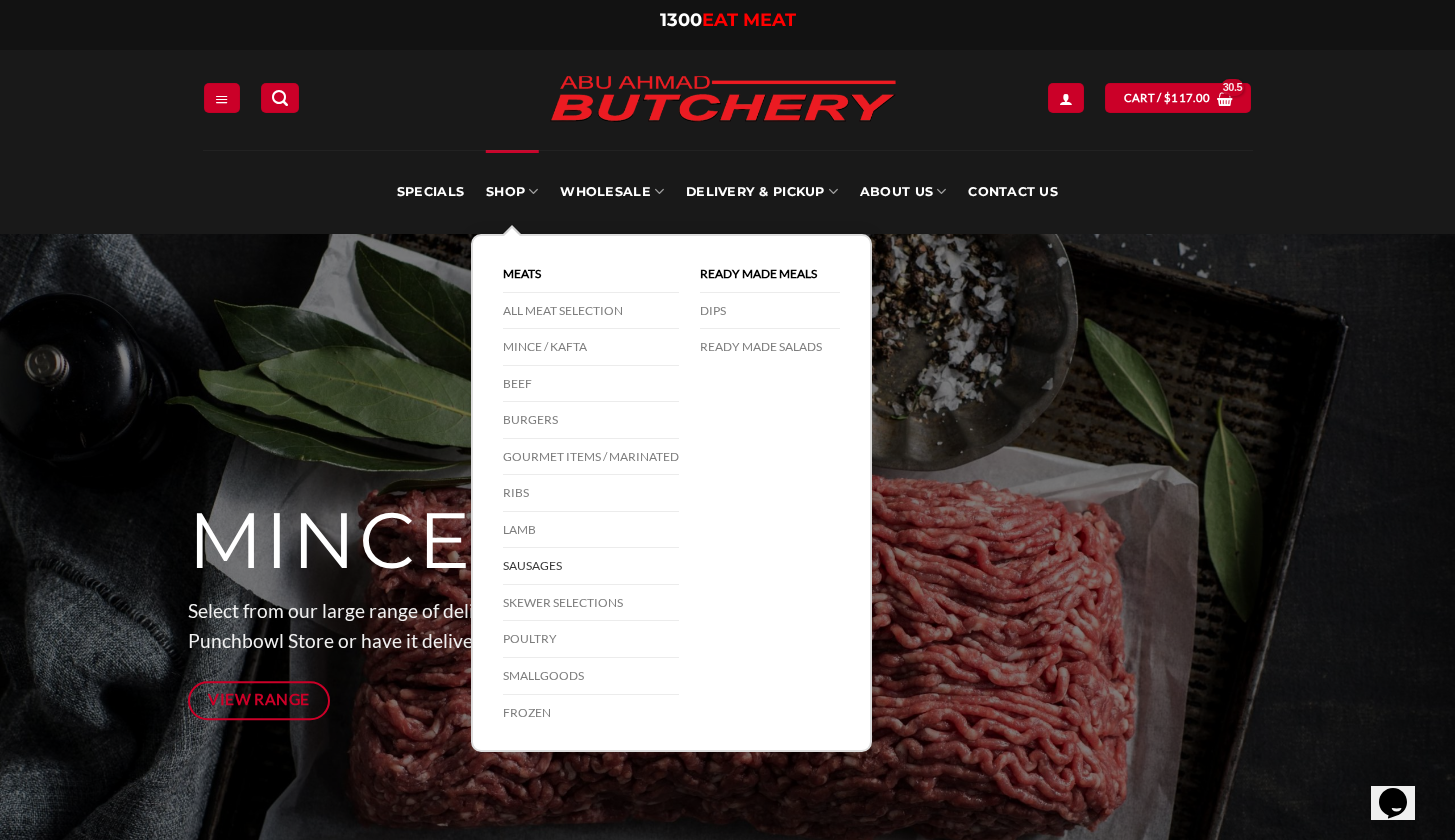 click on "Sausages" at bounding box center [591, 566] 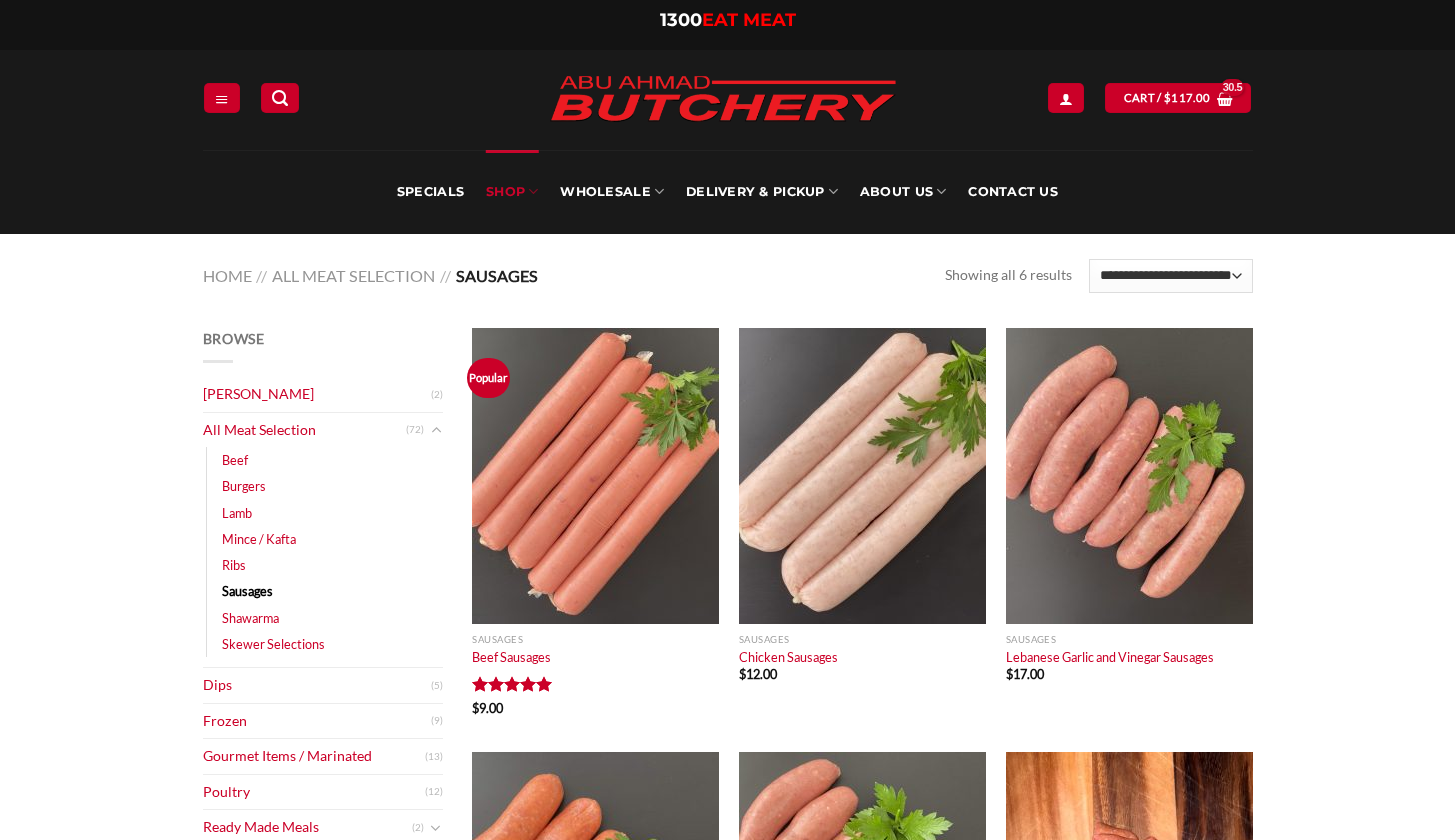 scroll, scrollTop: 0, scrollLeft: 0, axis: both 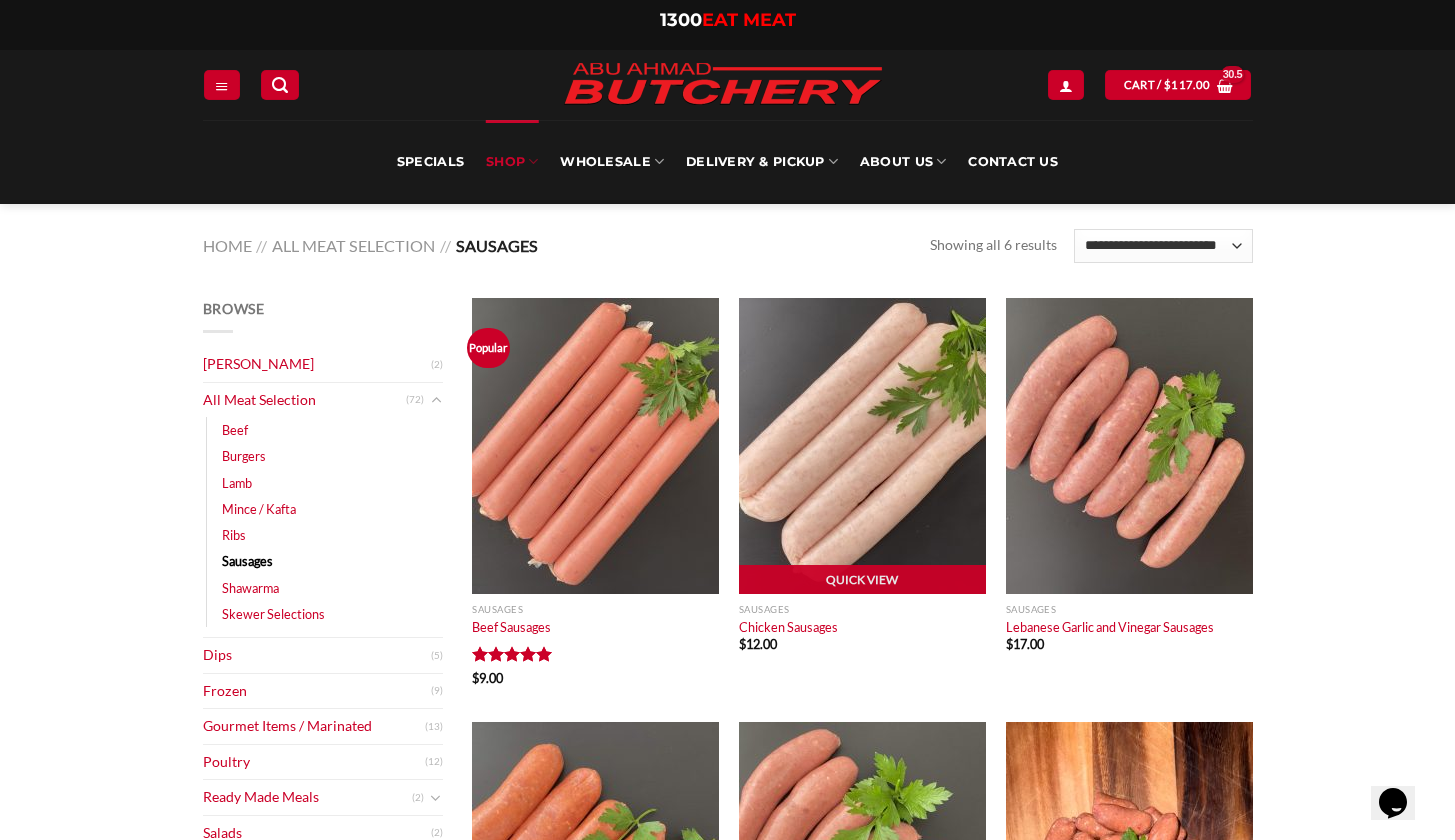 click at bounding box center [862, 446] 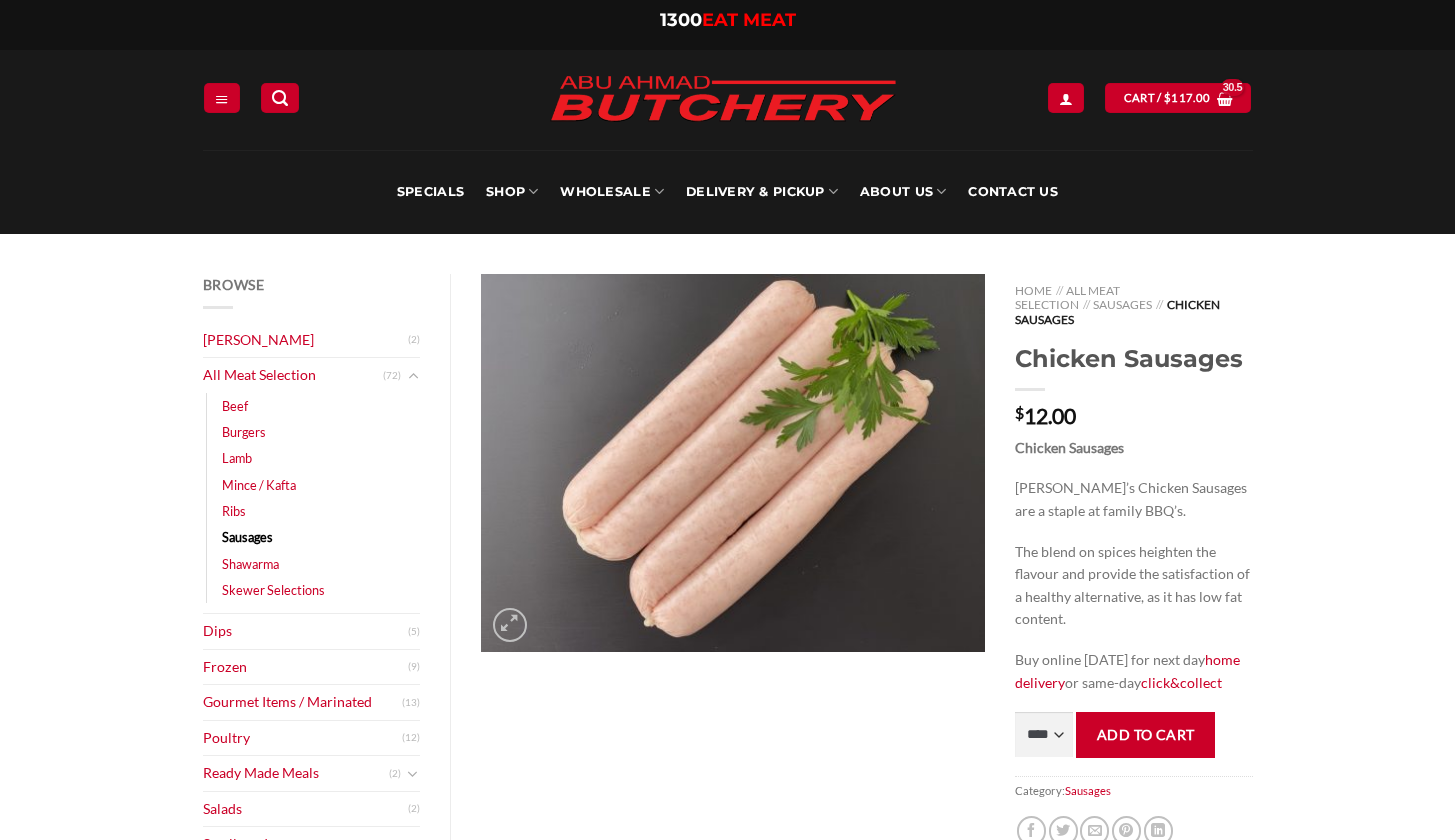 scroll, scrollTop: 0, scrollLeft: 0, axis: both 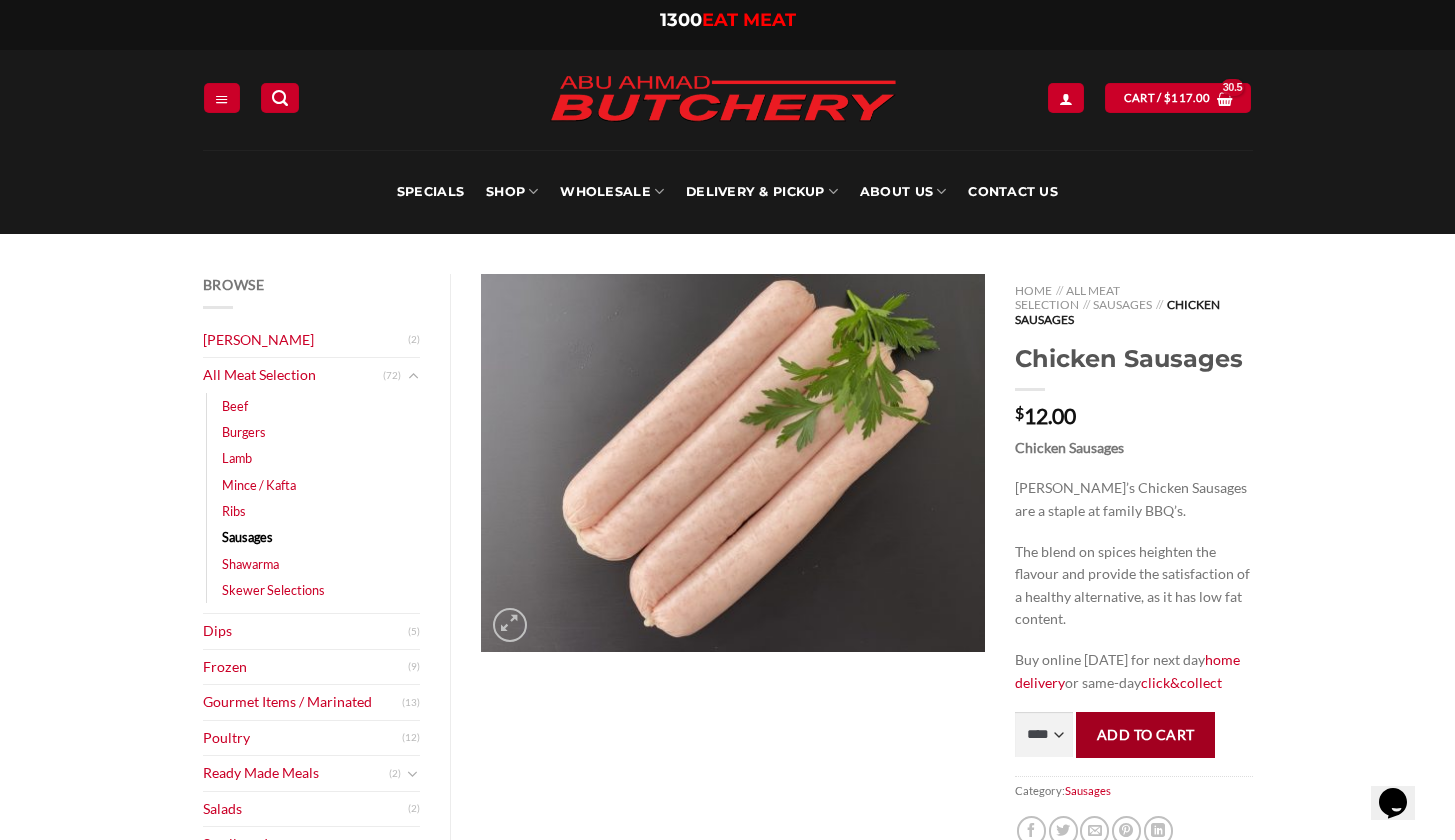 click on "Add to cart" at bounding box center (1145, 734) 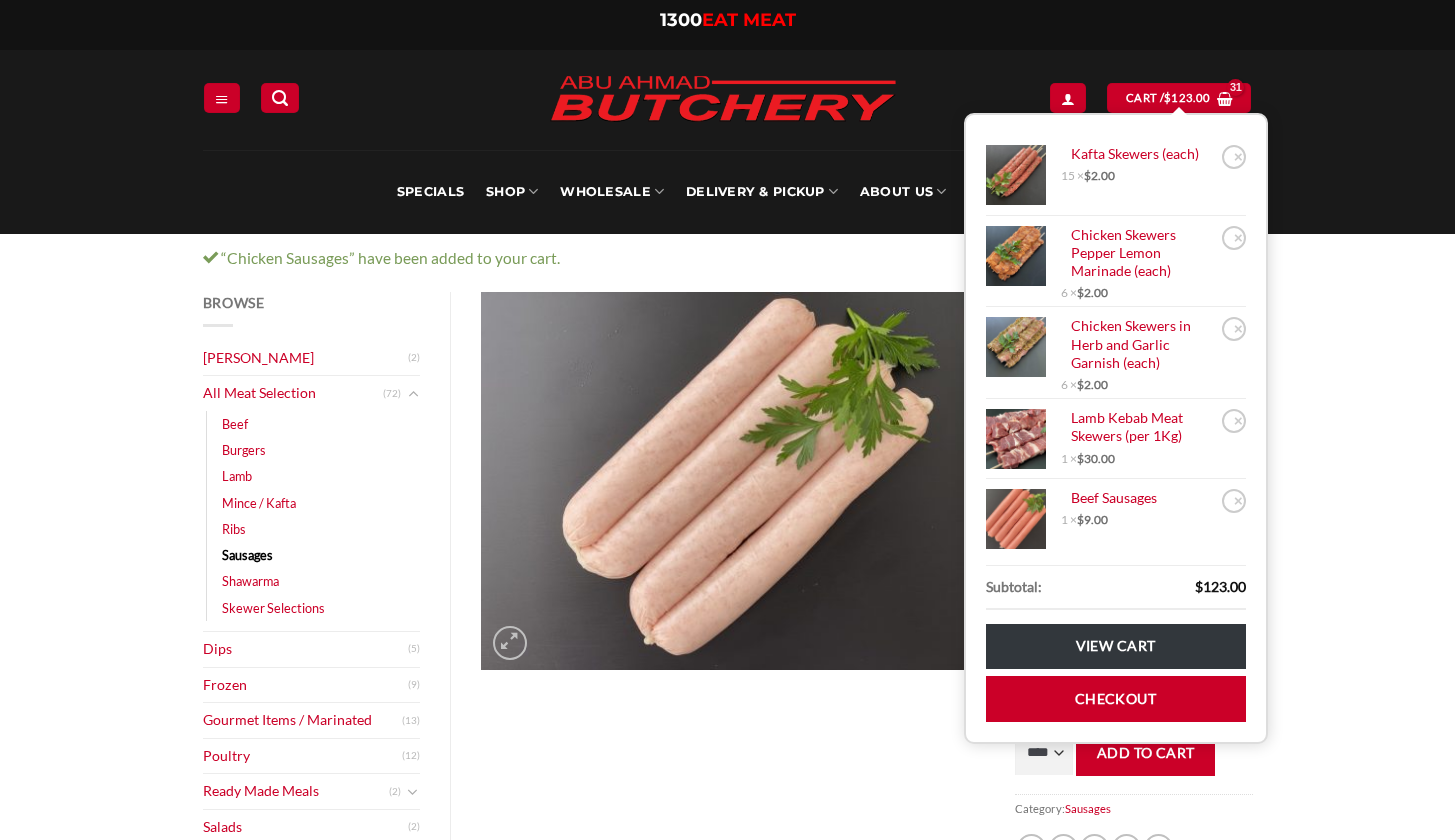 scroll, scrollTop: 0, scrollLeft: 0, axis: both 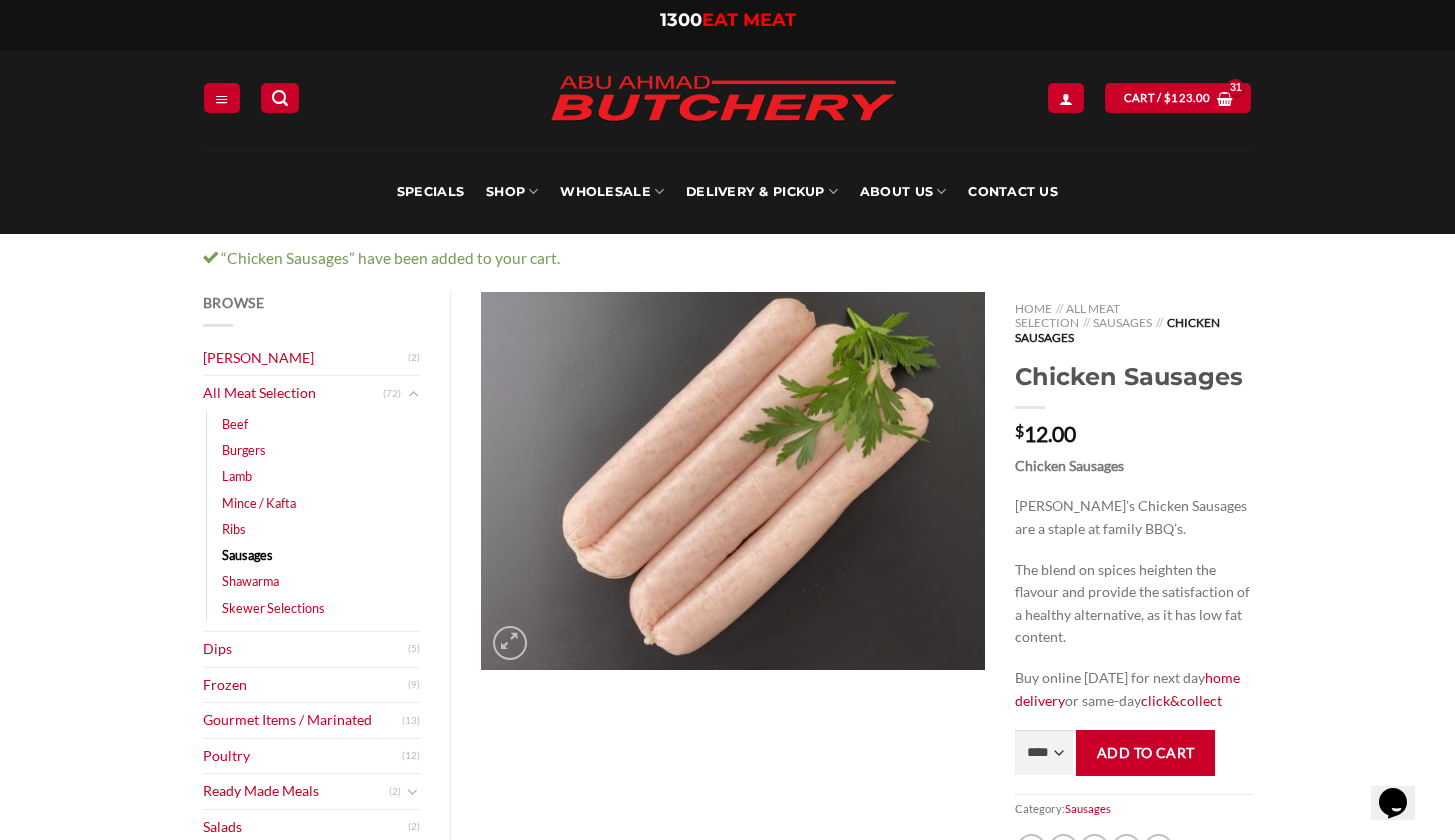 click on "Browse [PERSON_NAME]   (2)
All Meat Selection   (72)
Beef   (16)
Burgers   (4)
Lamb   (28)
Mince / Kafta   (8)
Ribs   (1)
Sausages   (6)
Shawarma   (3)
Skewer Selections   (10)
Dips   (5)
Frozen   (9)
Gourmet Items / Marinated   (13)
Poultry   (12)
Ready Made Meals   (2)
Ready Made Aussie Pies   (0)
Ready Made Italian   (0)
Ready Made Middle Eastern   (0)
Ready Made Pizza   (0)
Ready Made Salads   (2)
Salads   (2)
Smallgoods   (18)
Specials   (1)
Recently Viewed
Chicken Sausages
$ 12.00
Lamb Forequarter Chops
$ 16.00
Beef Sausages
$ 9.00
Home  //  All Meat Selection  //  Sausages  //  Chicken Sausages
Chicken Sausages" at bounding box center [727, 953] 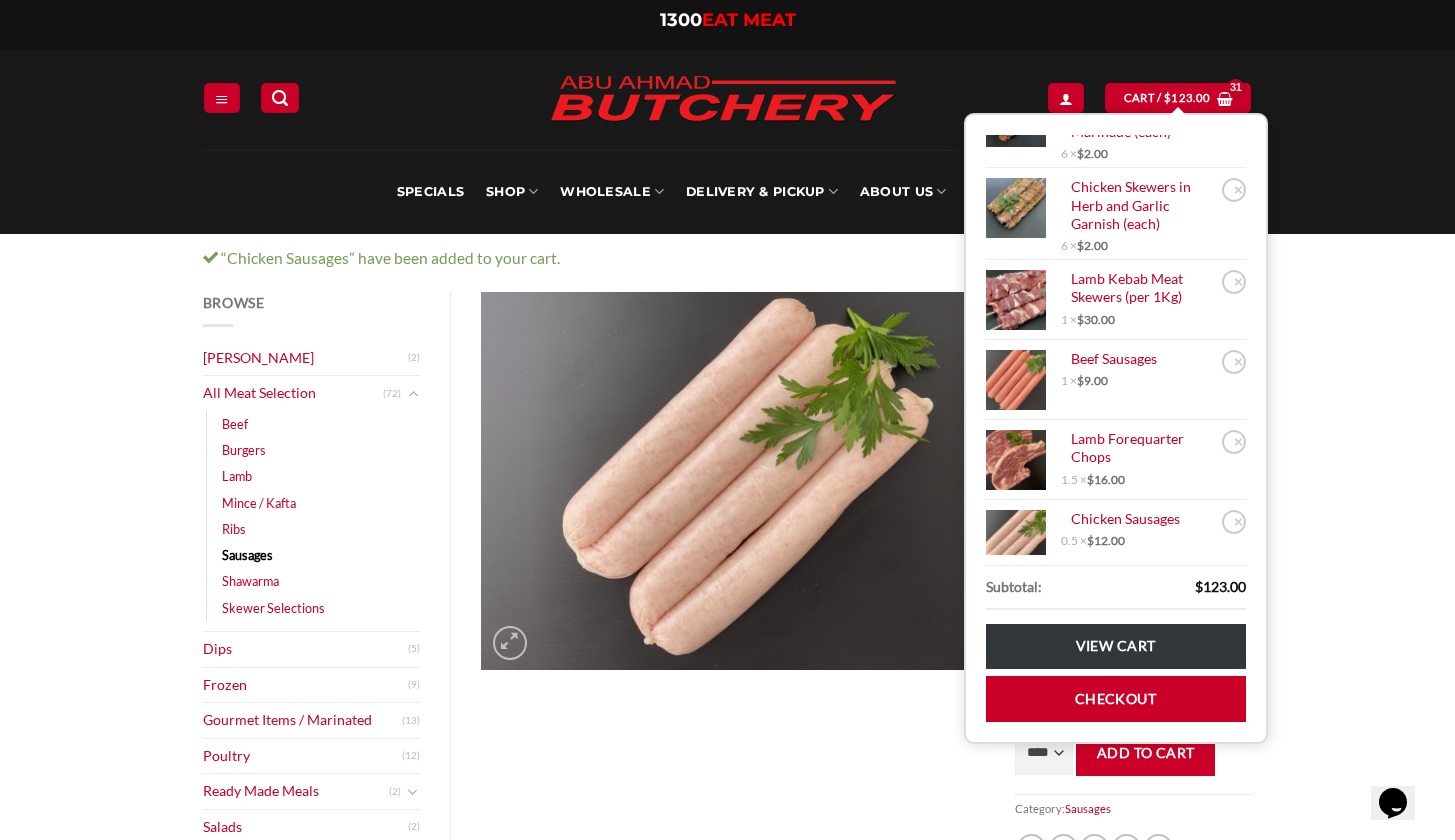 scroll, scrollTop: 139, scrollLeft: 0, axis: vertical 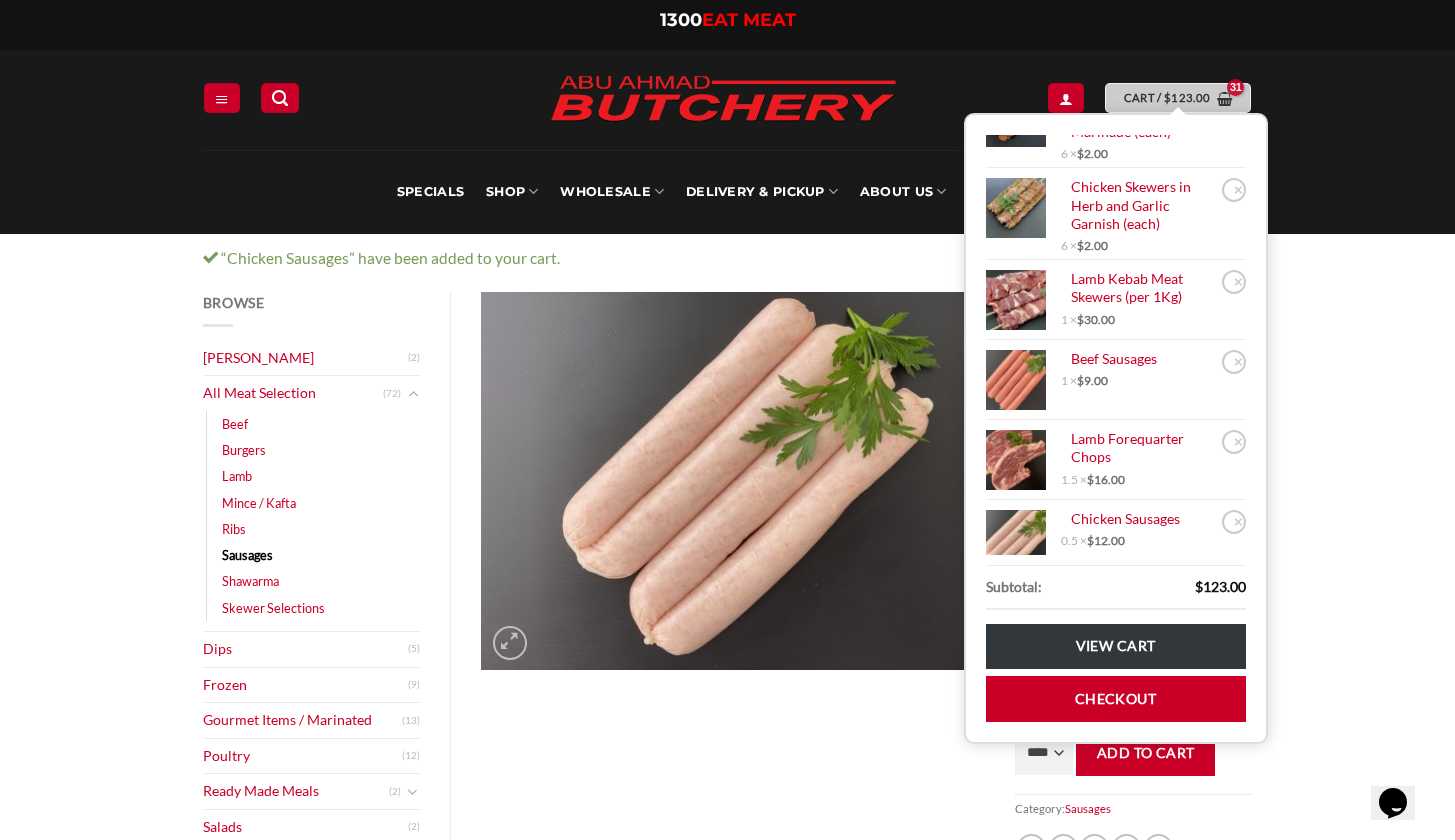 click on "Cart   /         $ 123.00" at bounding box center (1167, 98) 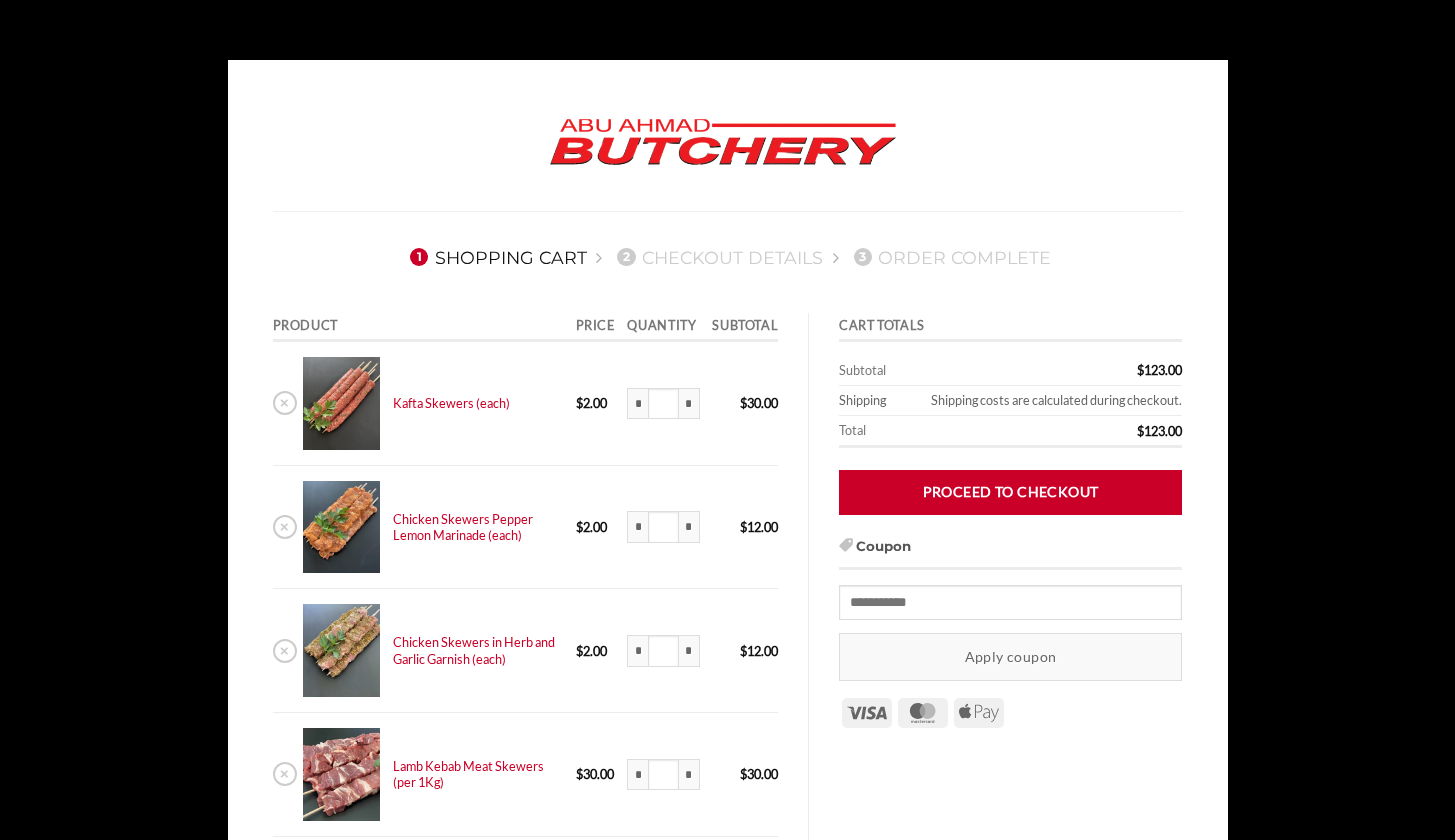 scroll, scrollTop: 136, scrollLeft: 0, axis: vertical 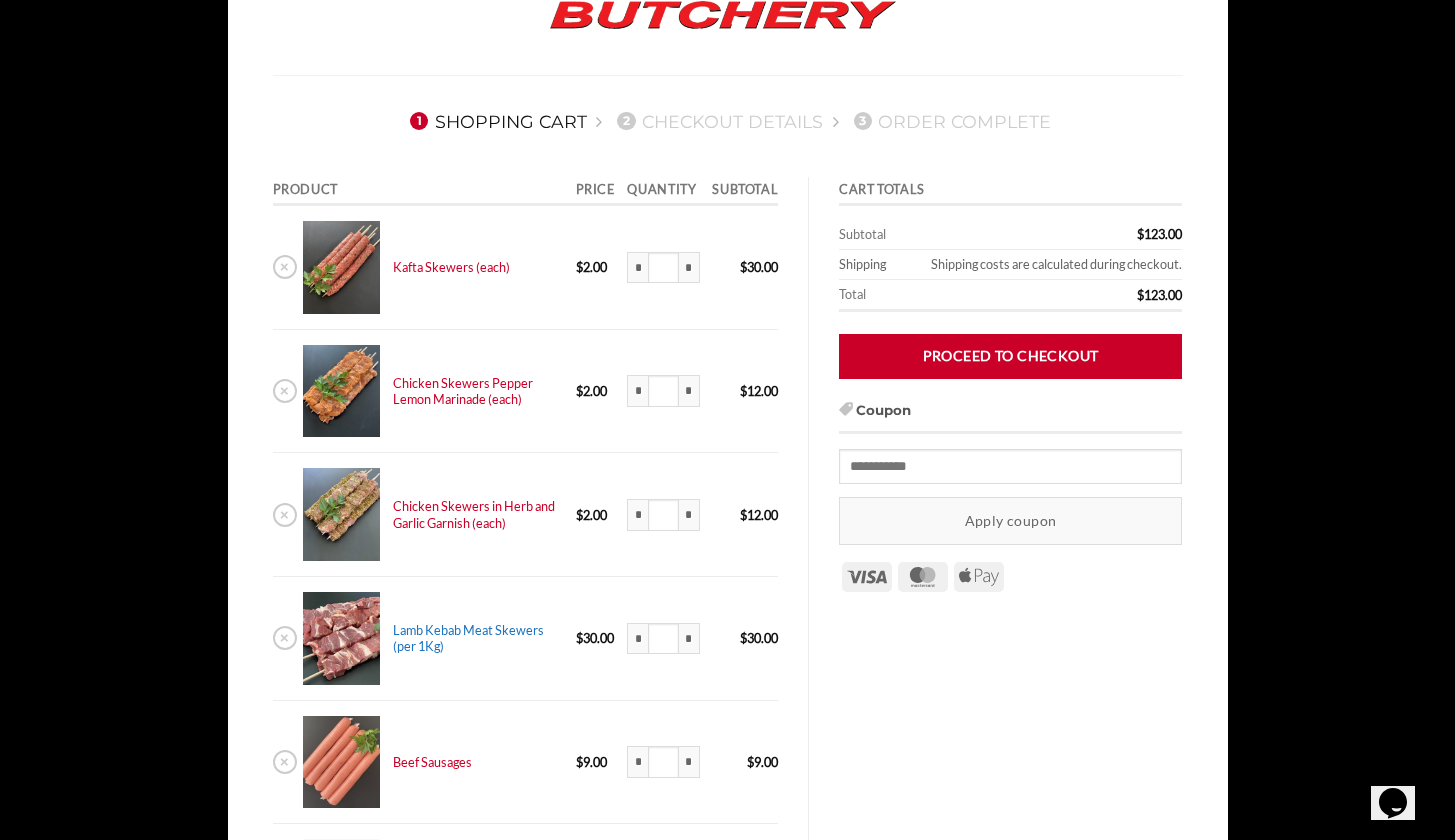 click on "Lamb Kebab Meat Skewers (per 1Kg)" at bounding box center [468, 638] 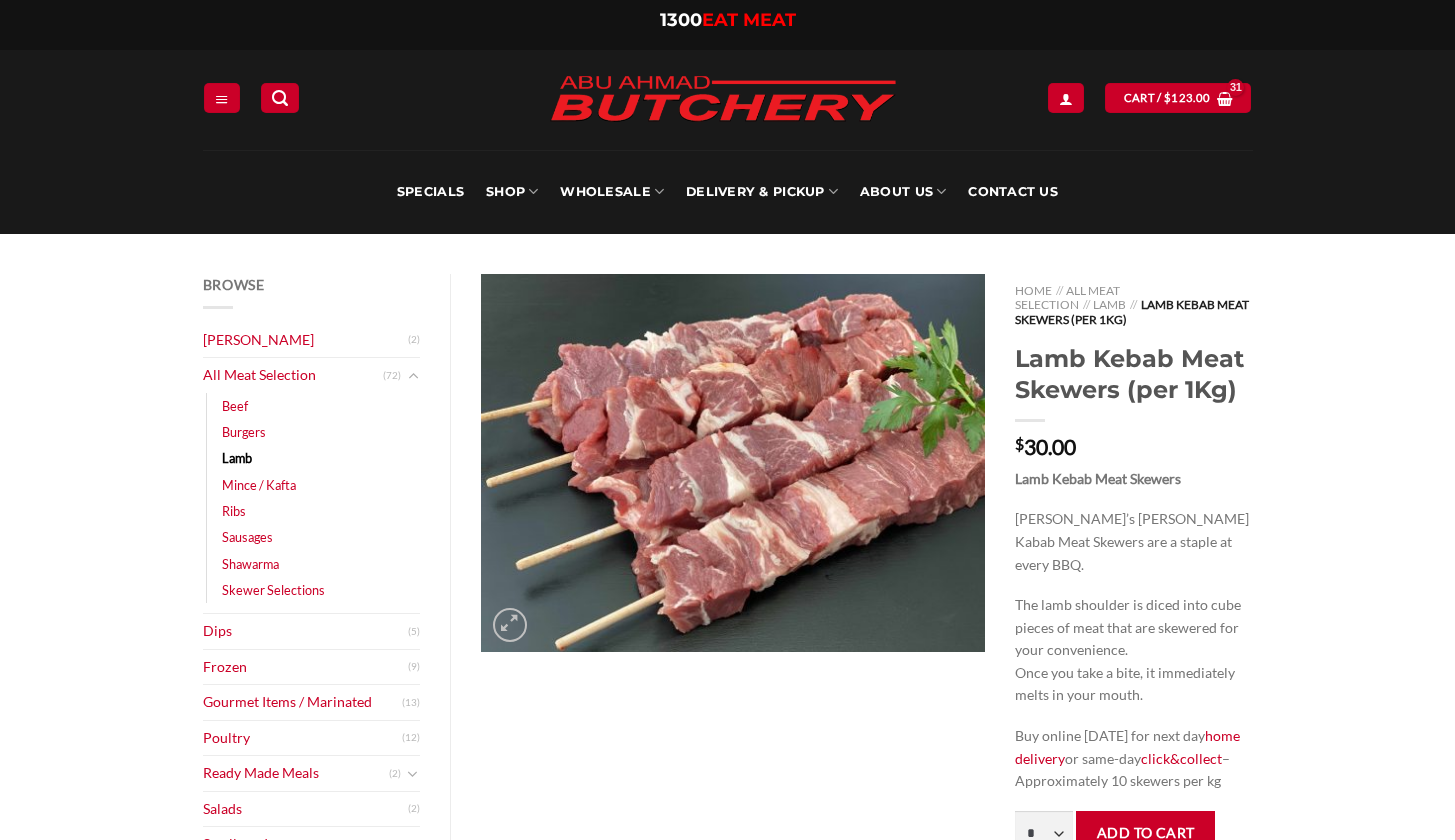 scroll, scrollTop: 0, scrollLeft: 0, axis: both 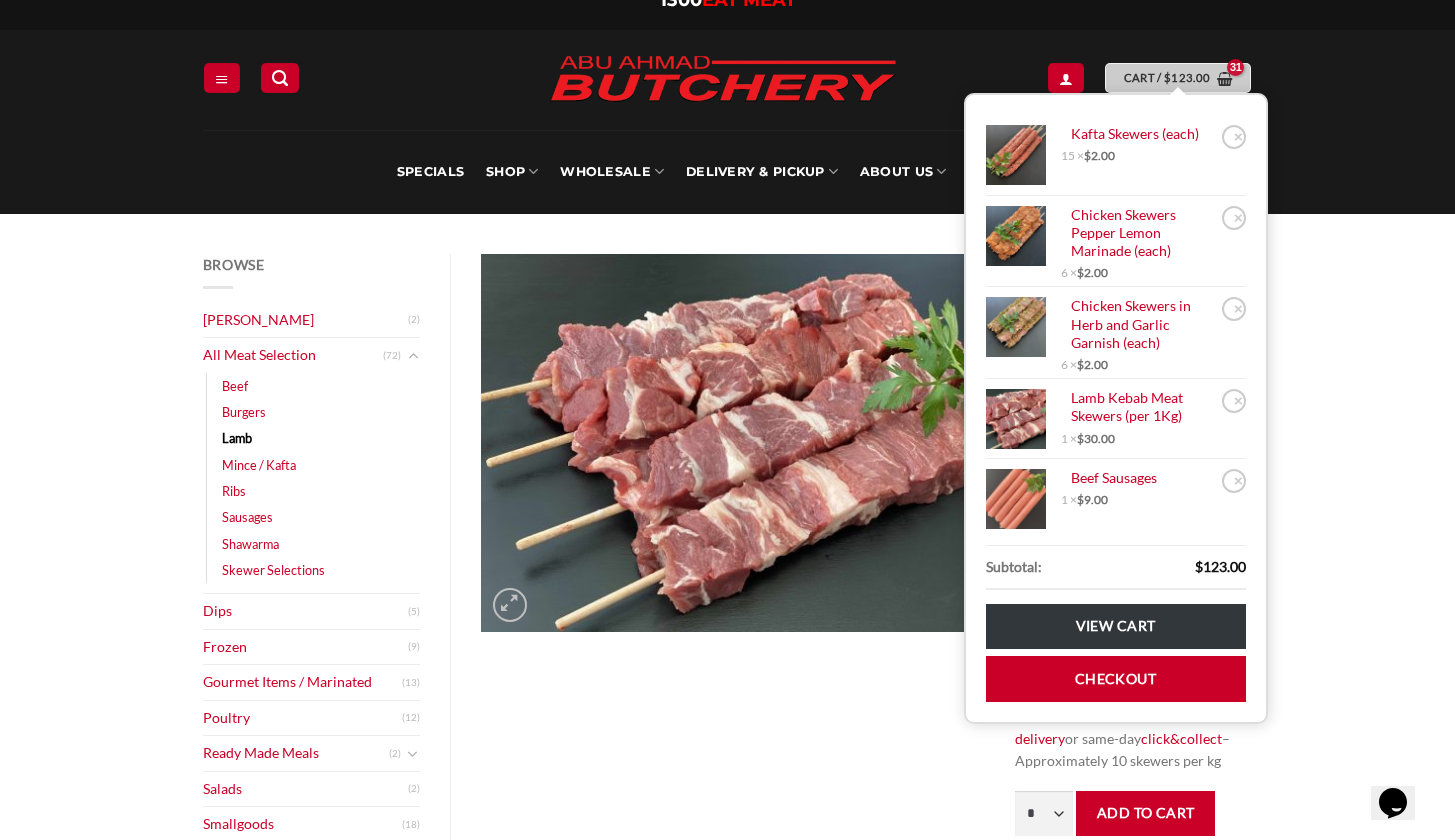 click on "Cart   /         $ 123.00" at bounding box center [1167, 78] 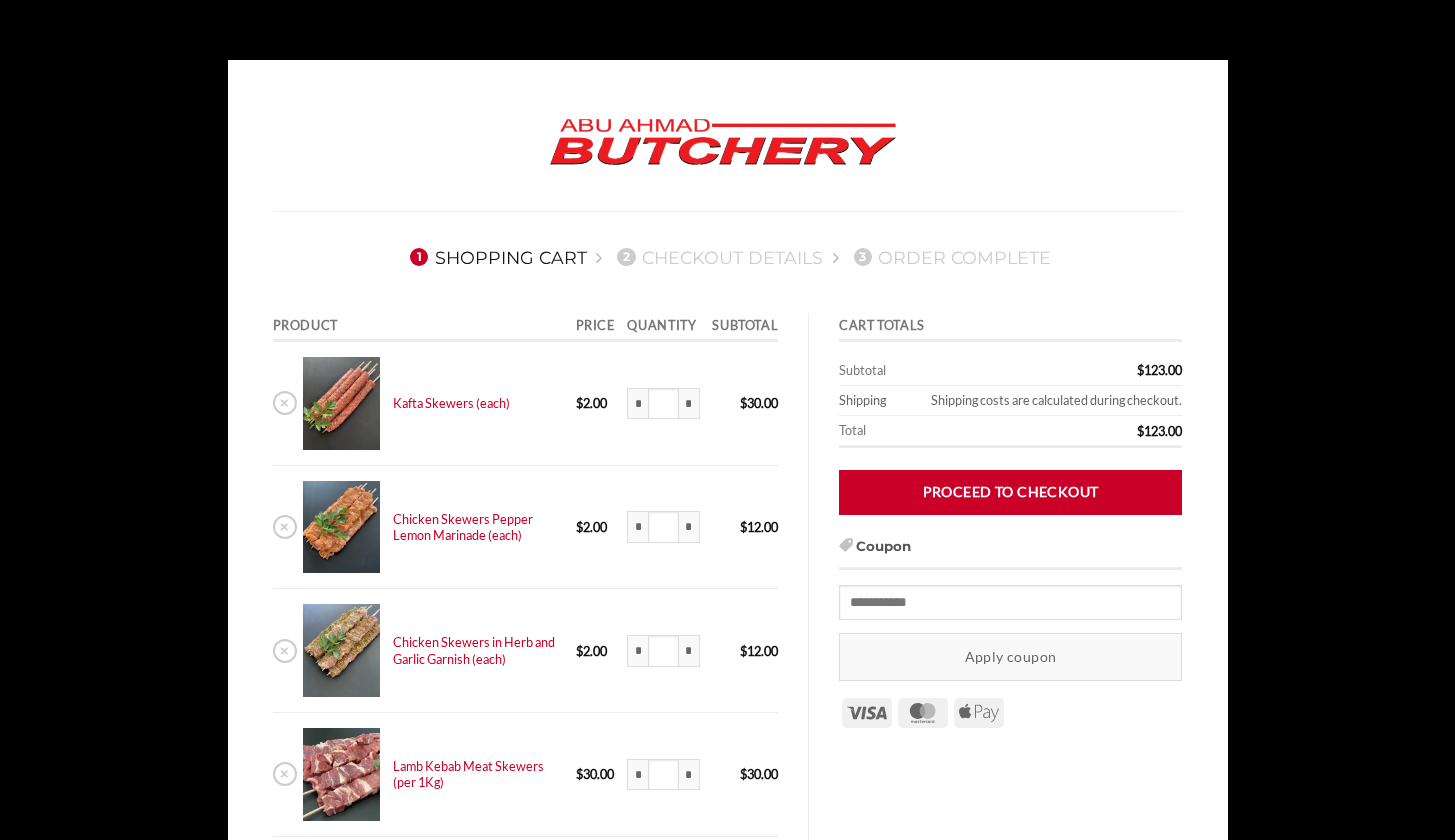 scroll, scrollTop: 0, scrollLeft: 0, axis: both 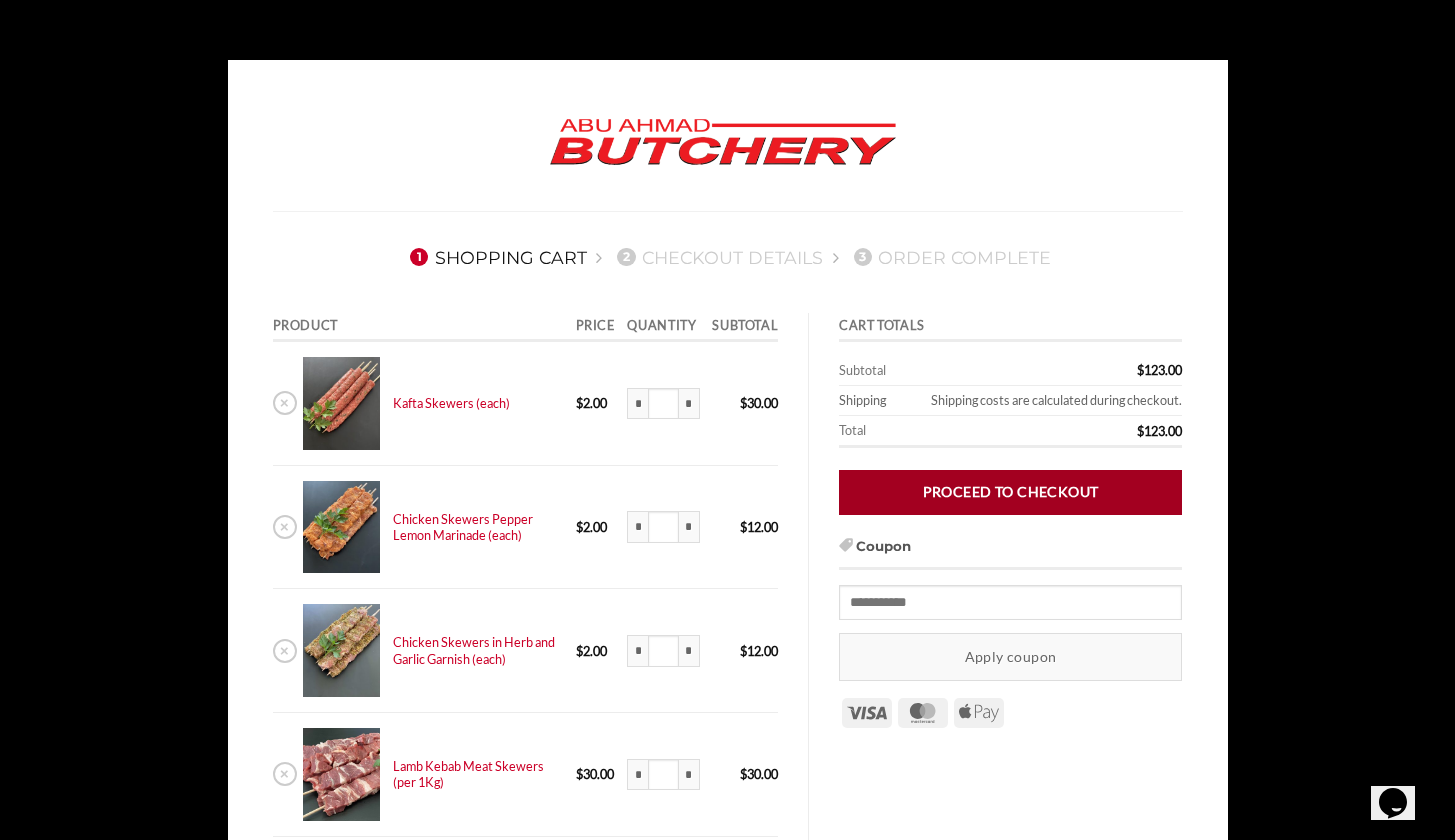 click on "Proceed to checkout" at bounding box center (1010, 492) 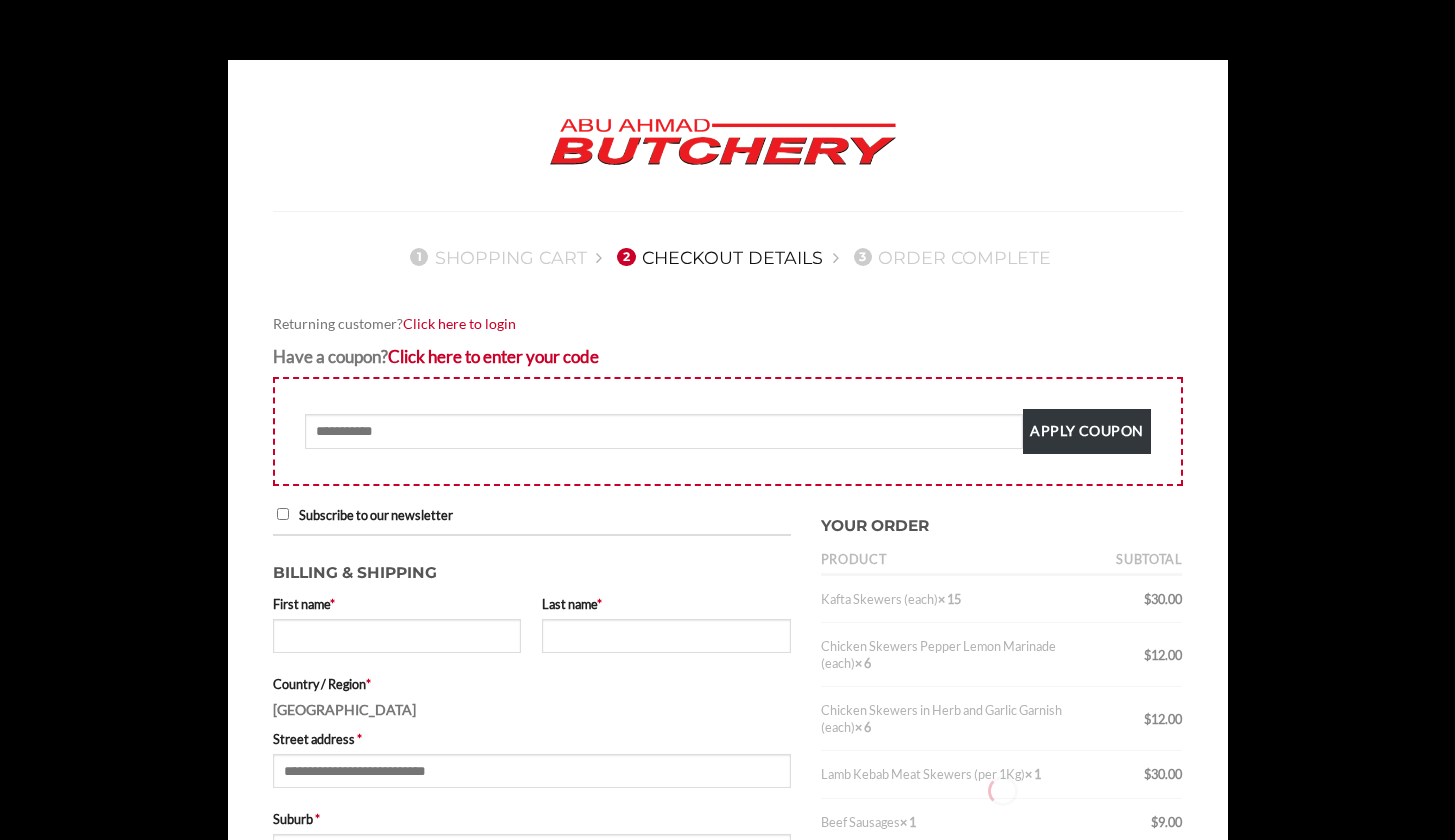 scroll, scrollTop: 0, scrollLeft: 0, axis: both 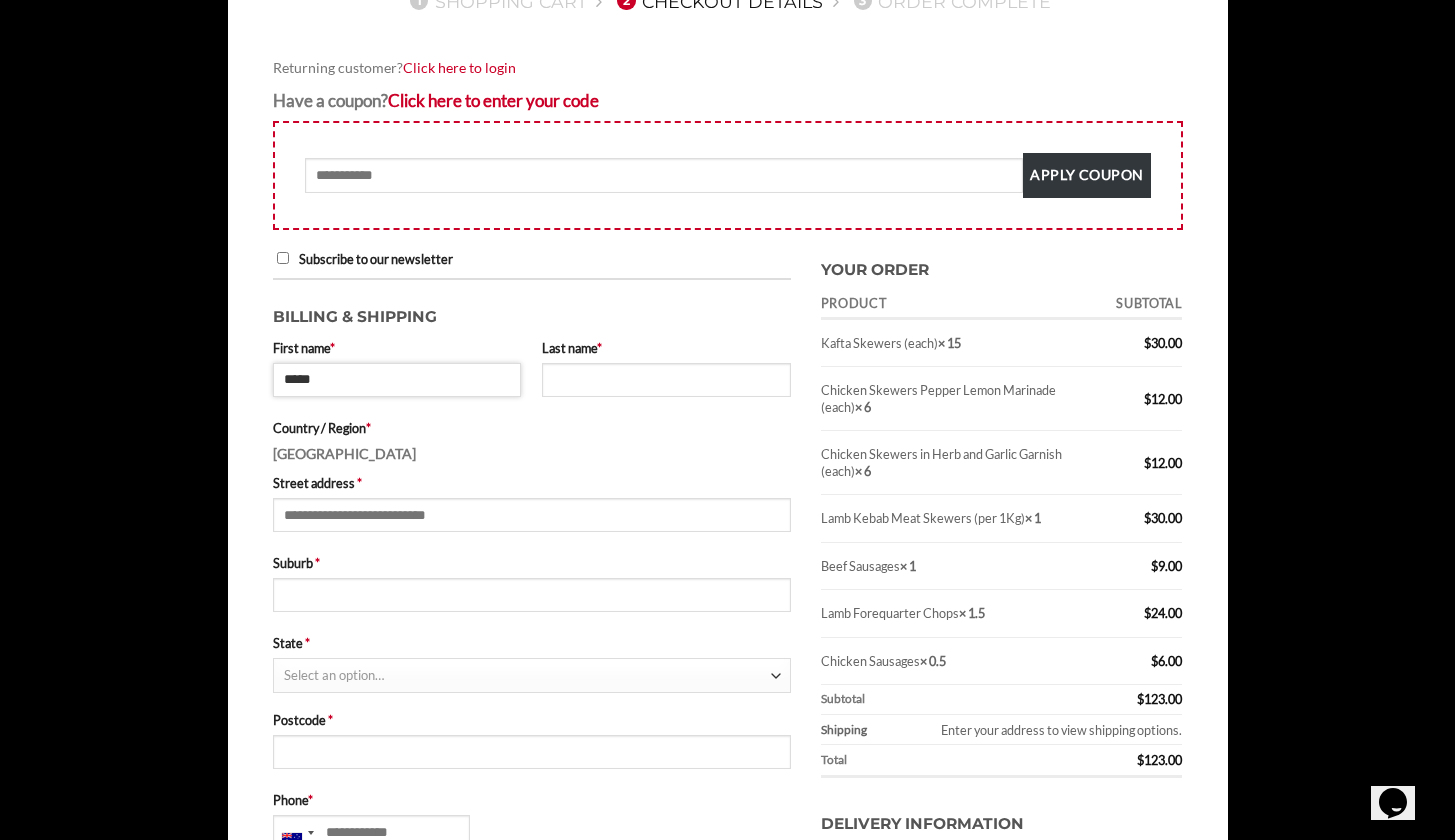 type on "*****" 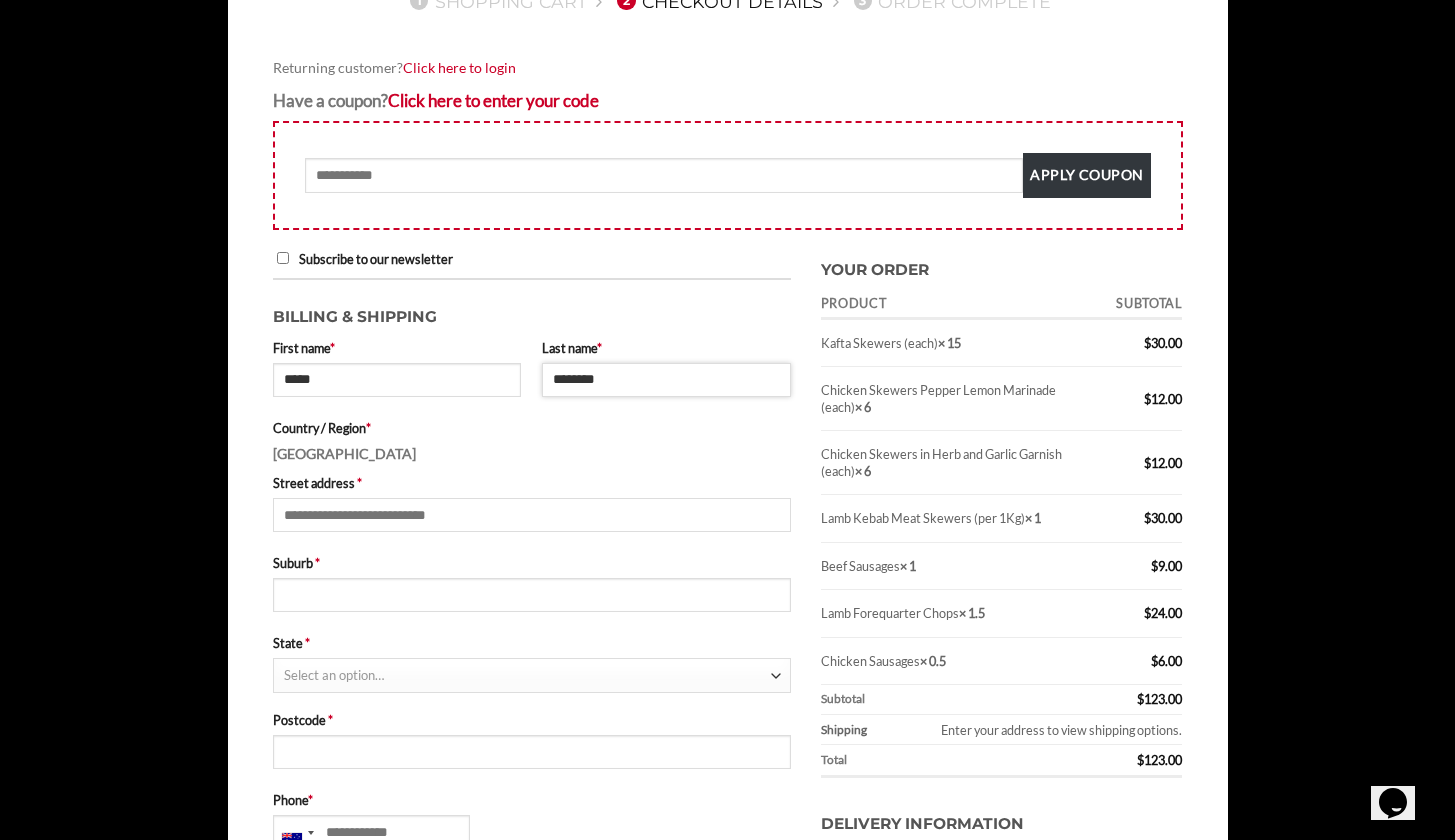 type on "********" 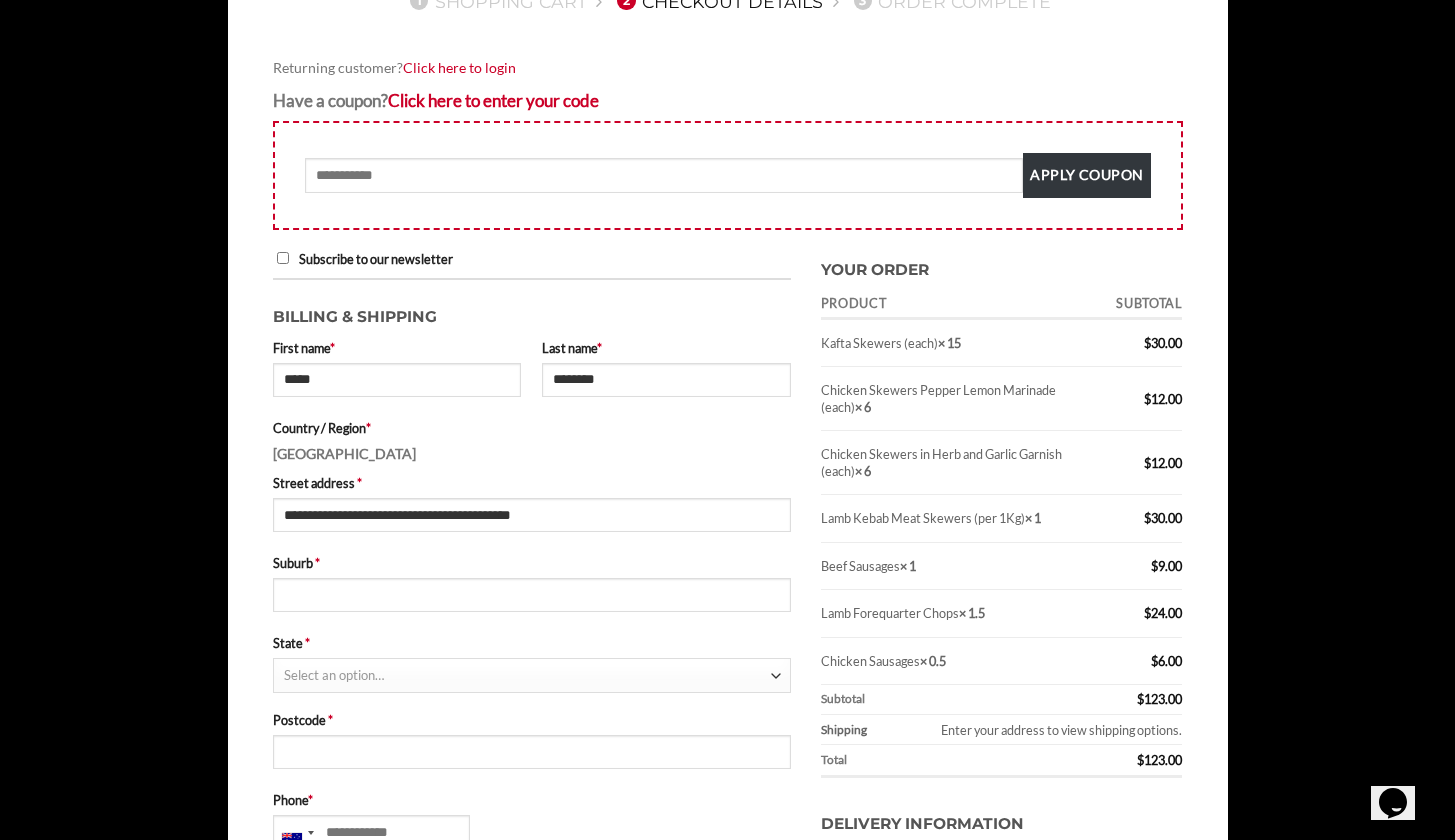 type on "**********" 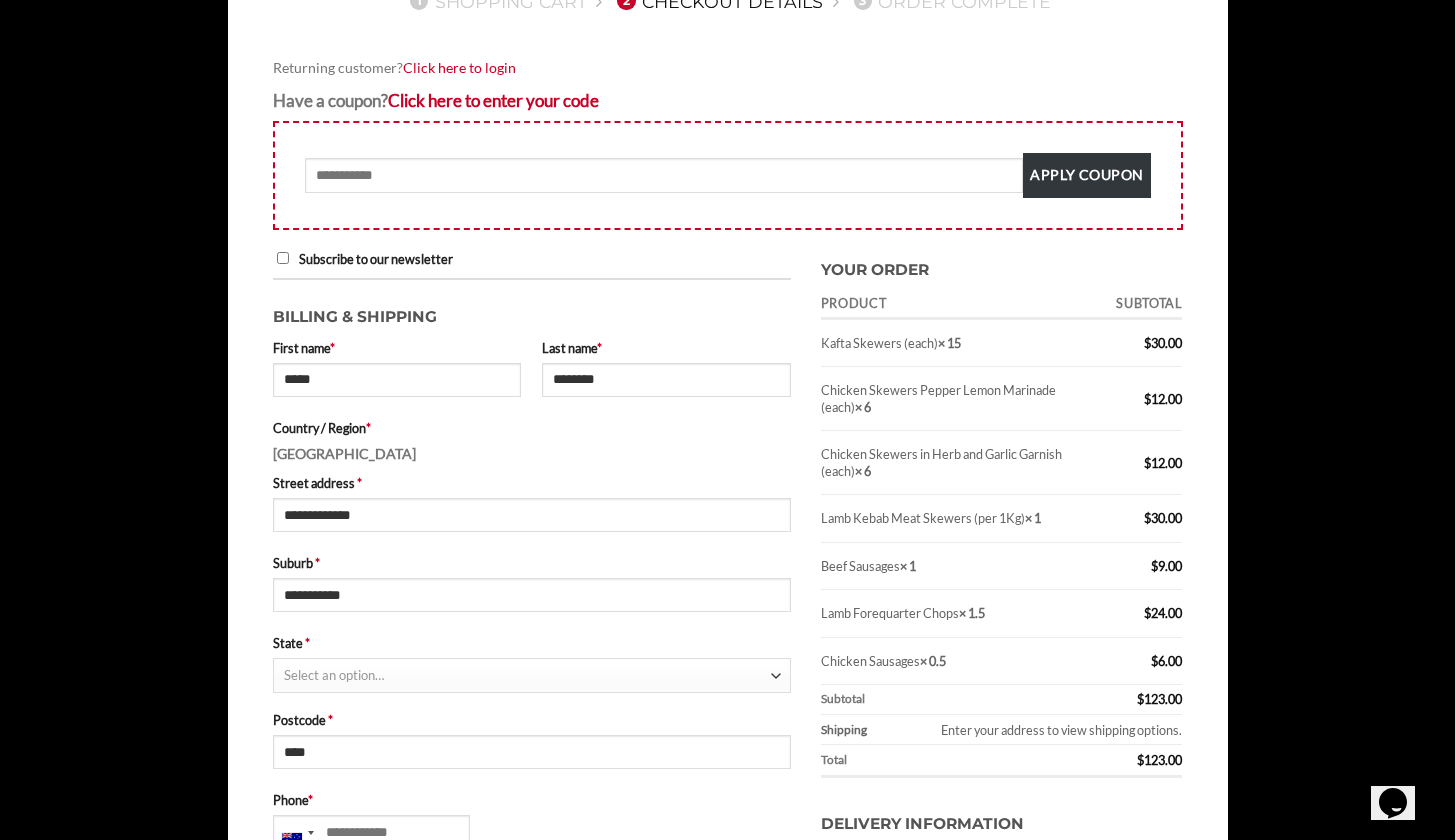select on "***" 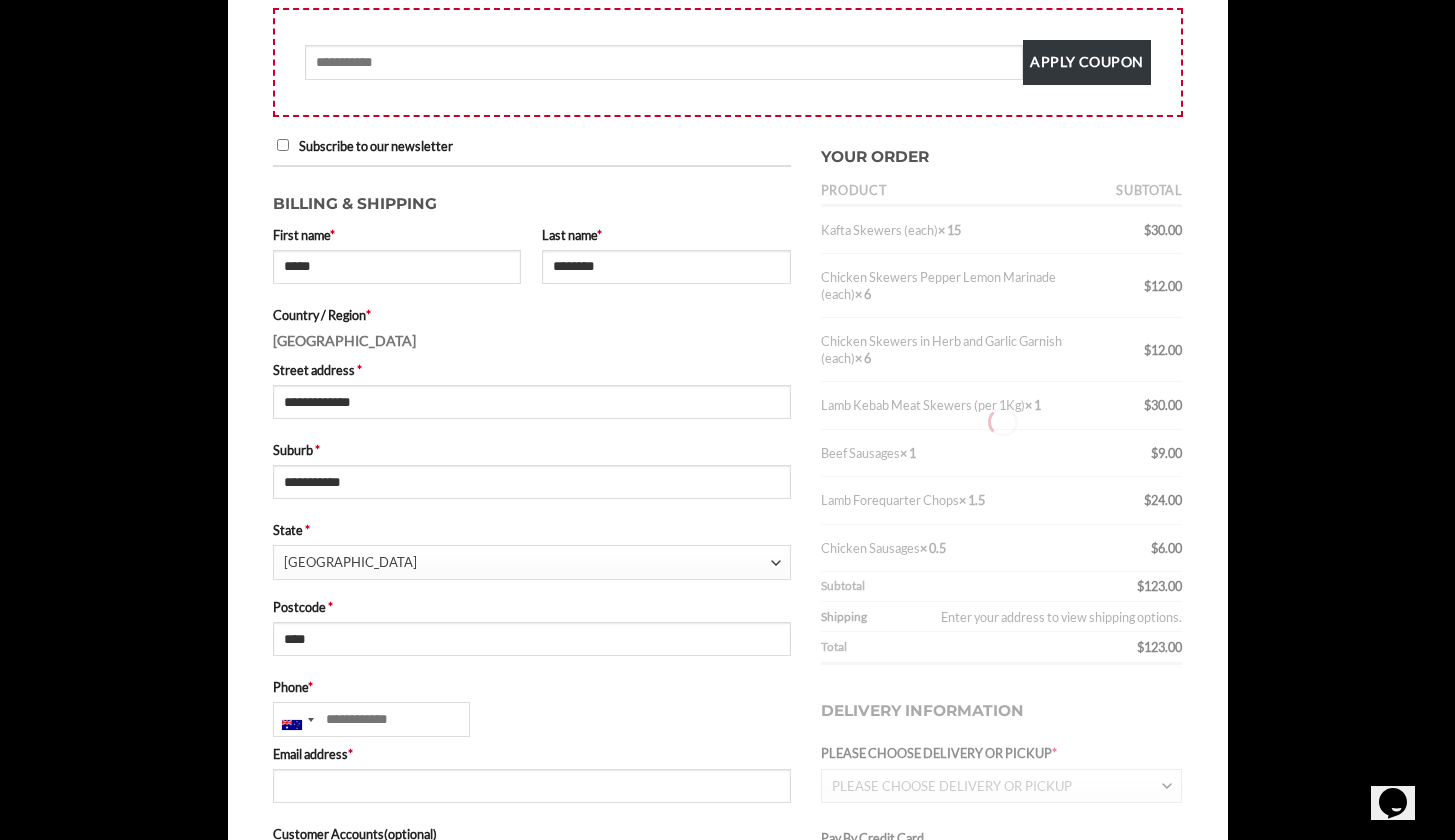 scroll, scrollTop: 476, scrollLeft: 0, axis: vertical 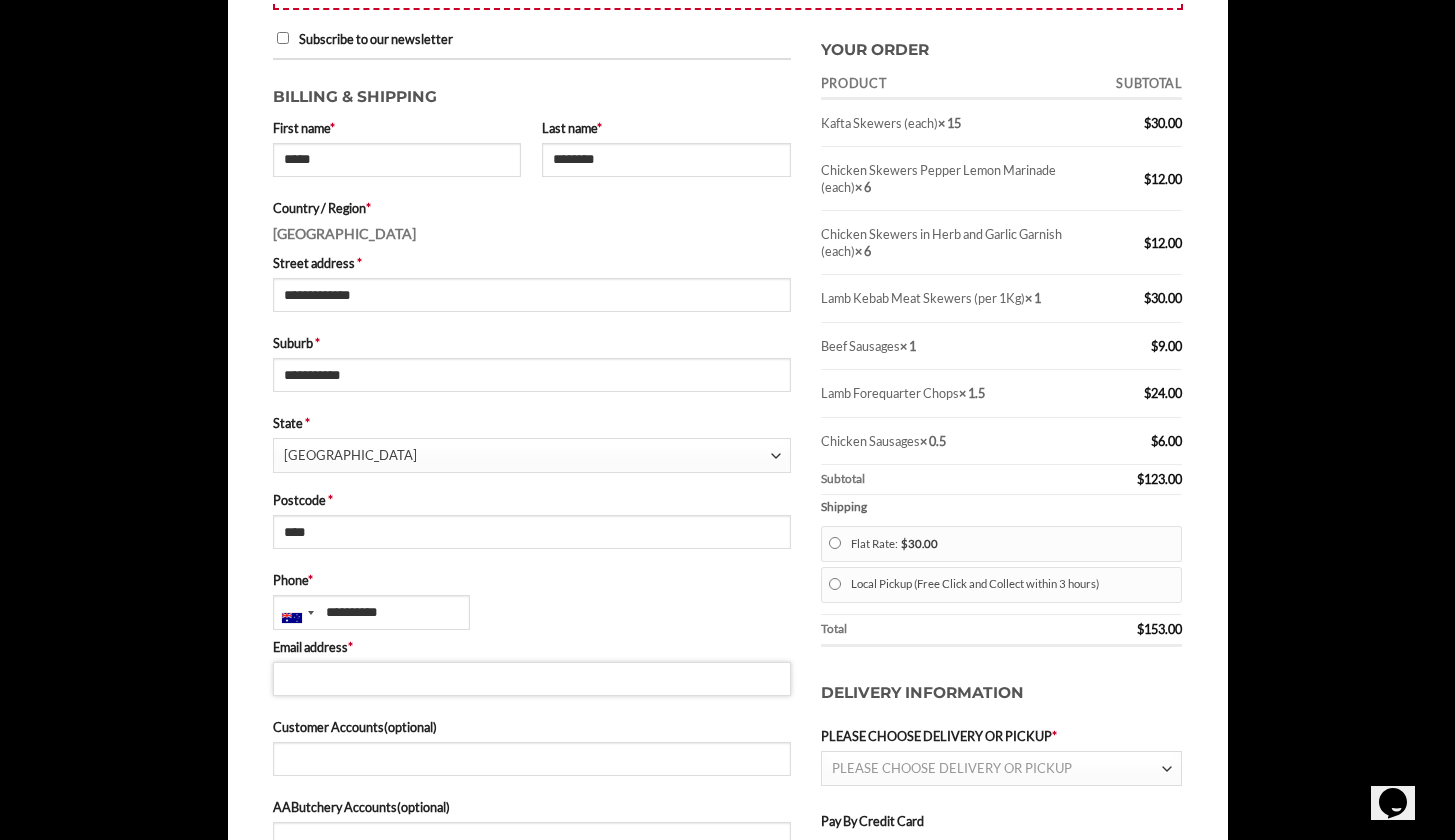 type on "**********" 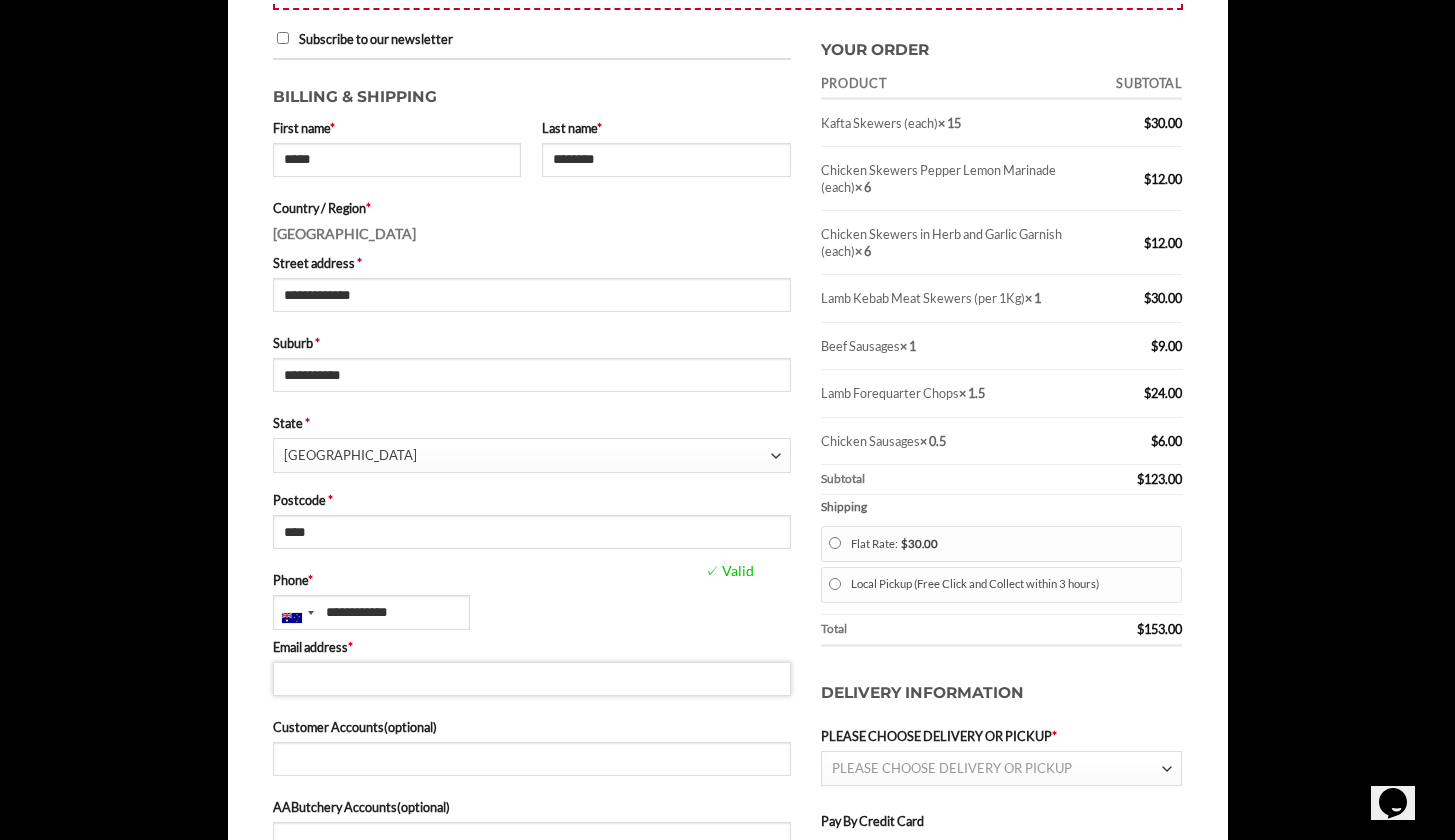 type on "**********" 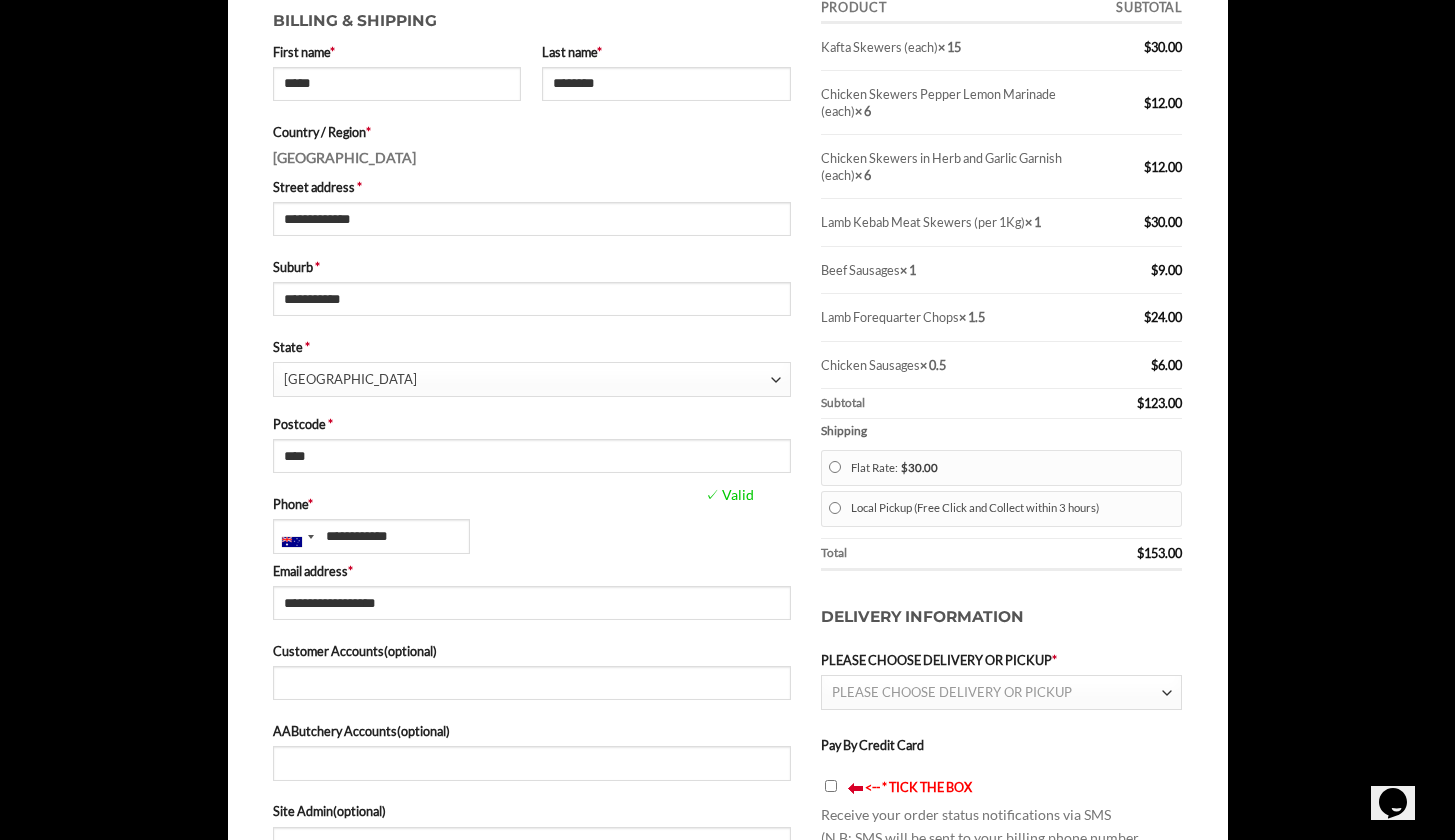 scroll, scrollTop: 603, scrollLeft: 0, axis: vertical 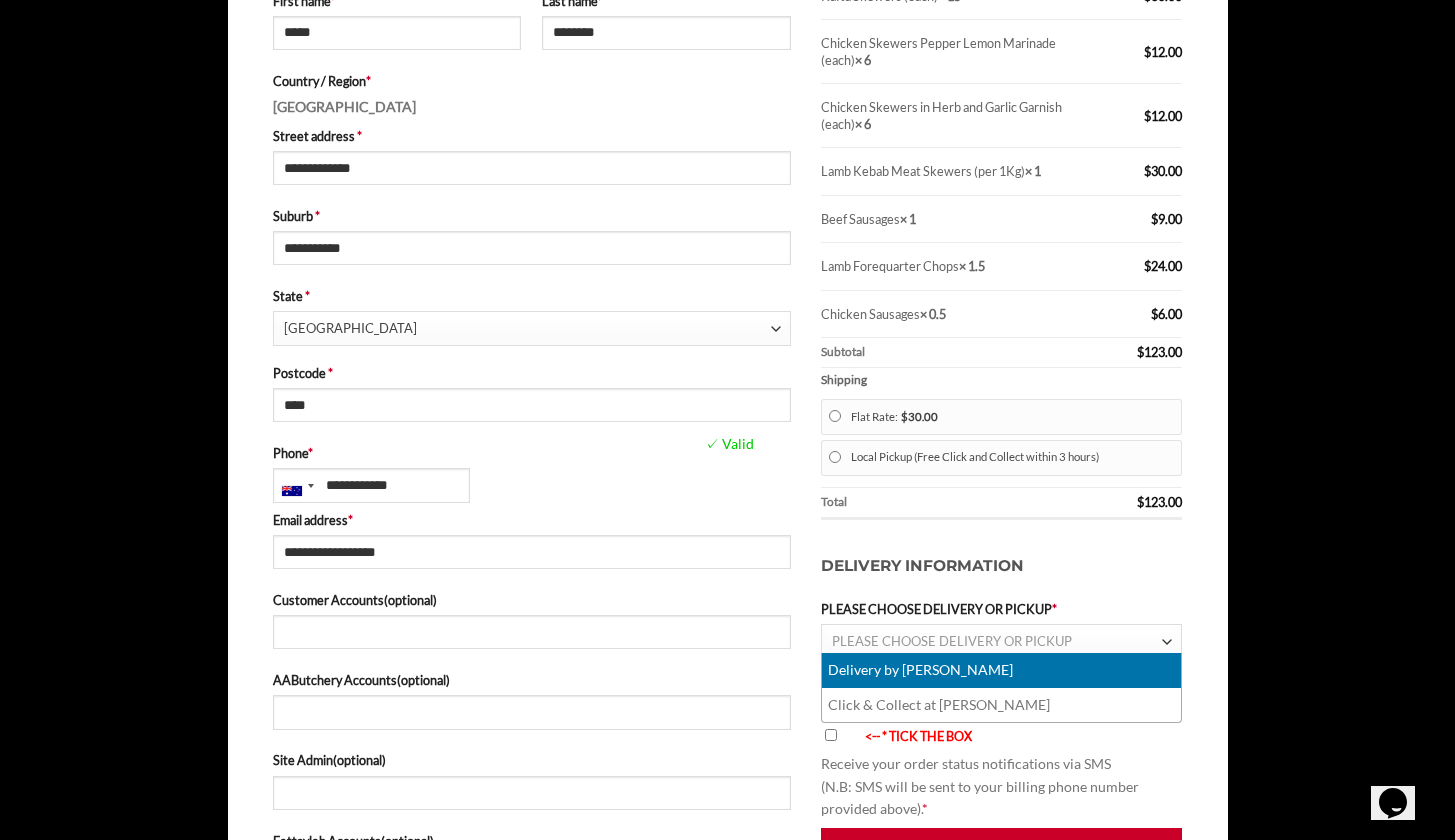 click at bounding box center (1166, 642) 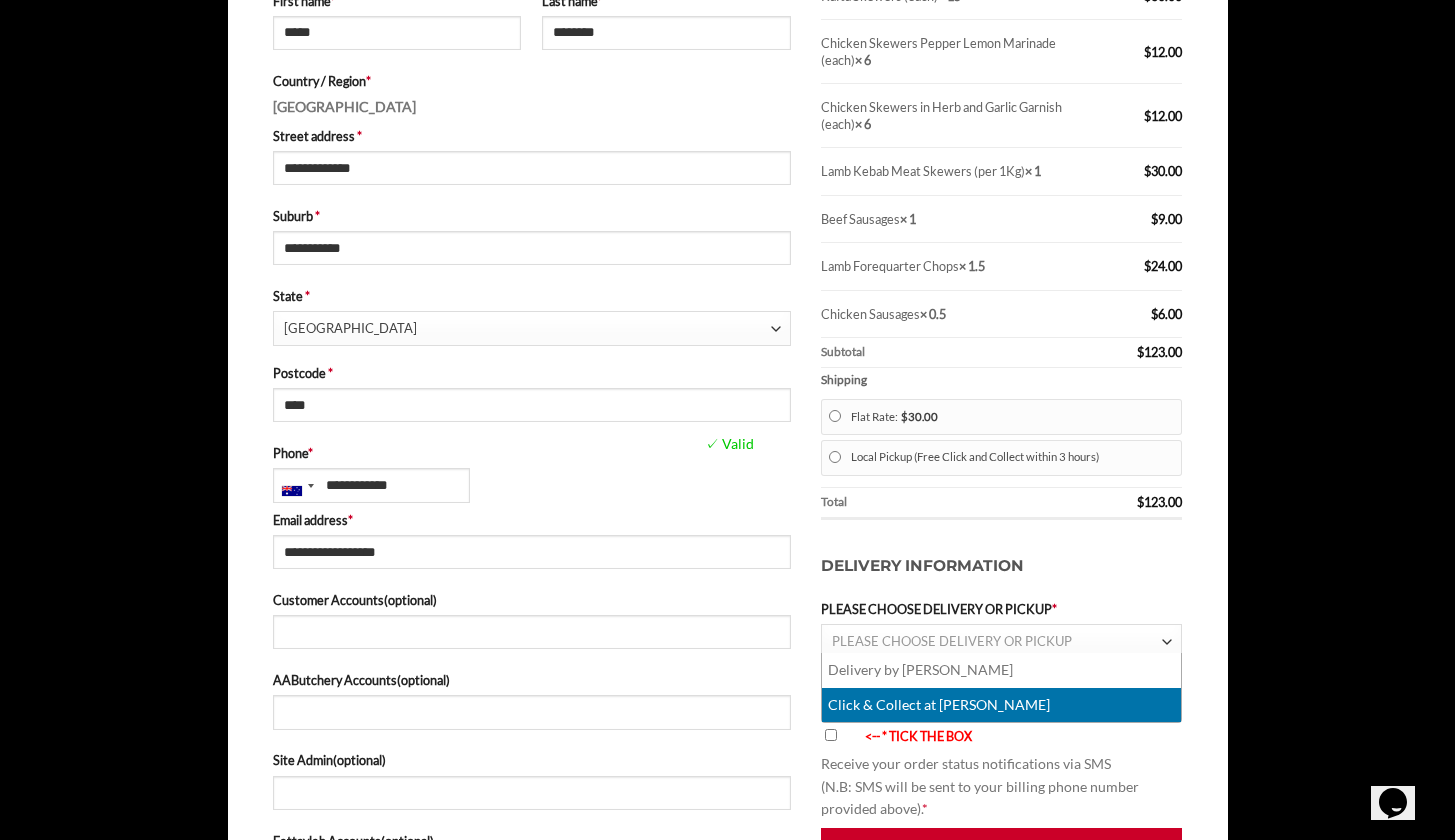 select on "******" 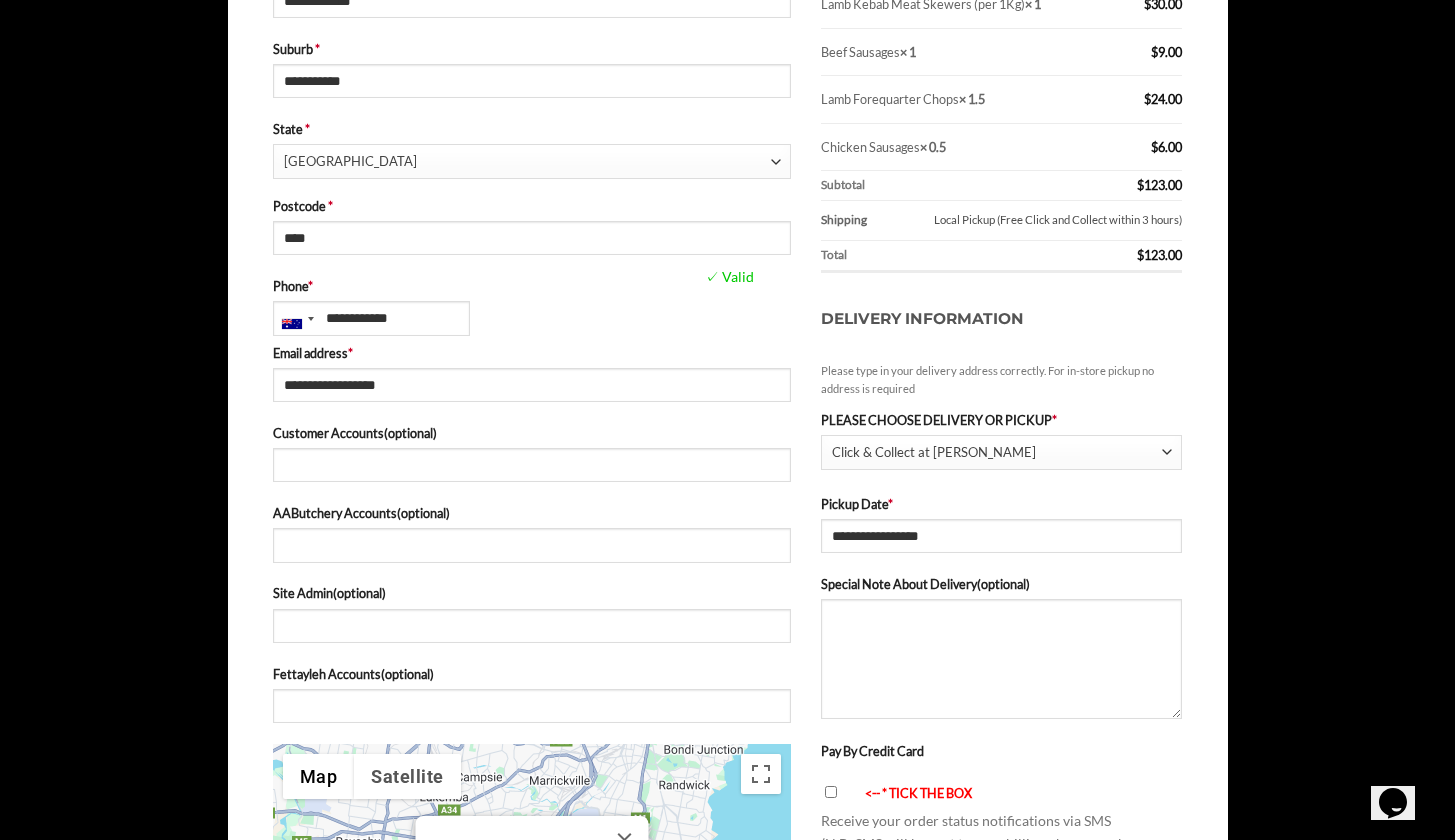 scroll, scrollTop: 877, scrollLeft: 0, axis: vertical 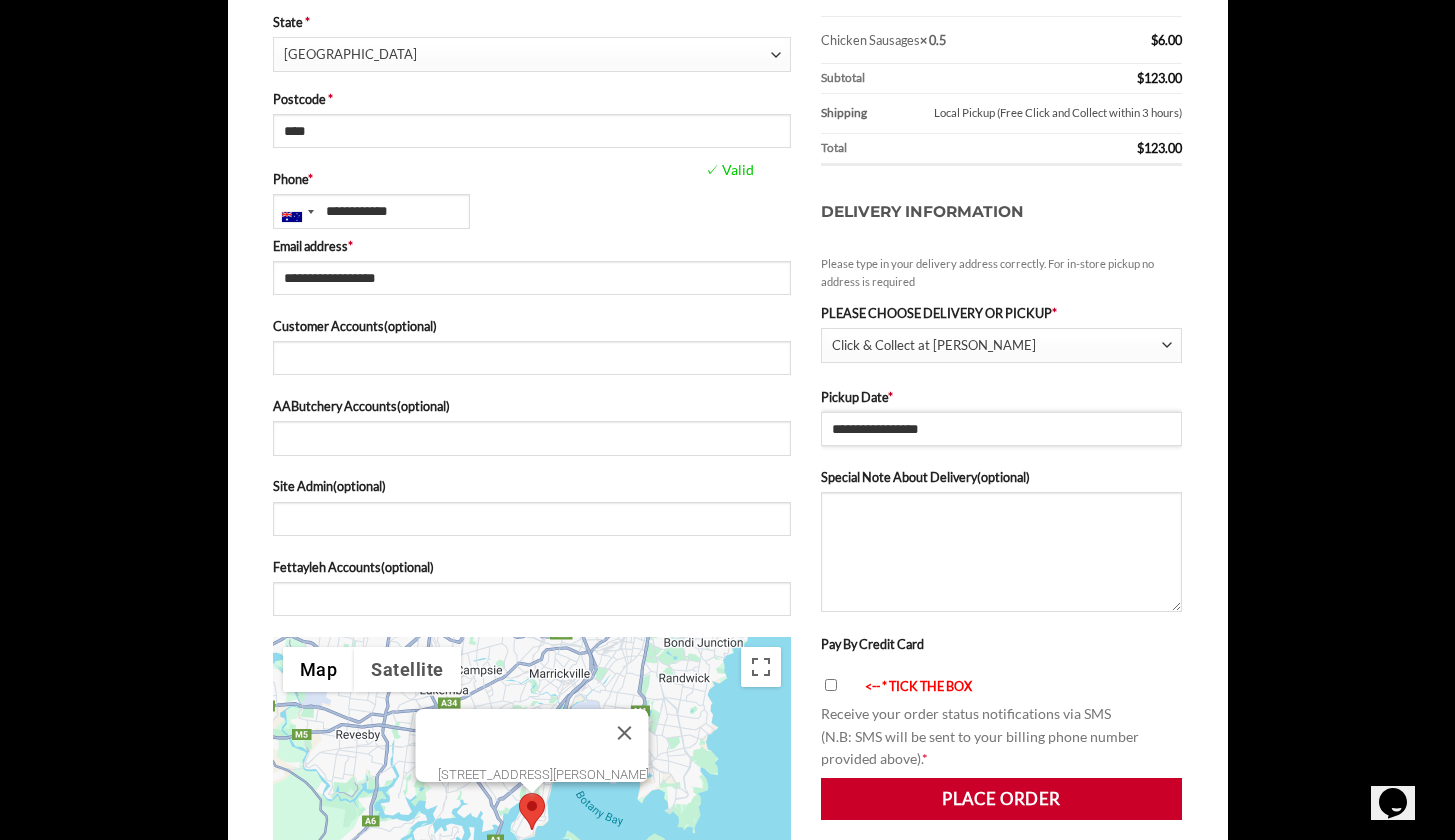 click on "**********" at bounding box center [1002, 429] 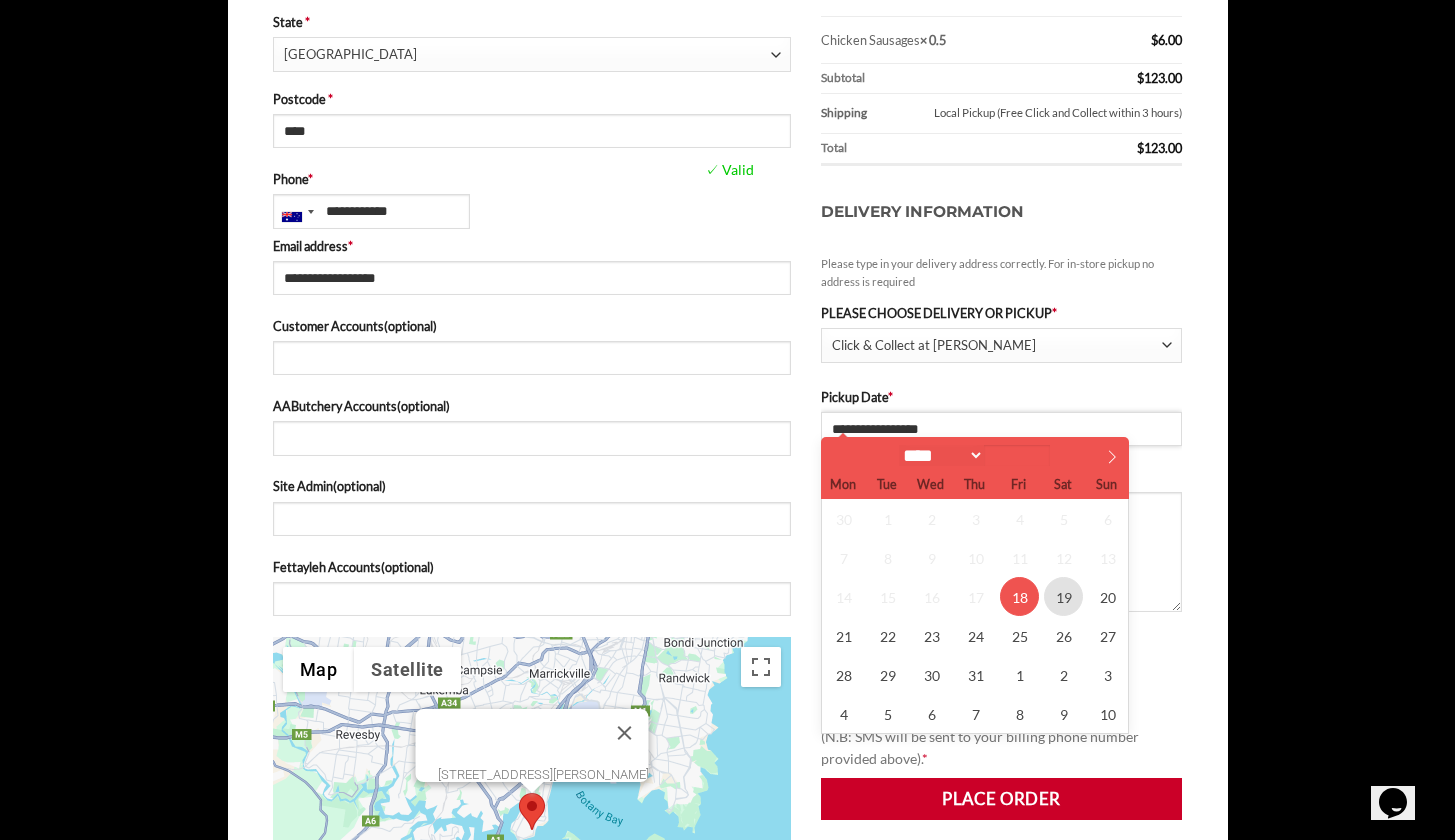type on "**********" 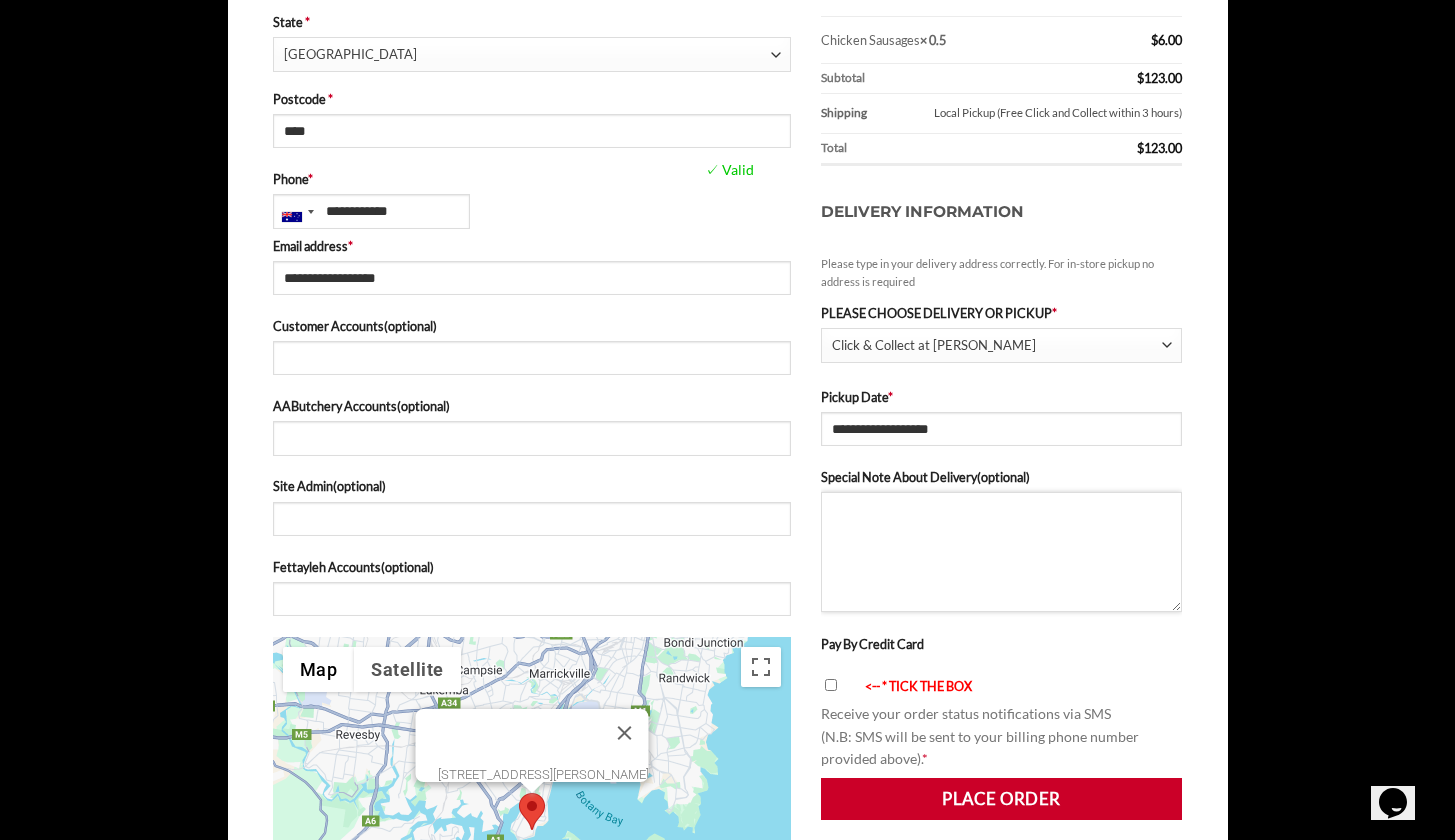 click on "Special Note About Delivery  (optional)" at bounding box center [1002, 552] 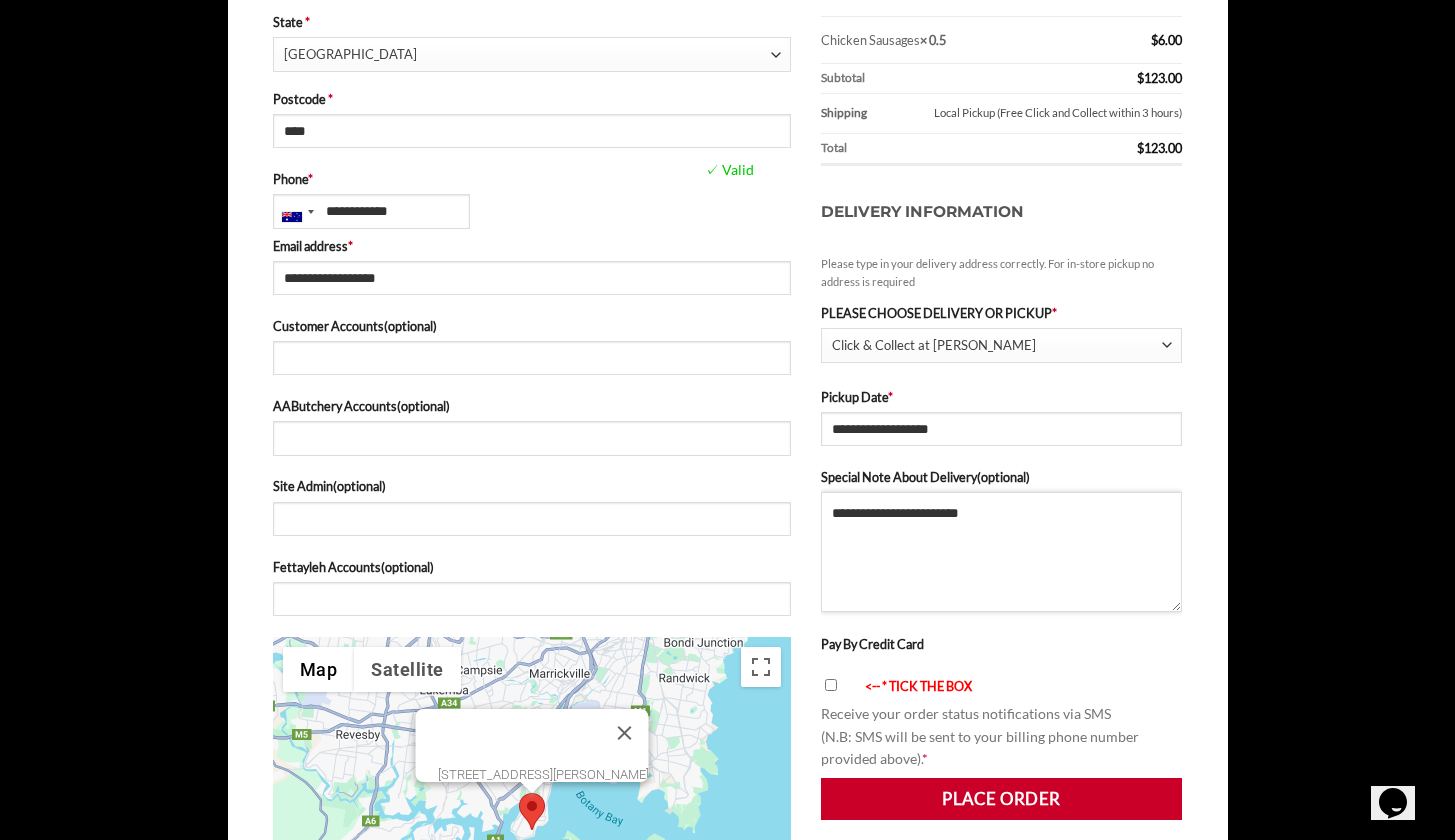 click on "**********" at bounding box center [1002, 552] 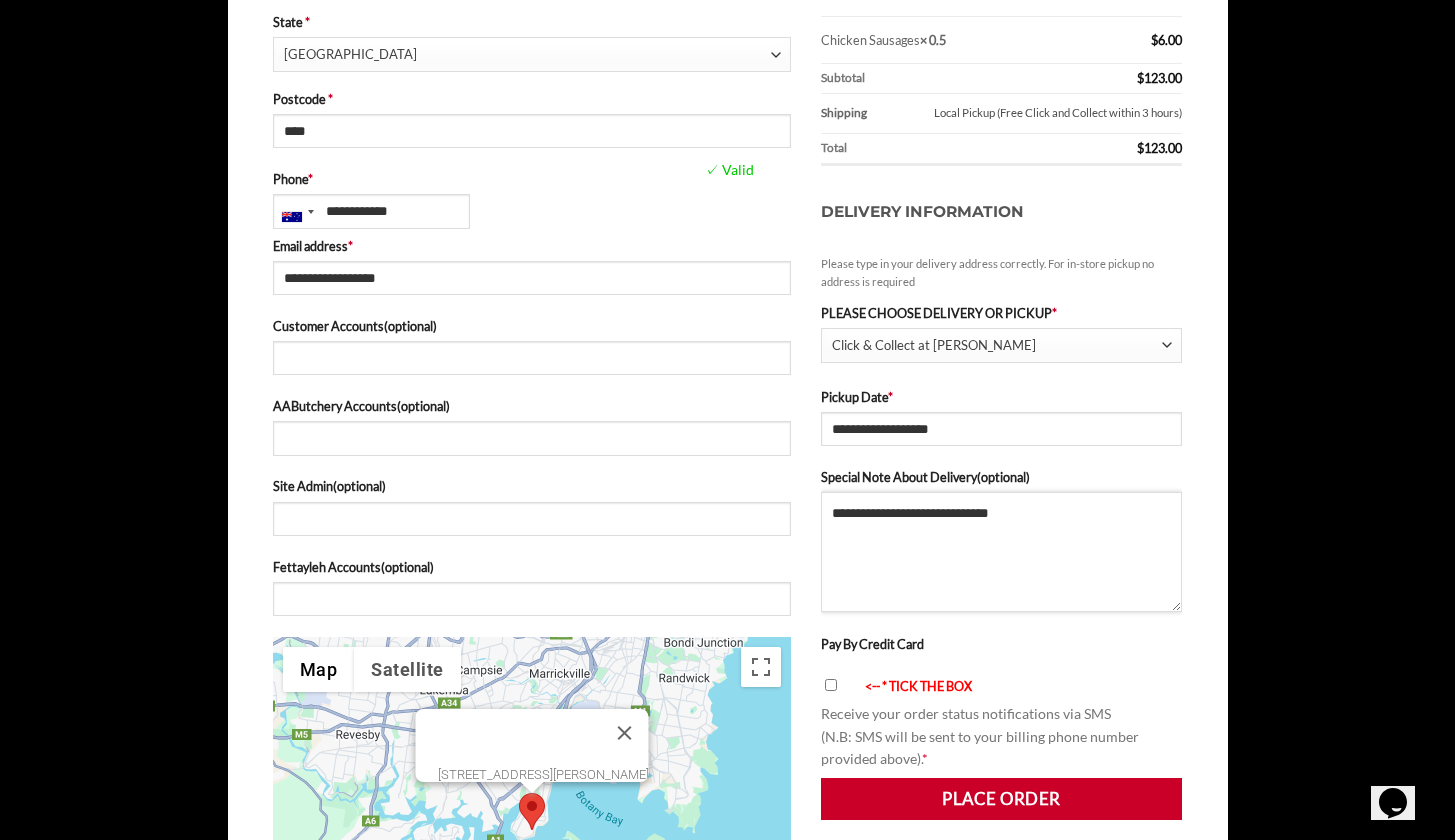 click on "**********" at bounding box center [1002, 552] 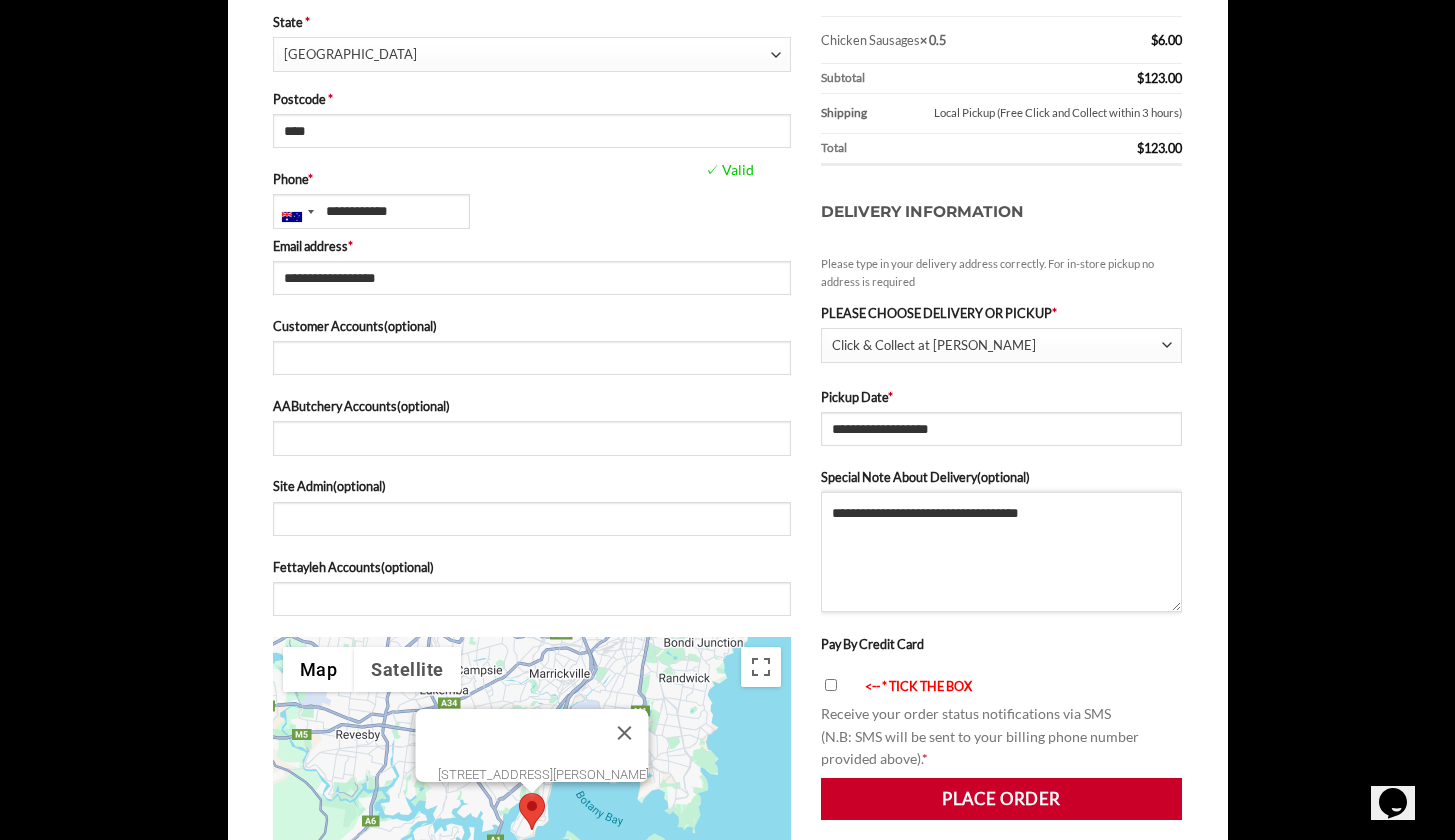 type on "**********" 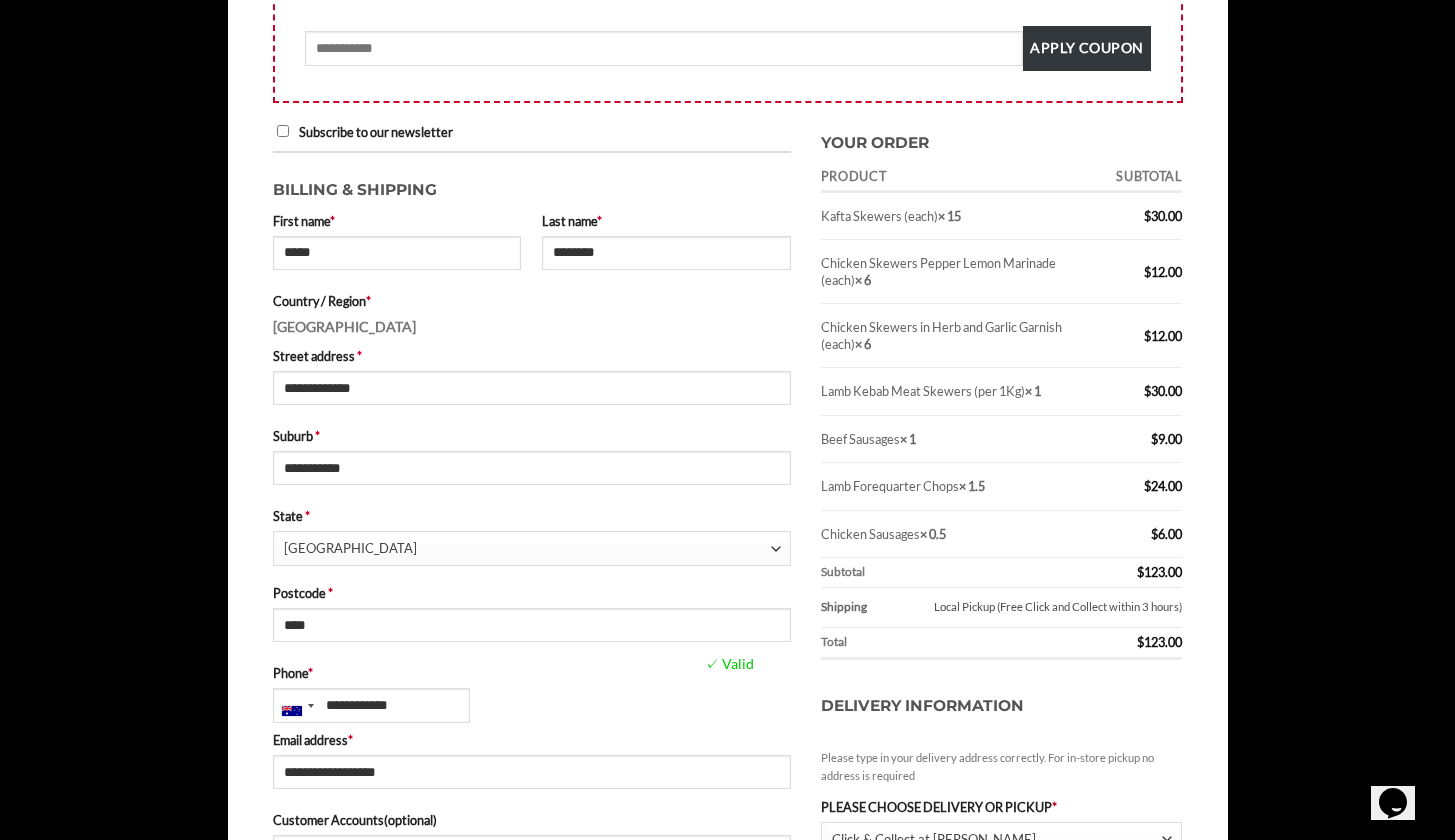 scroll, scrollTop: 0, scrollLeft: 0, axis: both 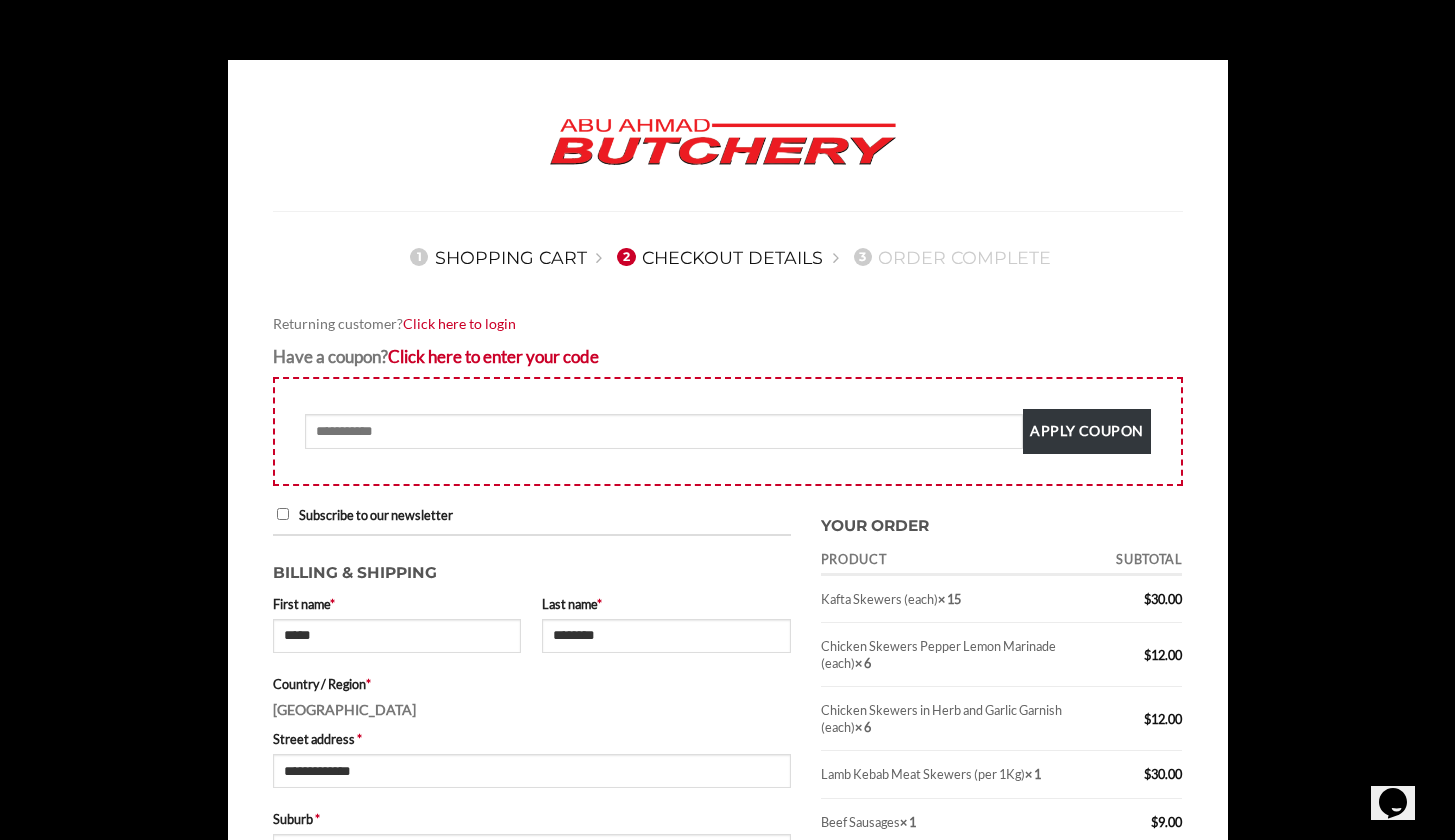 click on "1   	   	Shopping Cart" at bounding box center (495, 257) 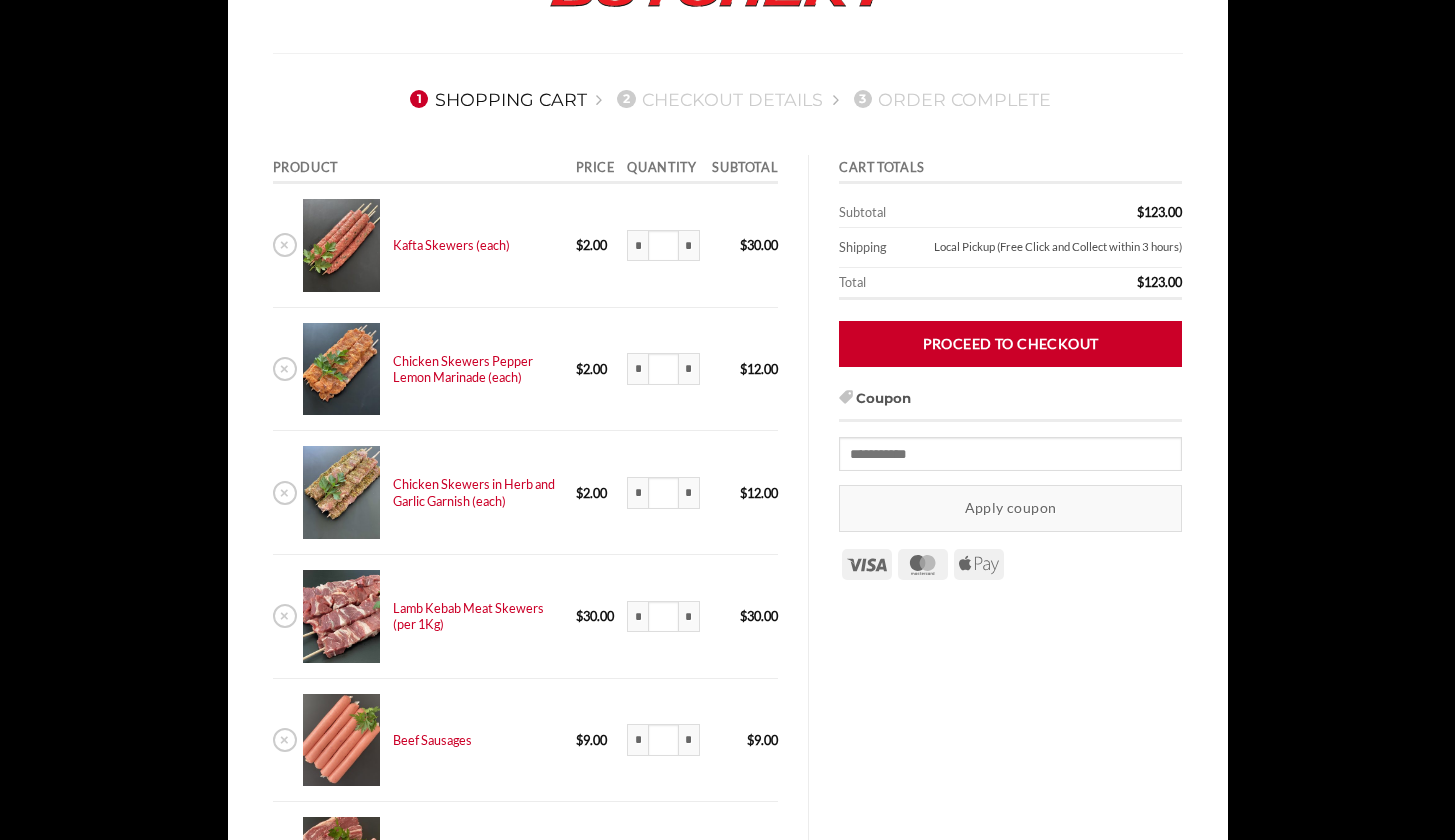 scroll, scrollTop: 819, scrollLeft: 0, axis: vertical 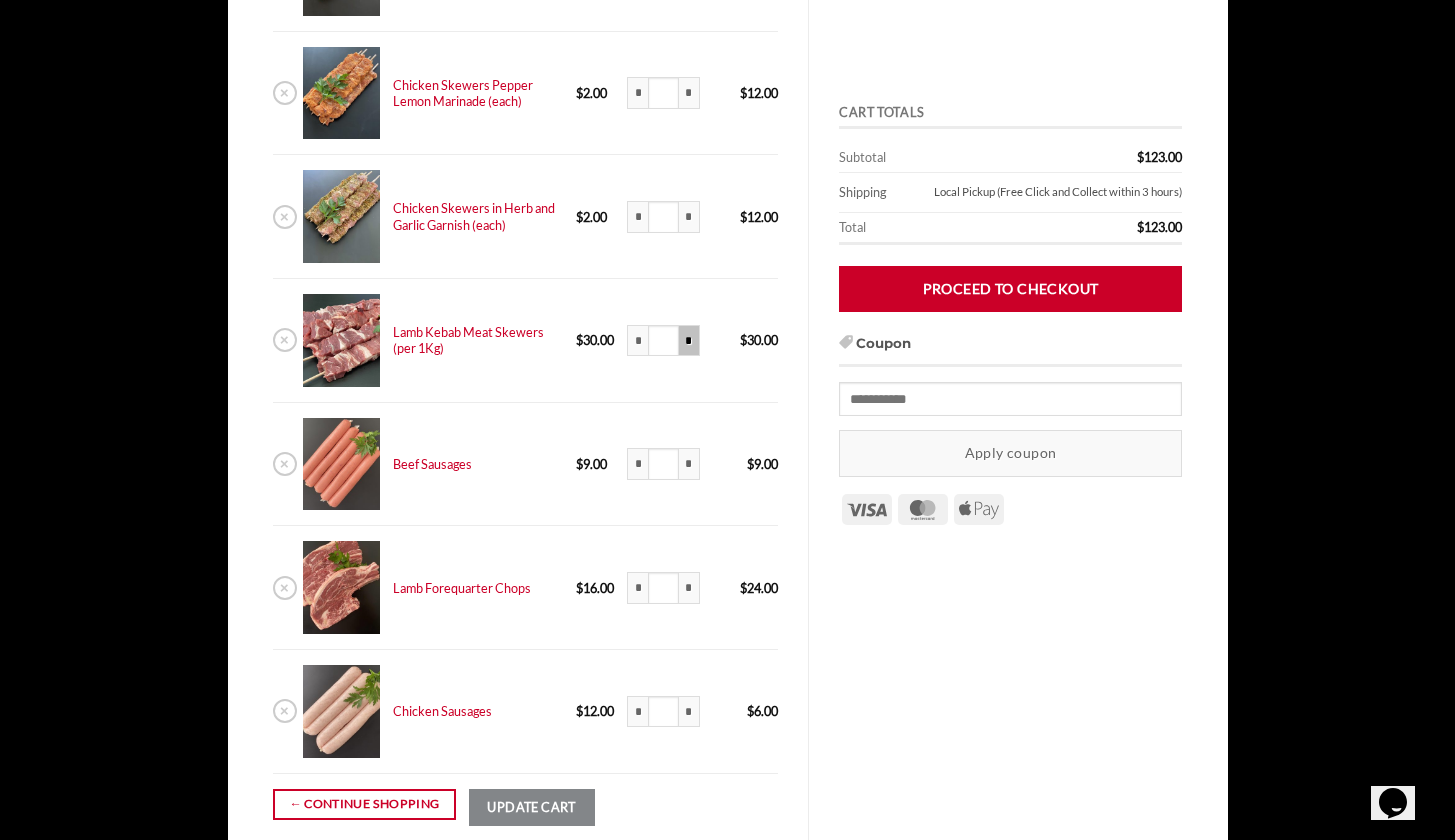 click on "*" at bounding box center [689, 341] 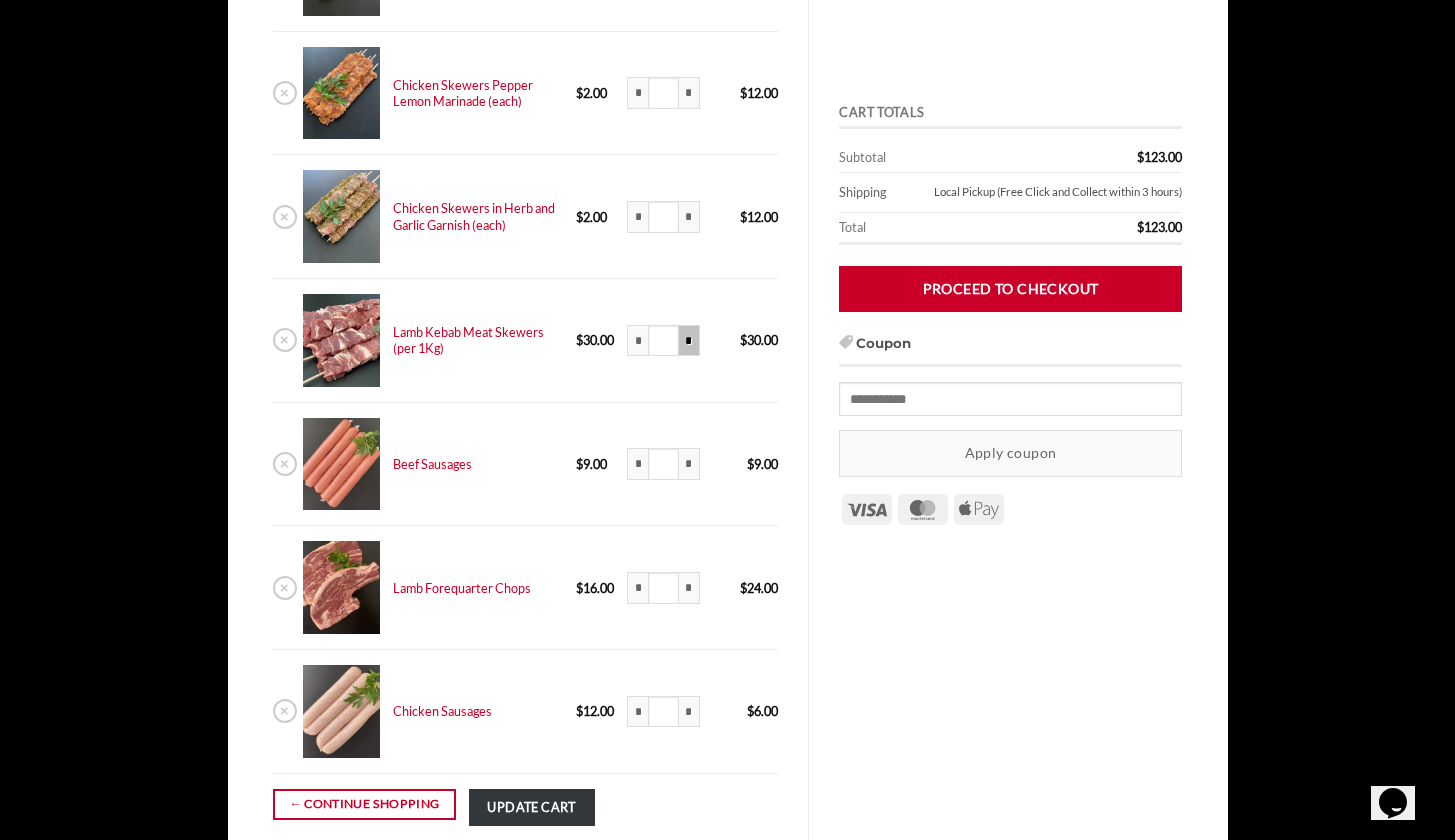 type on "****" 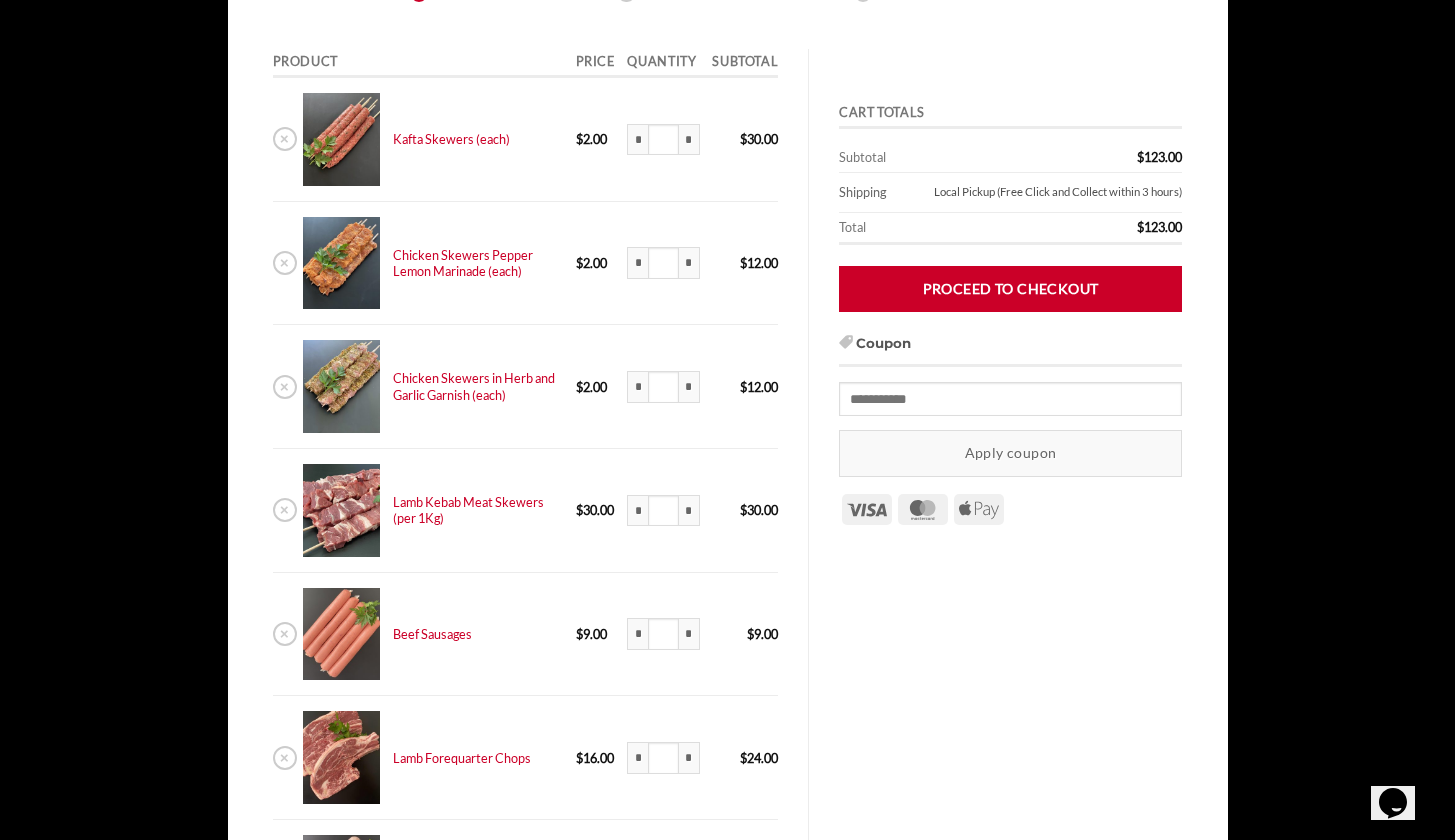 scroll, scrollTop: 0, scrollLeft: 0, axis: both 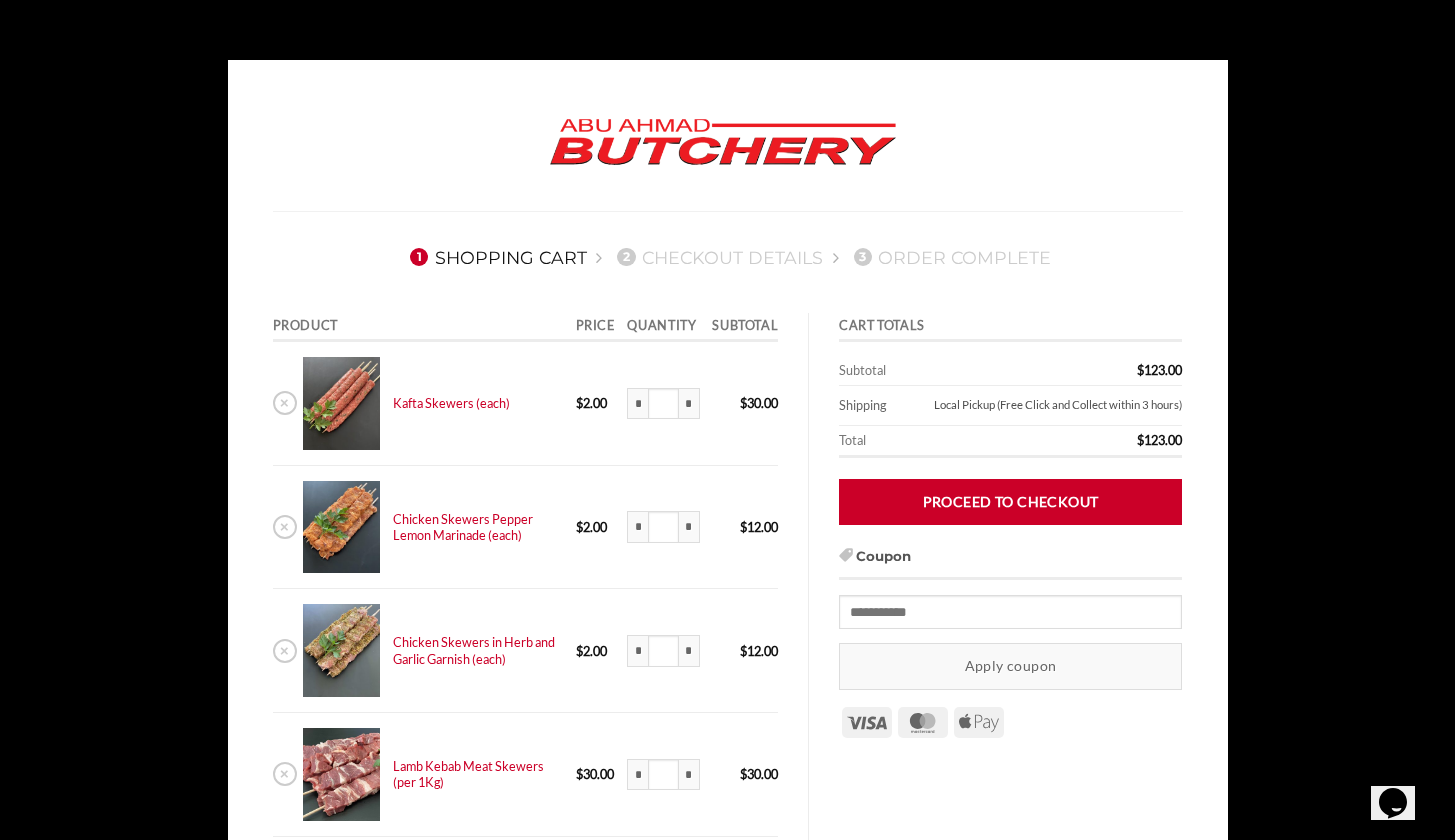 click on "1   	   	Shopping Cart" at bounding box center (495, 257) 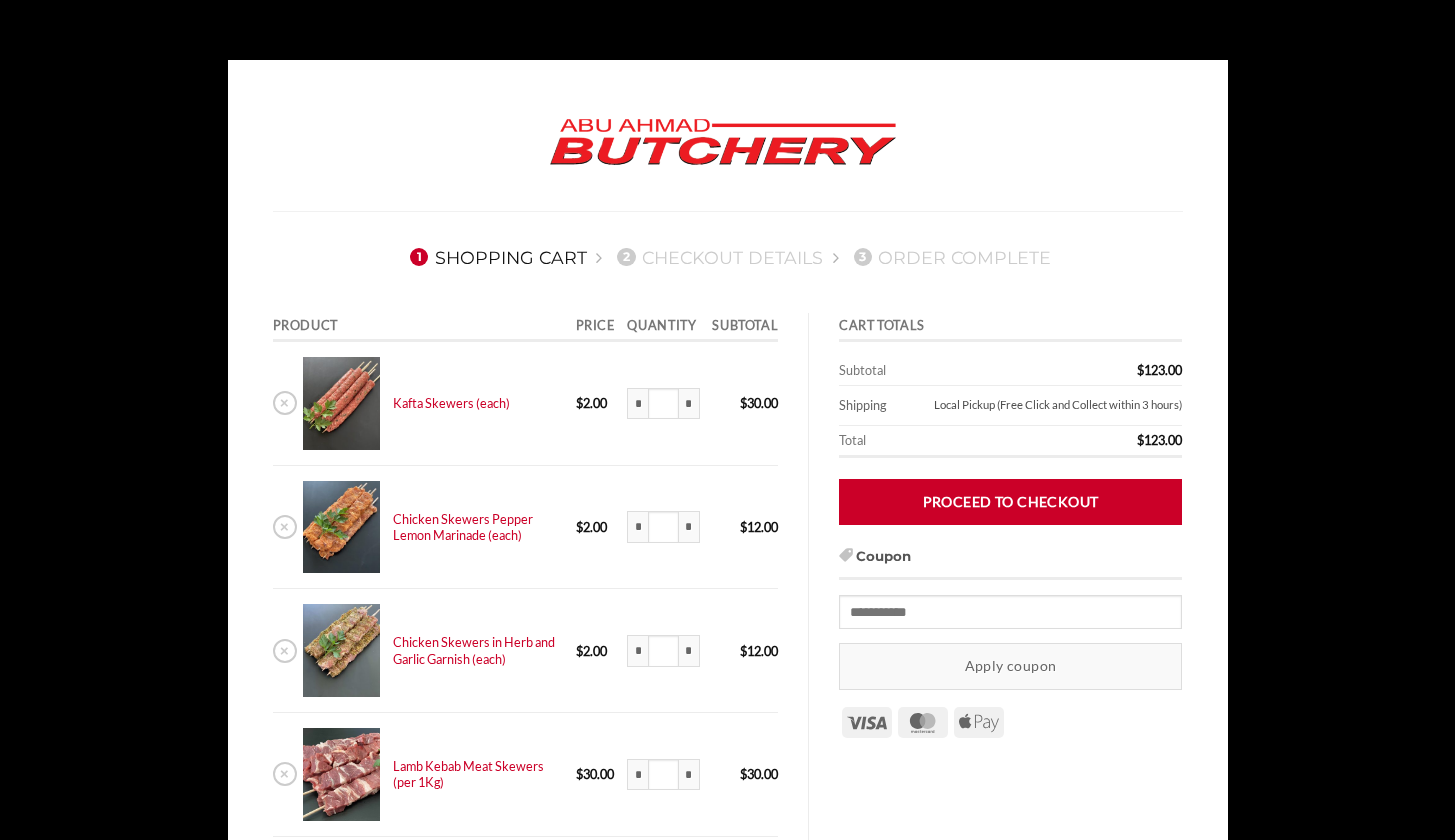 scroll, scrollTop: 0, scrollLeft: 0, axis: both 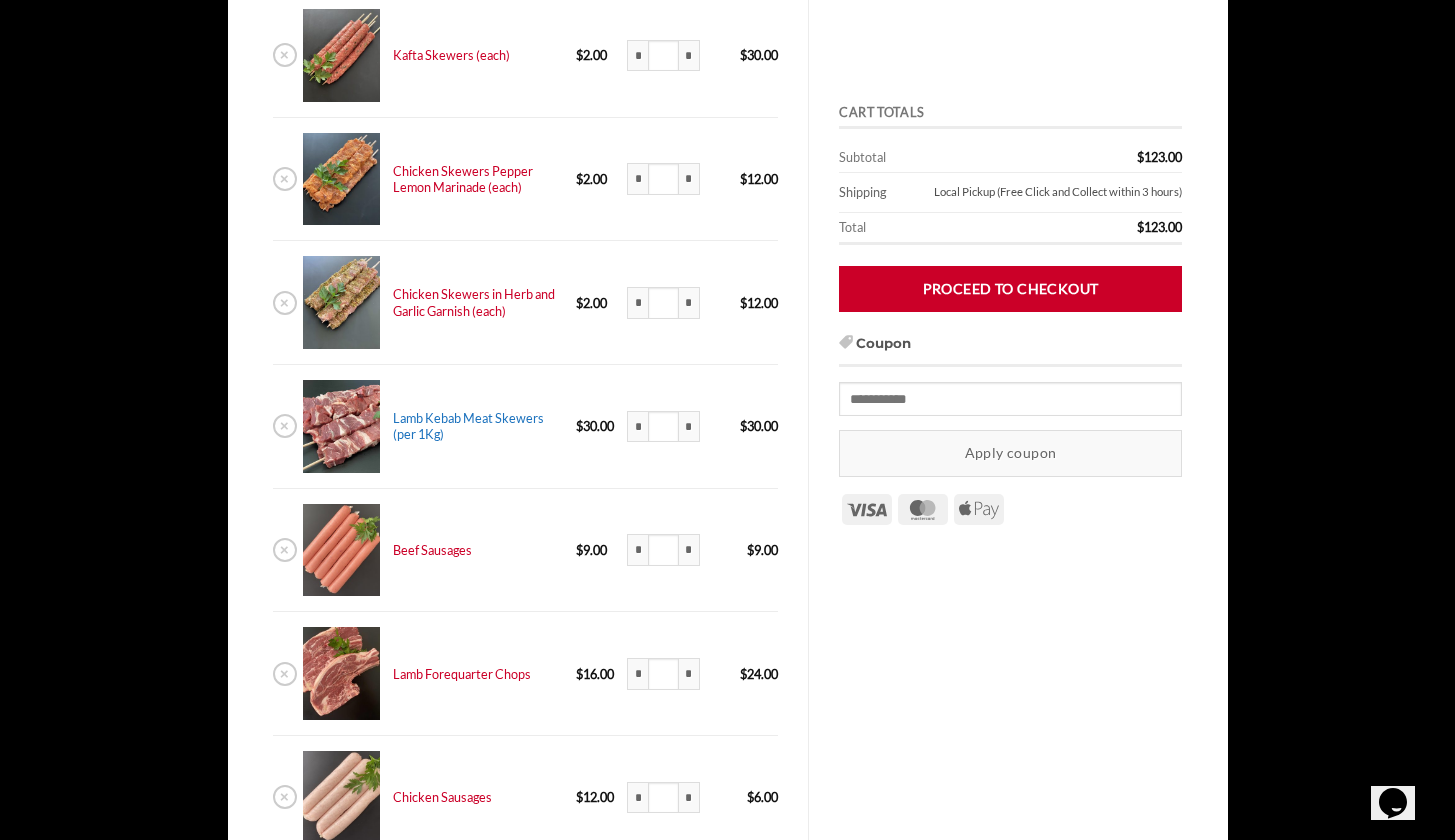 click on "Lamb Kebab Meat Skewers (per 1Kg)" at bounding box center [468, 426] 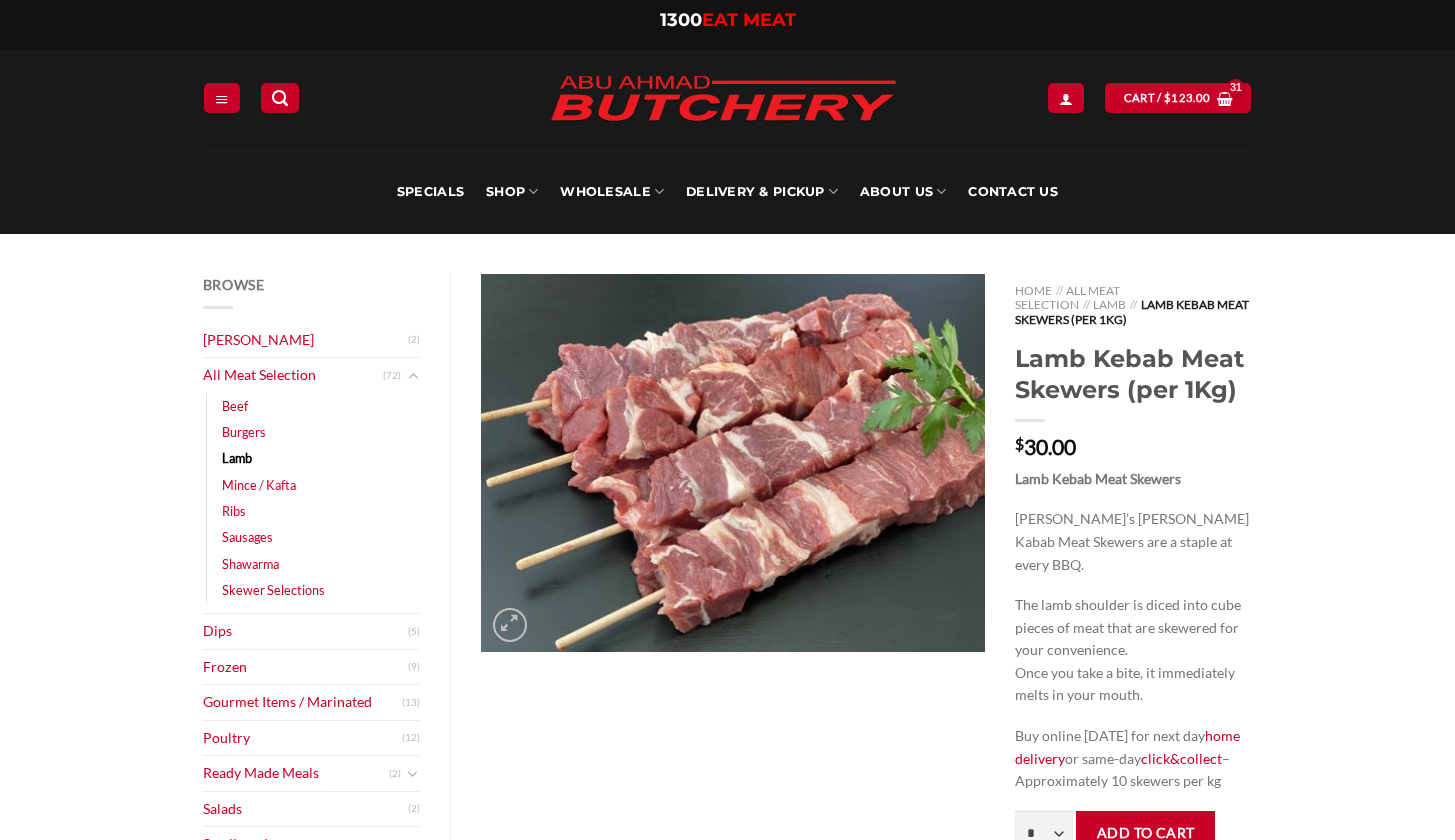 scroll, scrollTop: 0, scrollLeft: 0, axis: both 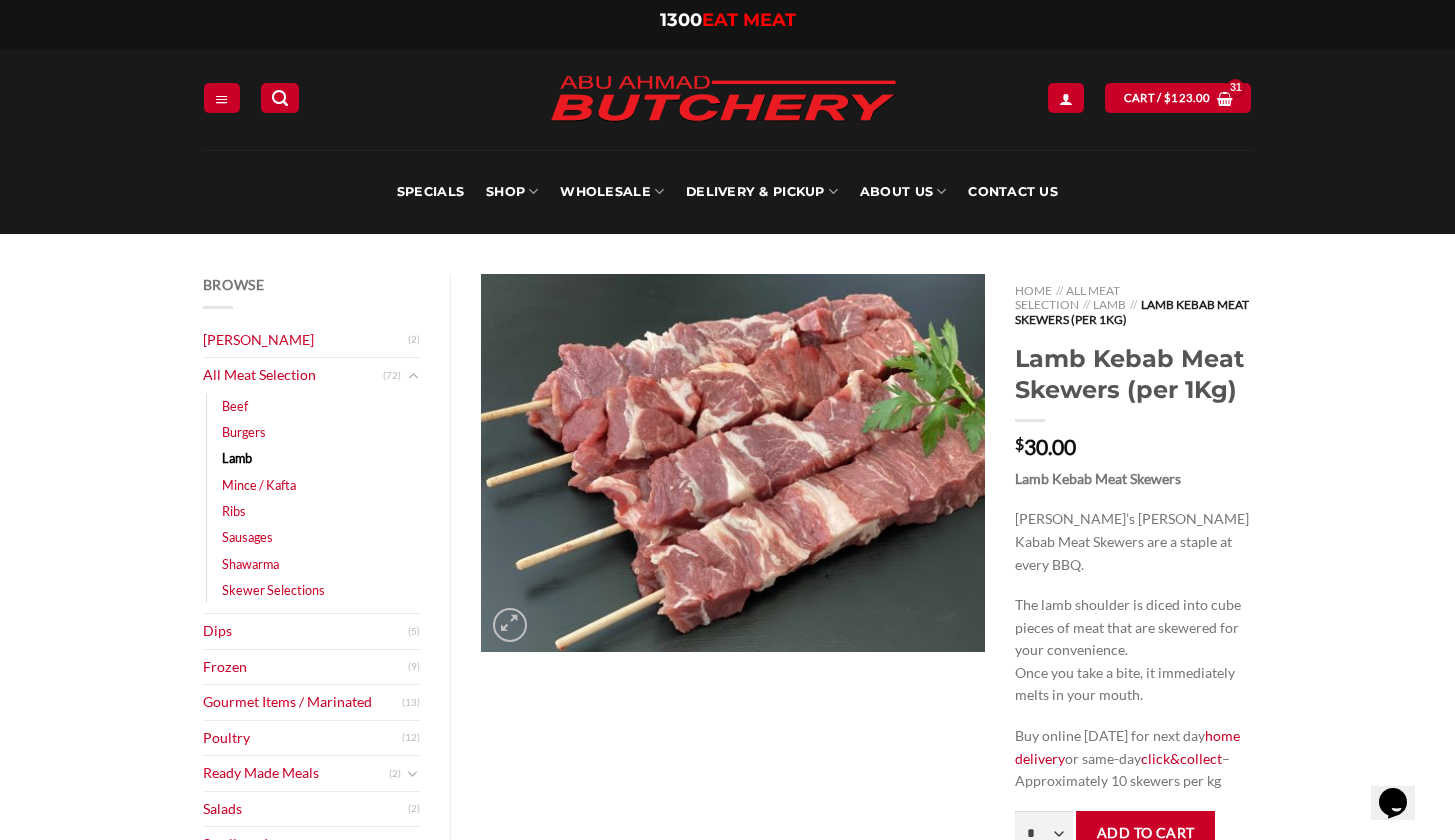 click on "Lamb" at bounding box center (237, 458) 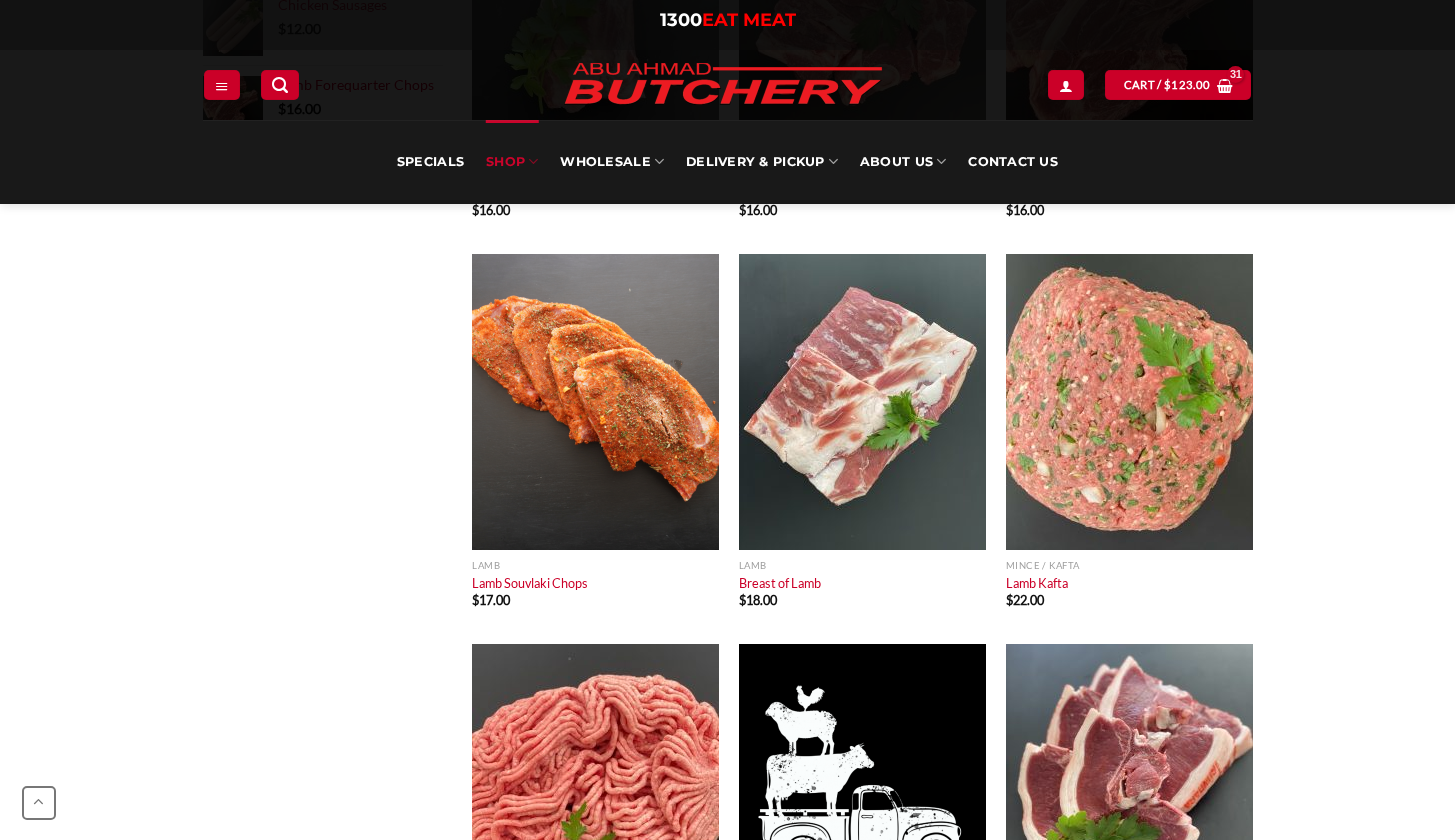 scroll, scrollTop: 1559, scrollLeft: 0, axis: vertical 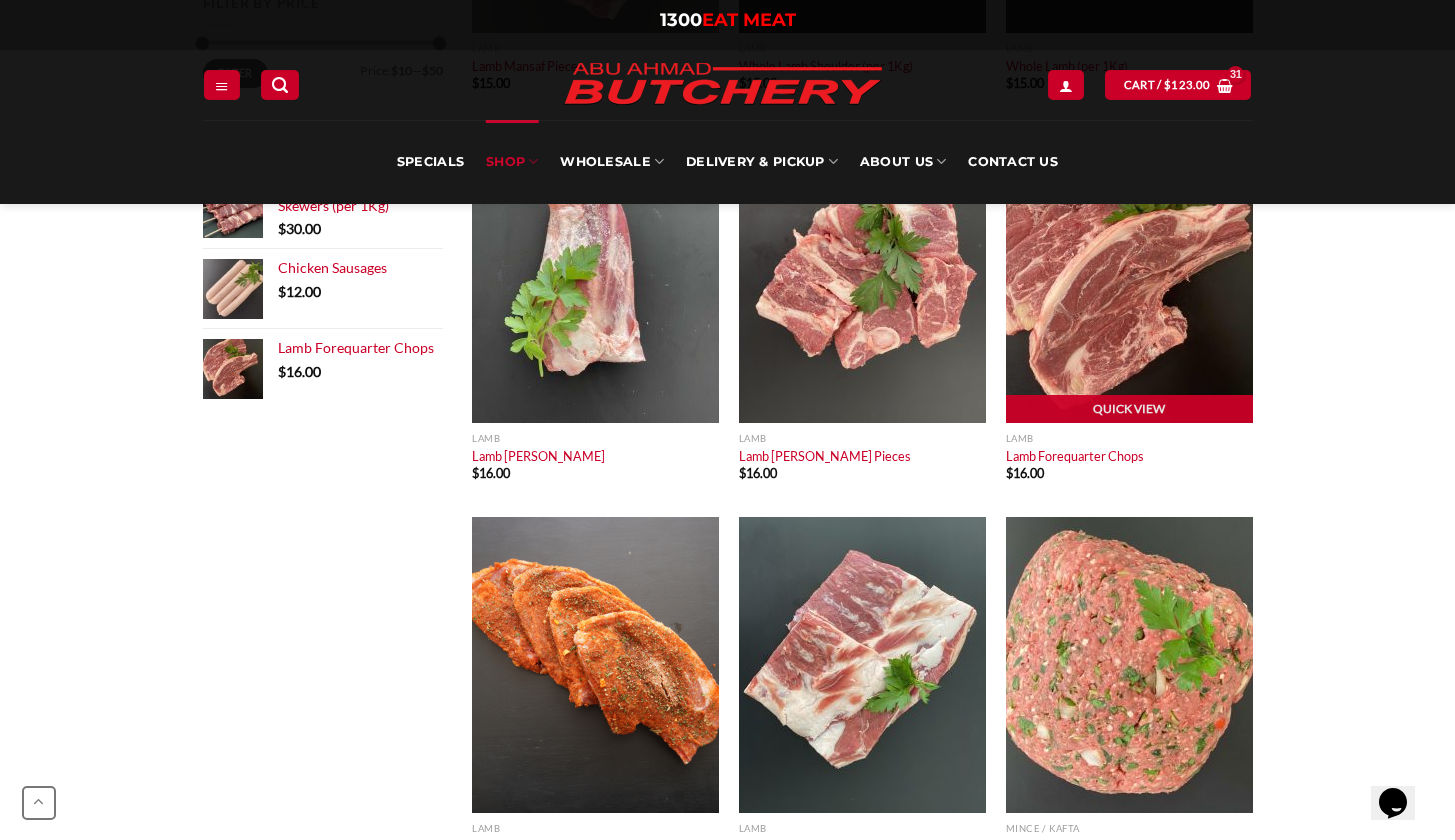 click 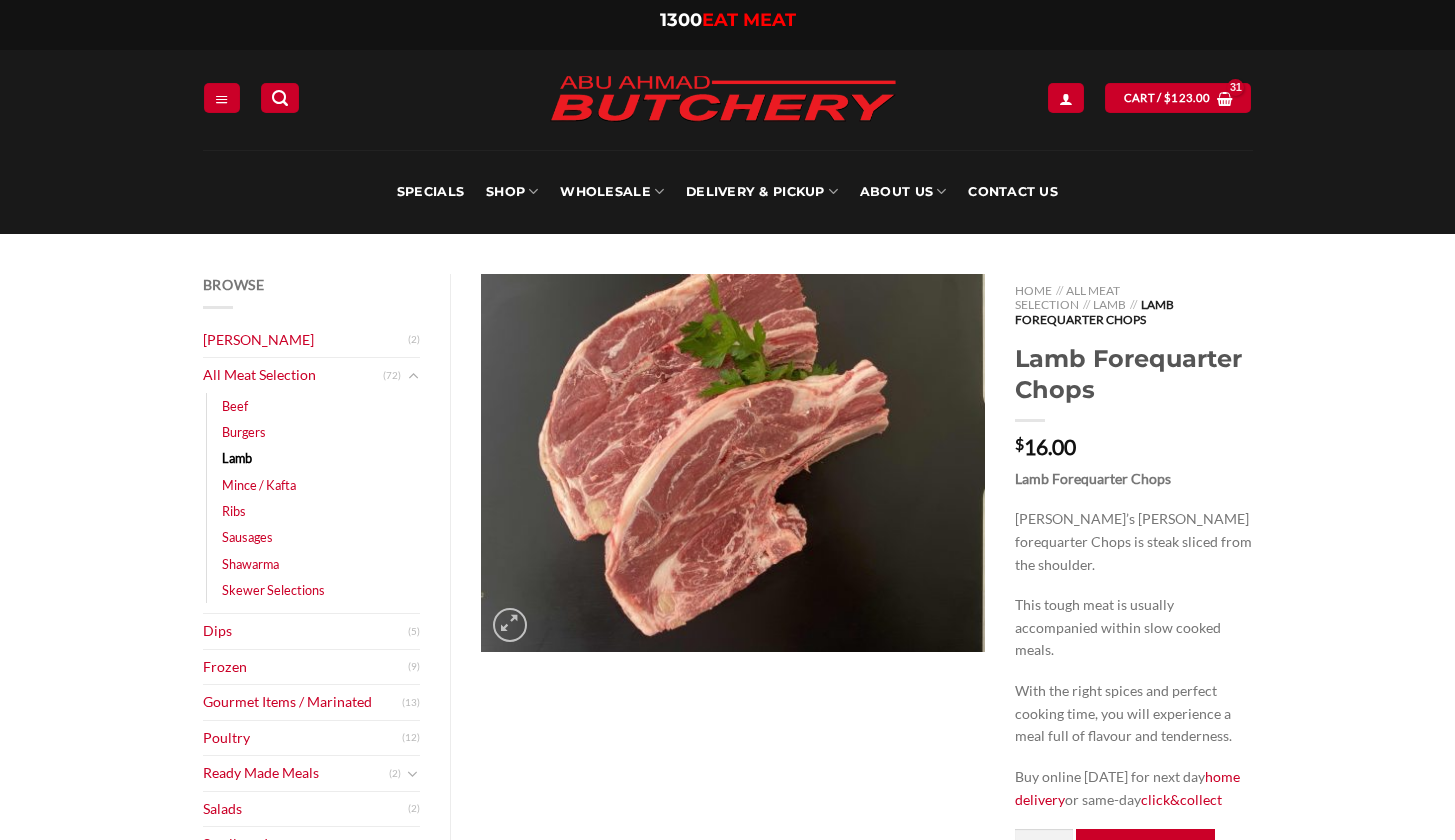 scroll, scrollTop: 0, scrollLeft: 0, axis: both 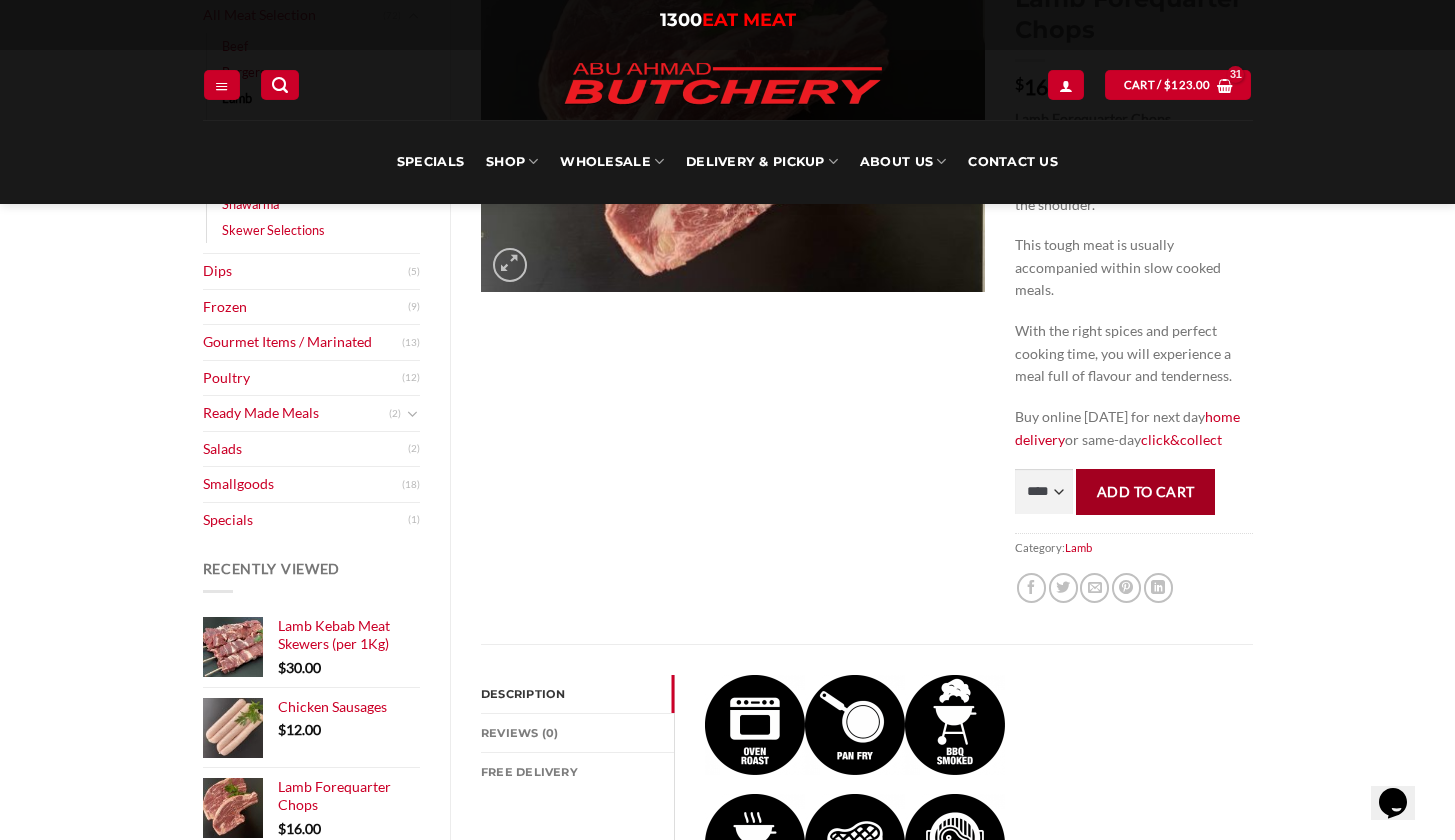click on "Add to cart" at bounding box center [1145, 491] 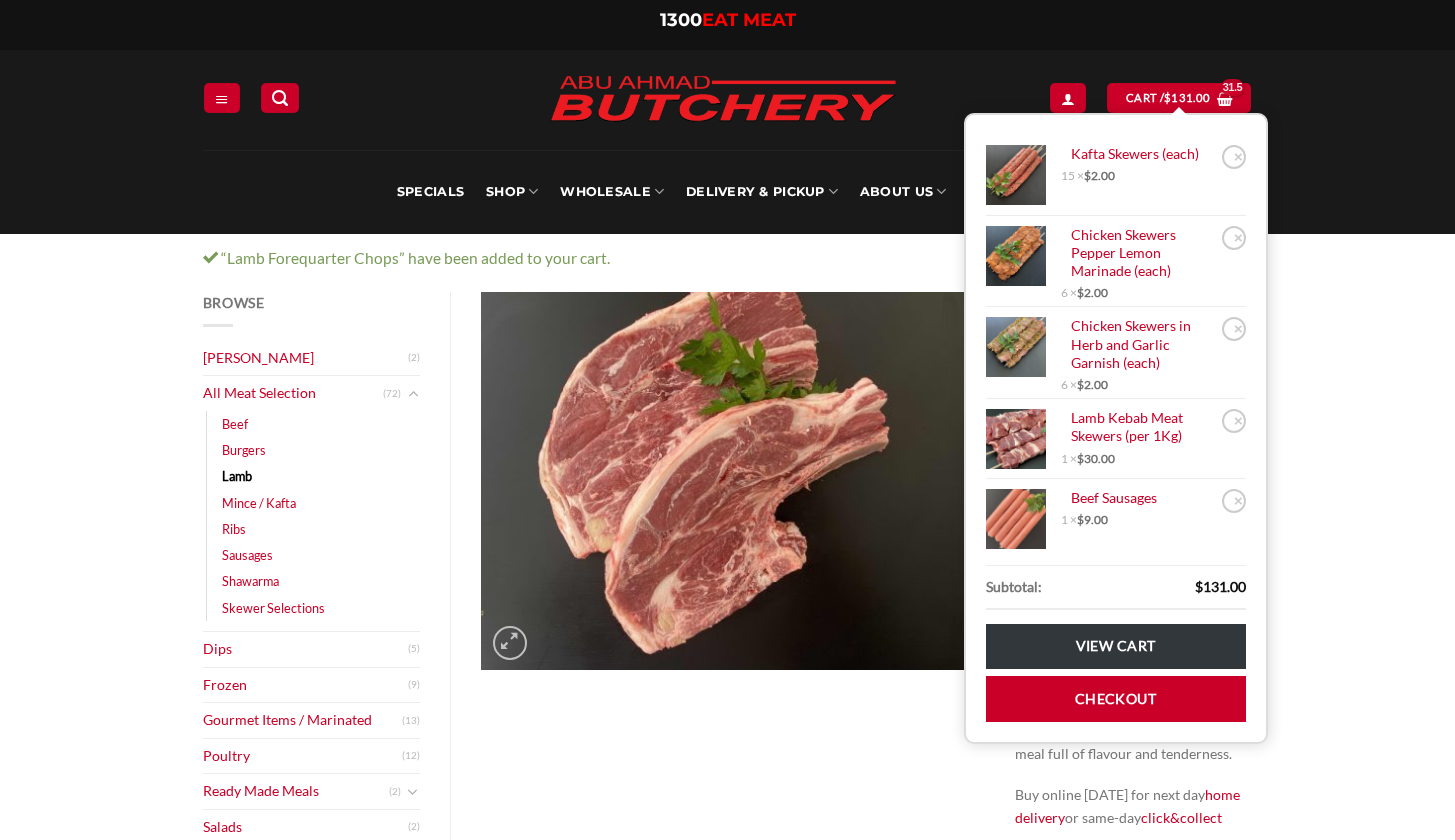 scroll, scrollTop: 0, scrollLeft: 0, axis: both 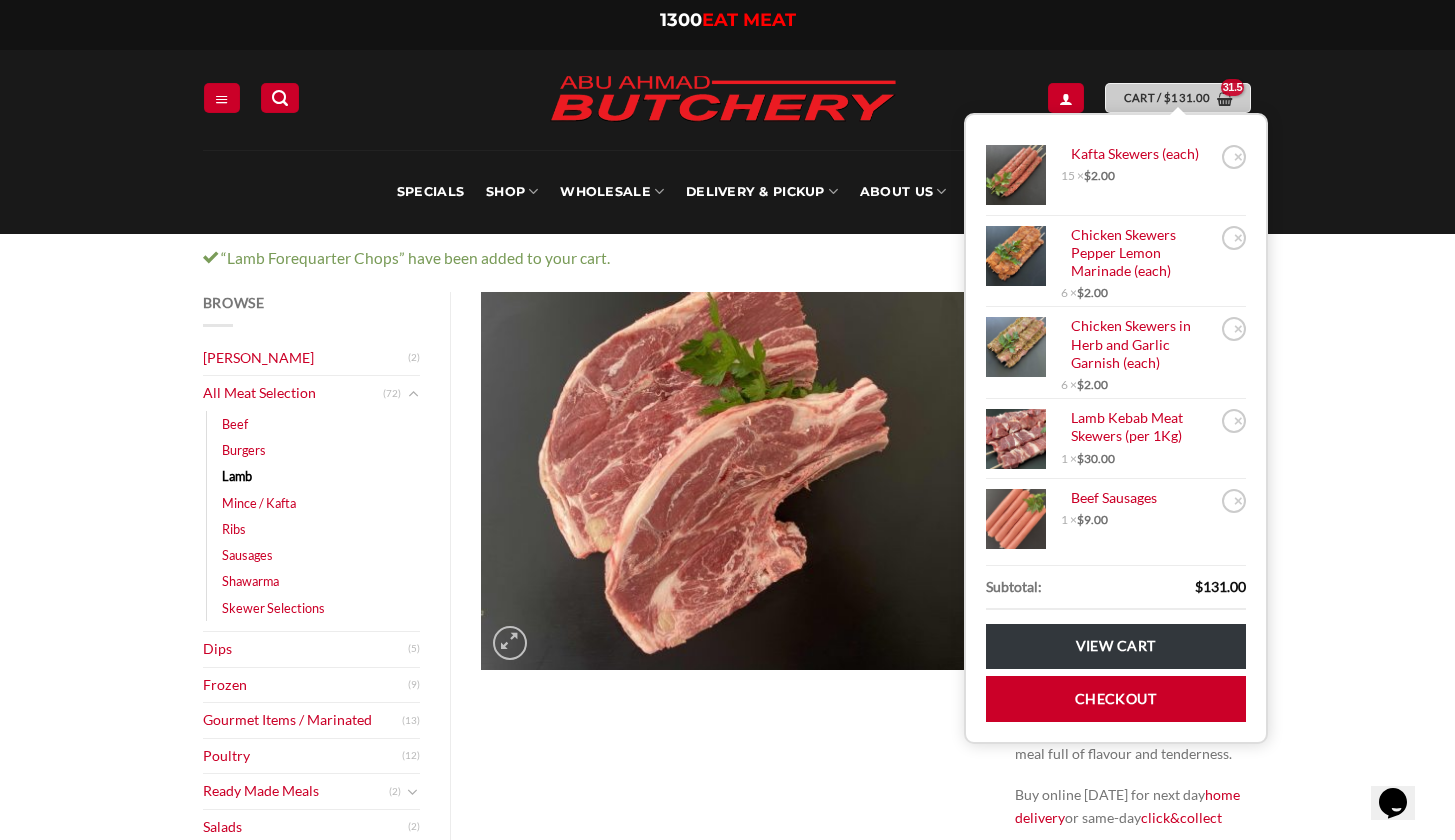 click on "Cart   /         $ 131.00" at bounding box center (1178, 97) 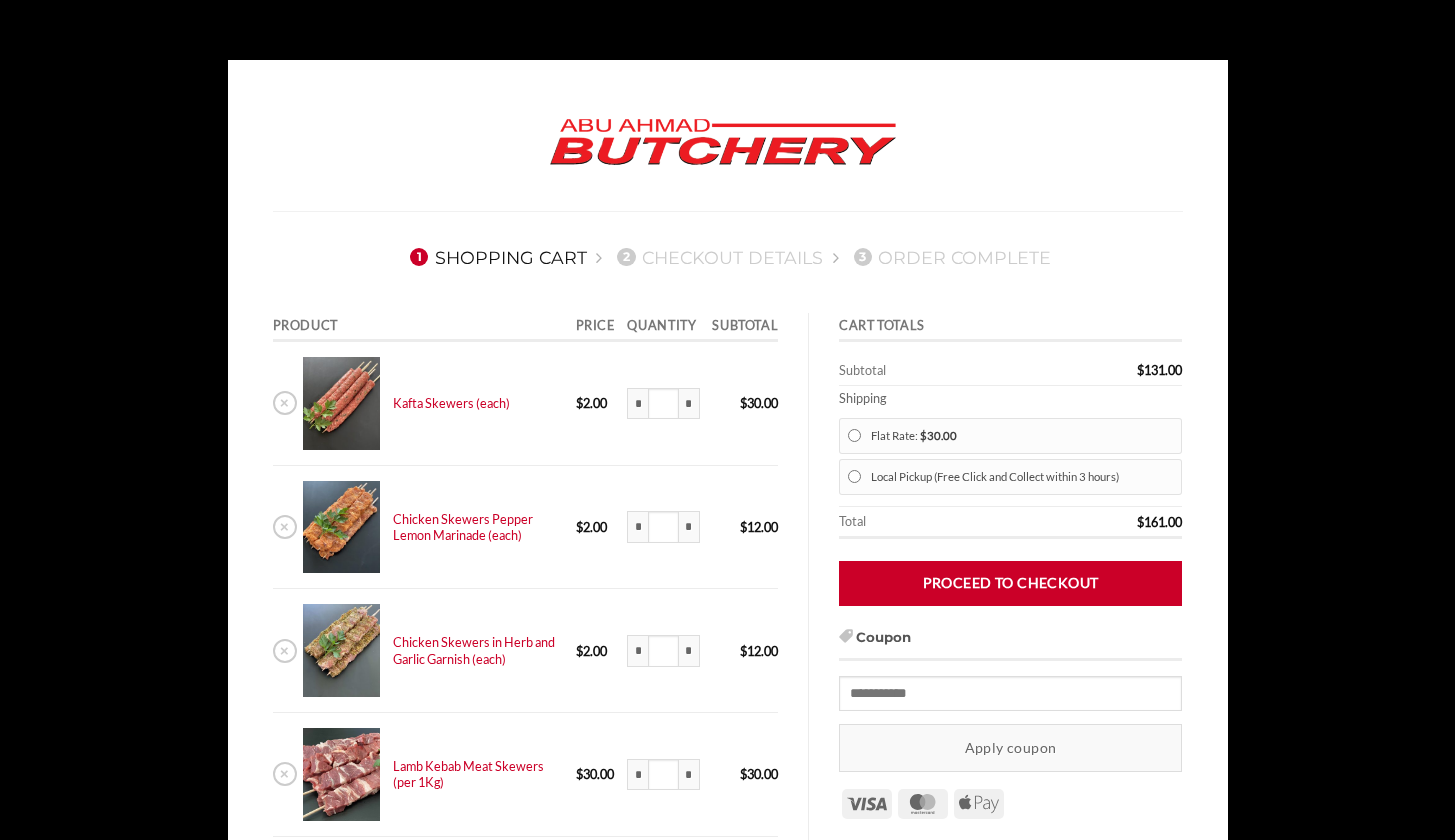 scroll, scrollTop: 0, scrollLeft: 0, axis: both 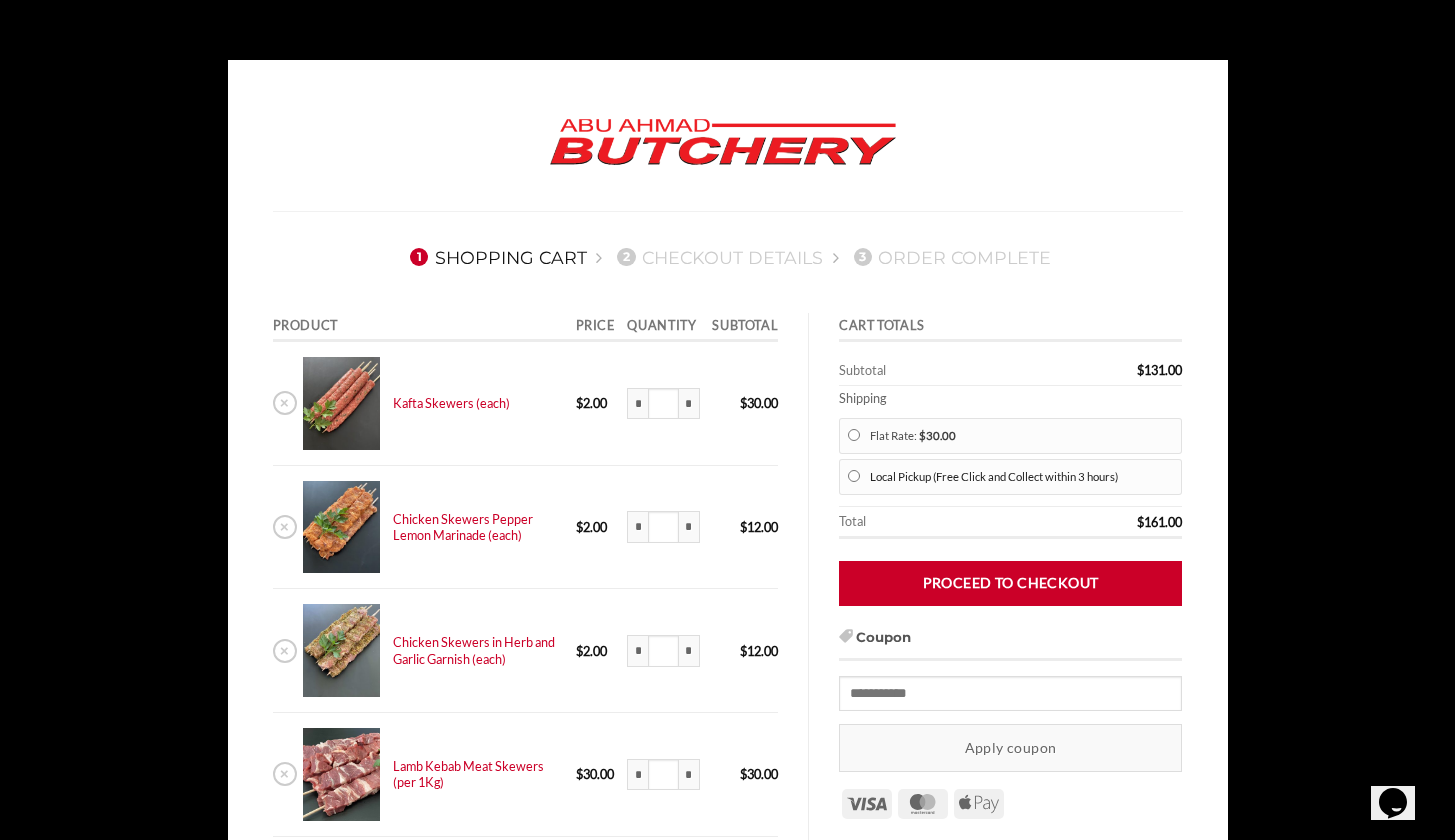 click on "Local Pickup (Free Click and Collect within 3 hours)" at bounding box center (1022, 477) 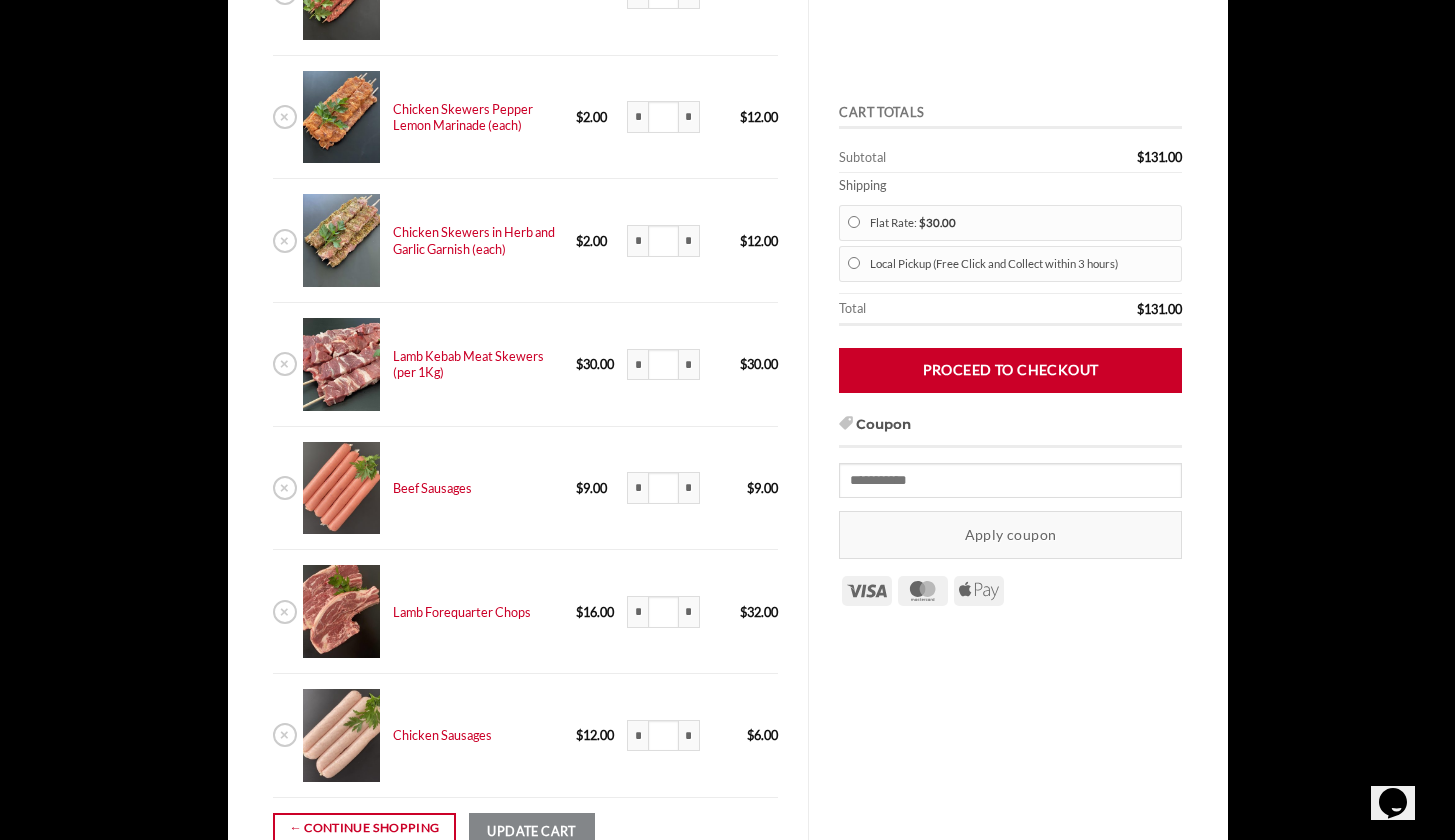 scroll, scrollTop: 62, scrollLeft: 0, axis: vertical 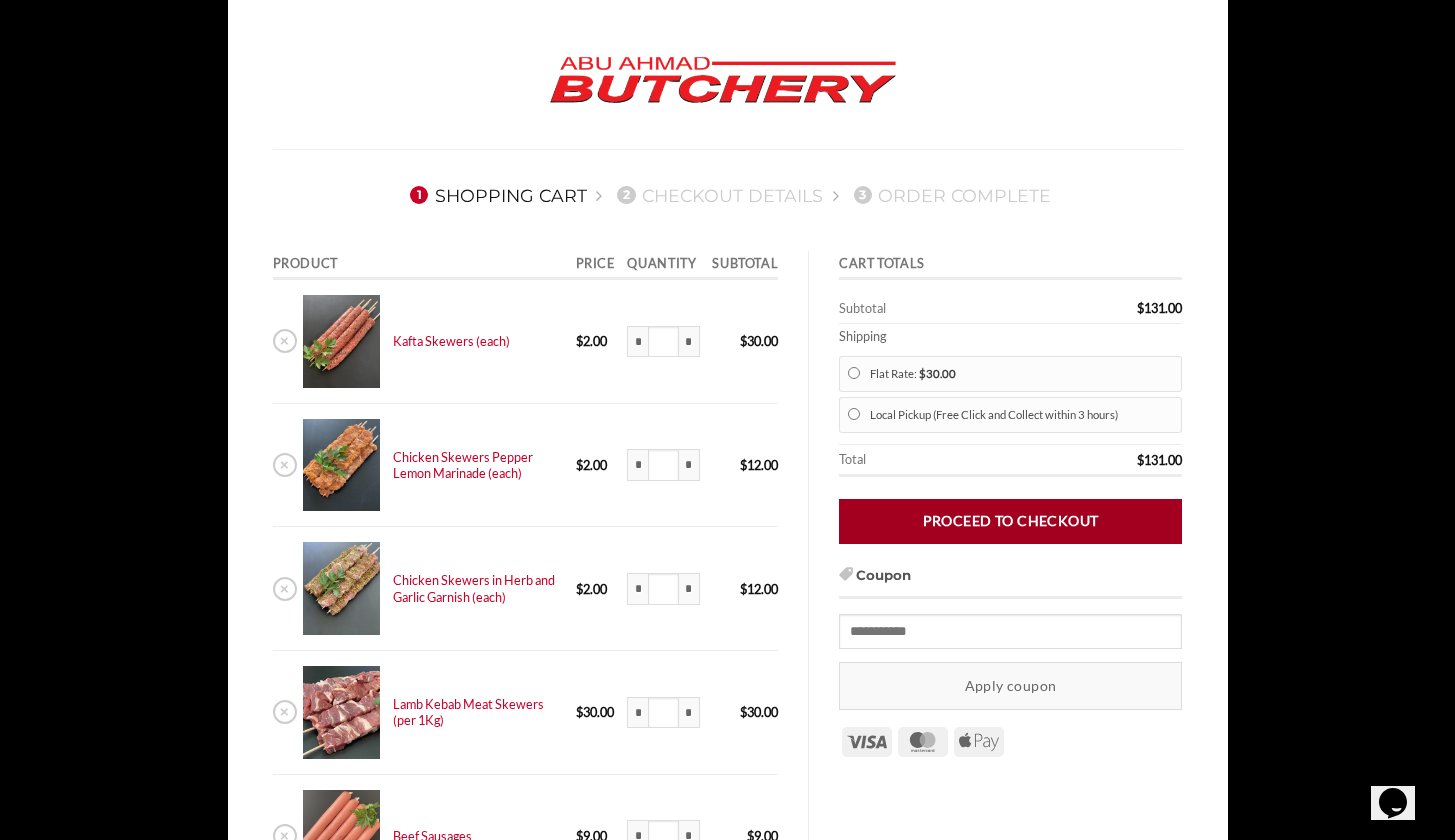 click on "Proceed to checkout" at bounding box center [1010, 521] 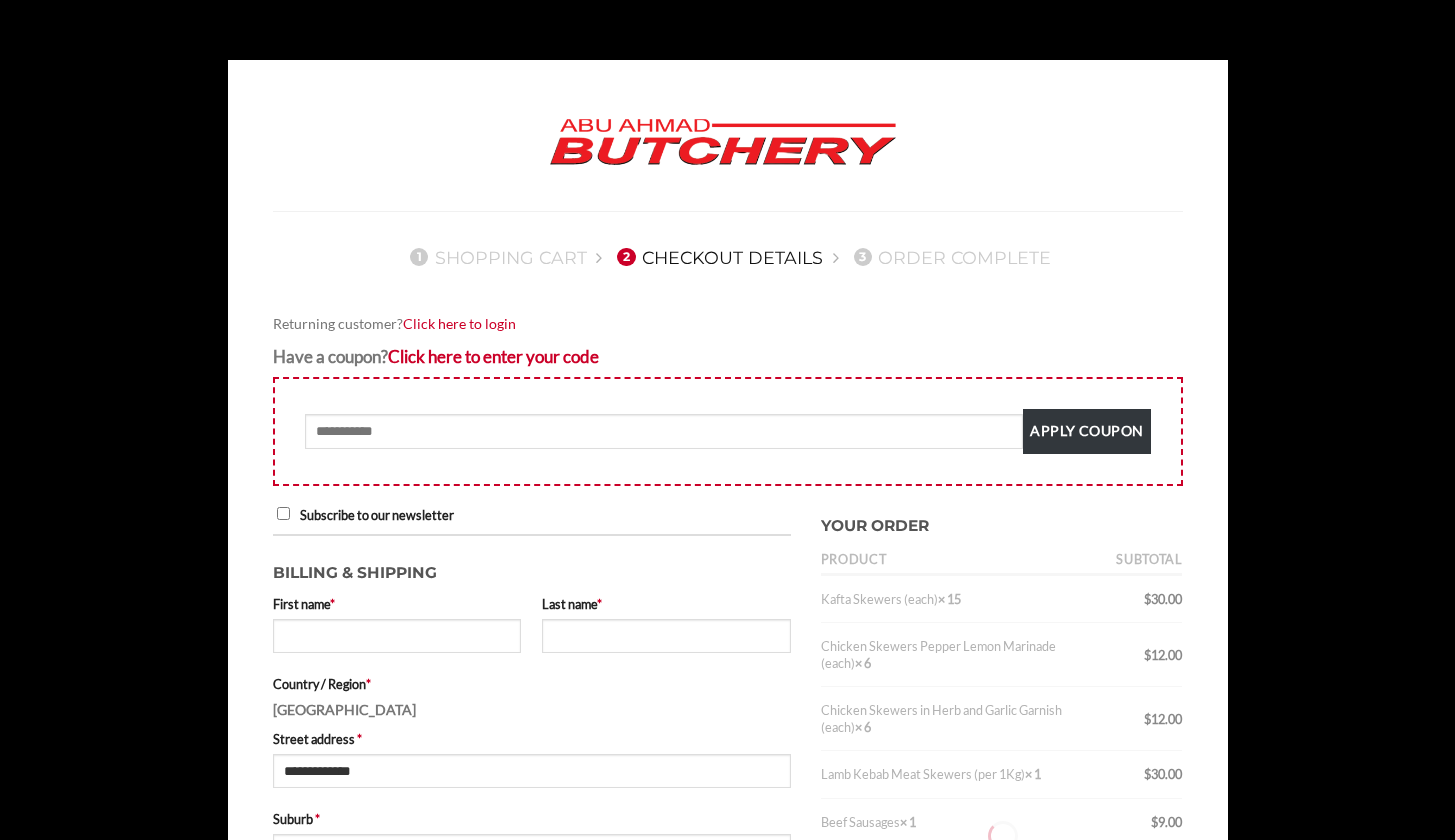 select on "***" 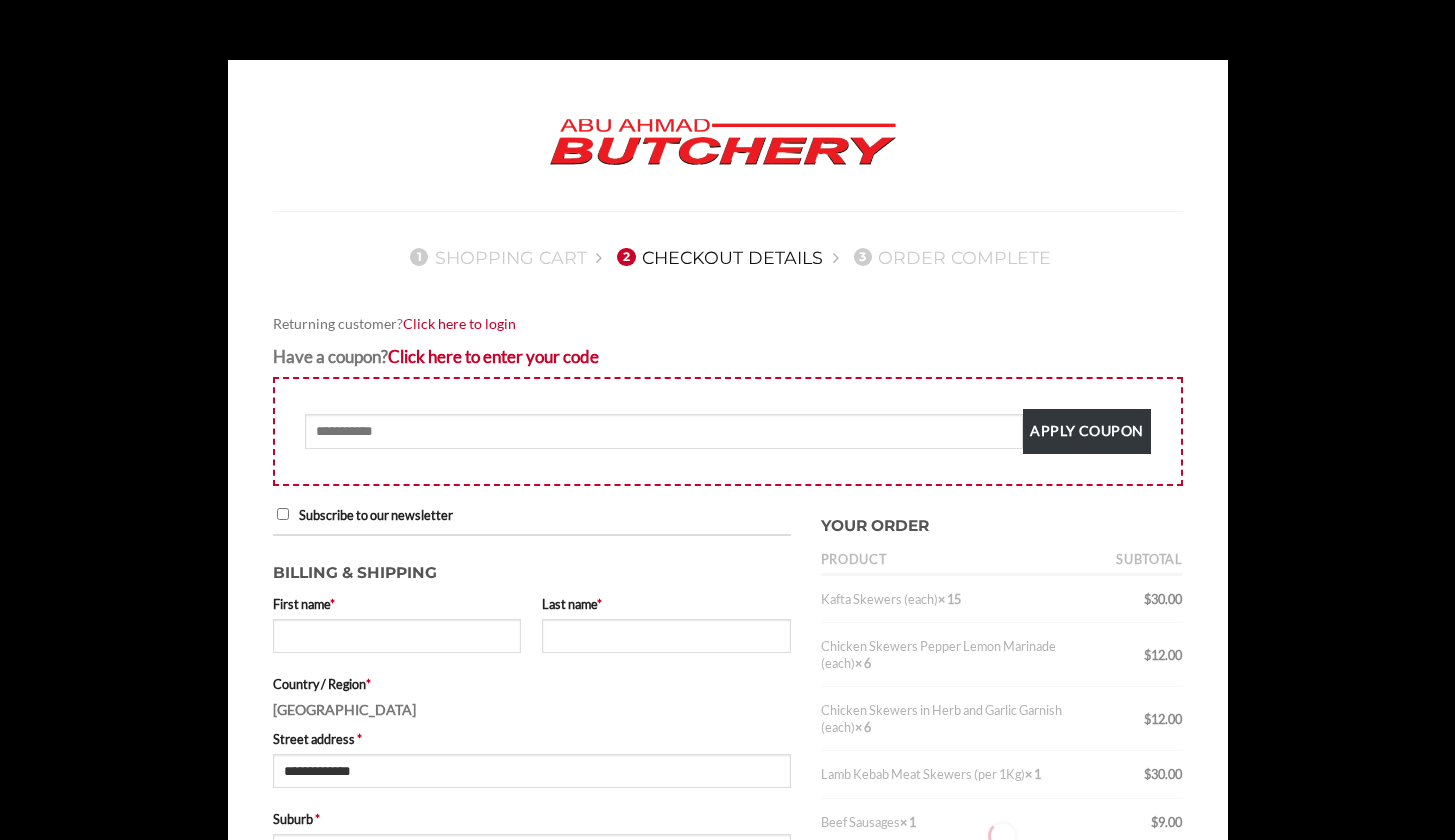 scroll, scrollTop: 0, scrollLeft: 0, axis: both 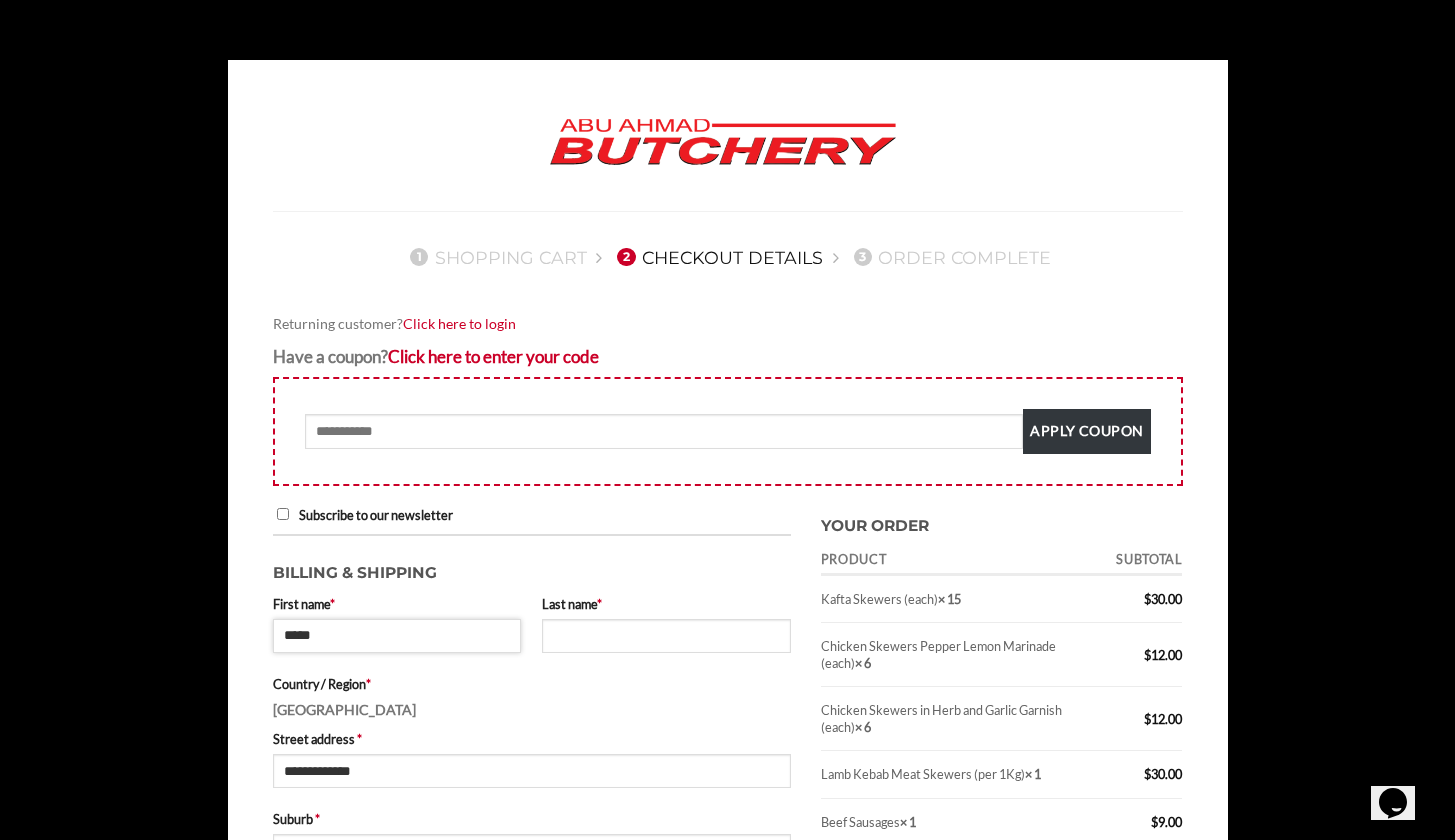 type on "*****" 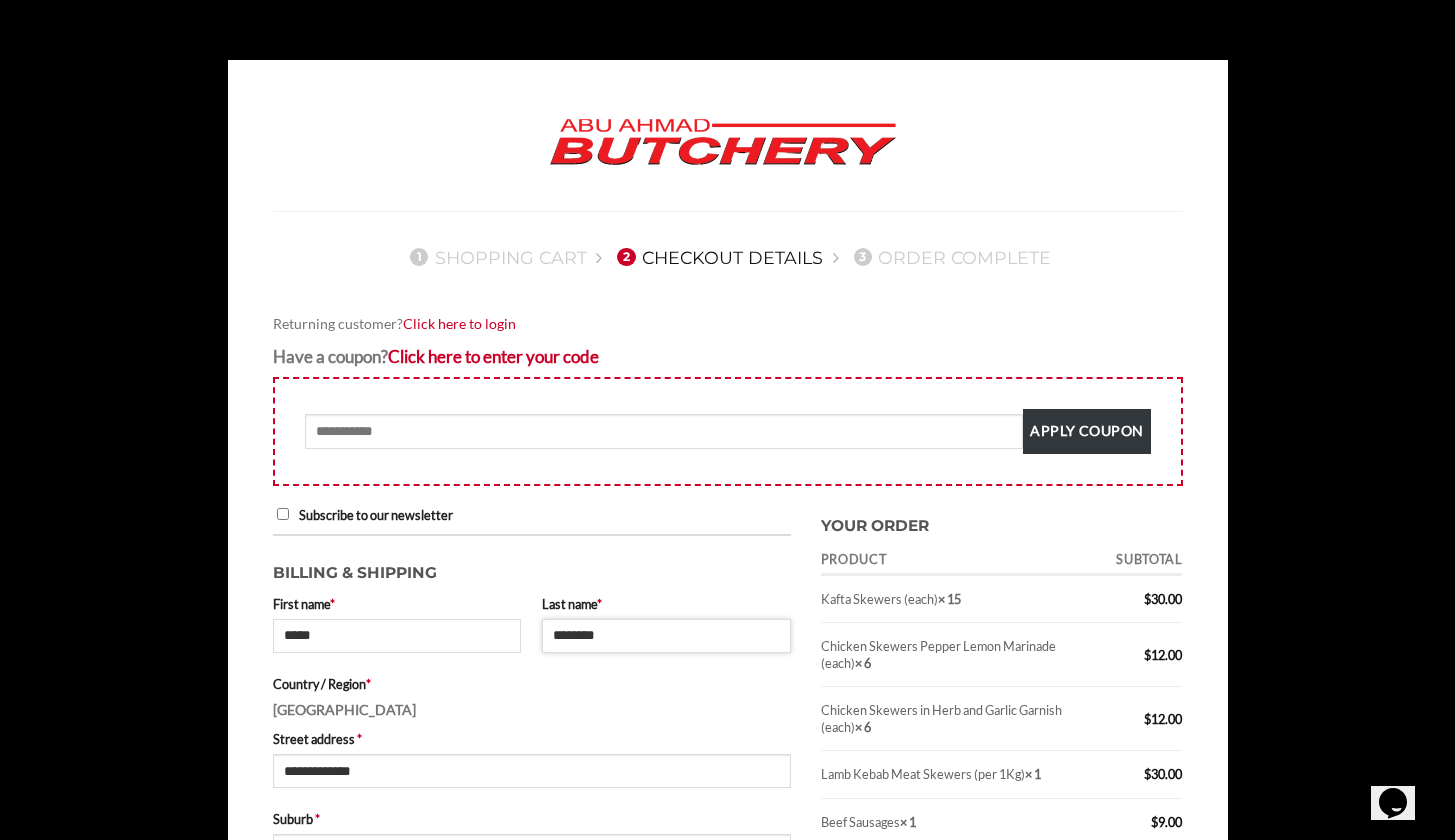 type on "********" 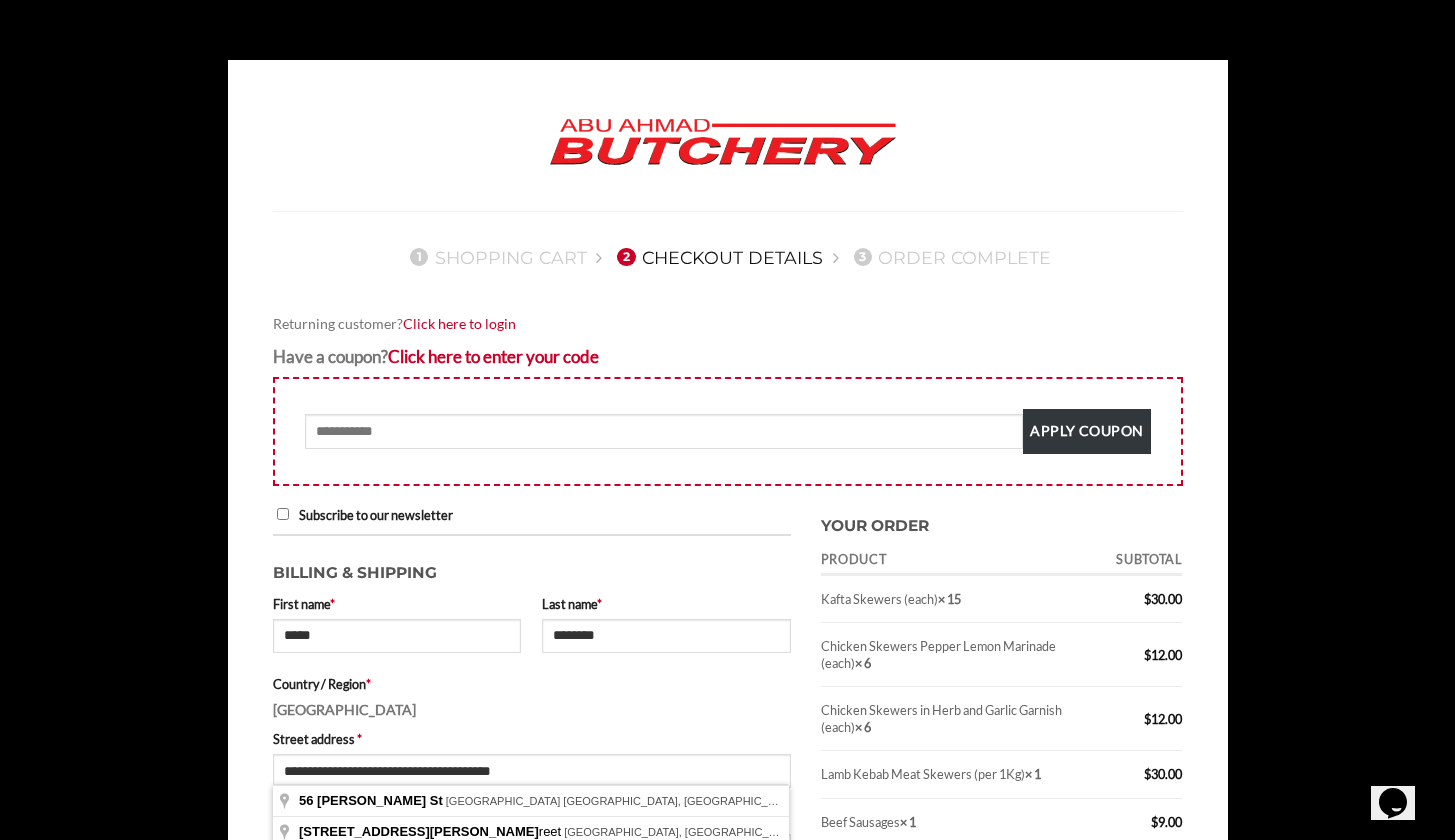 type on "**********" 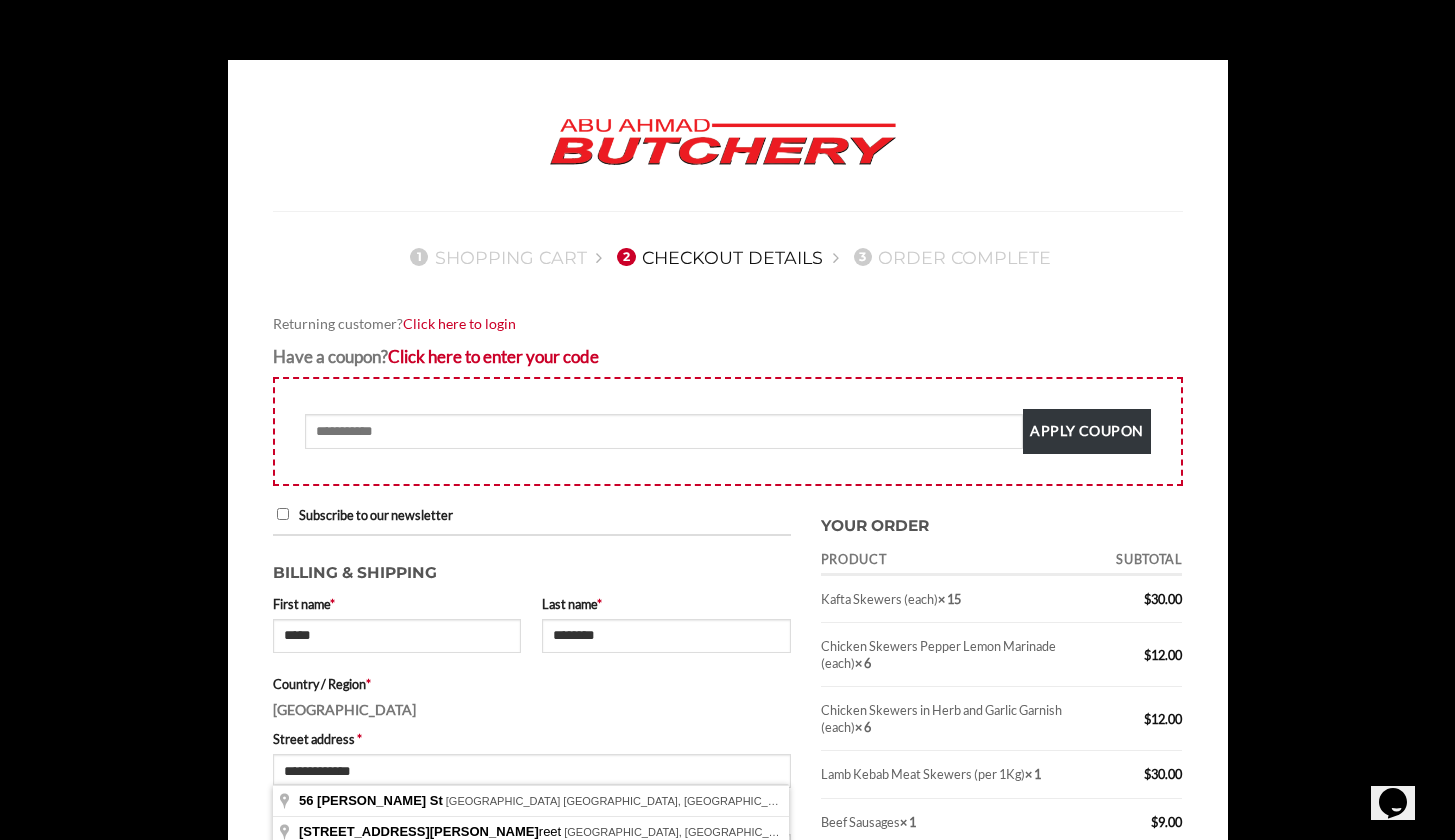 select on "***" 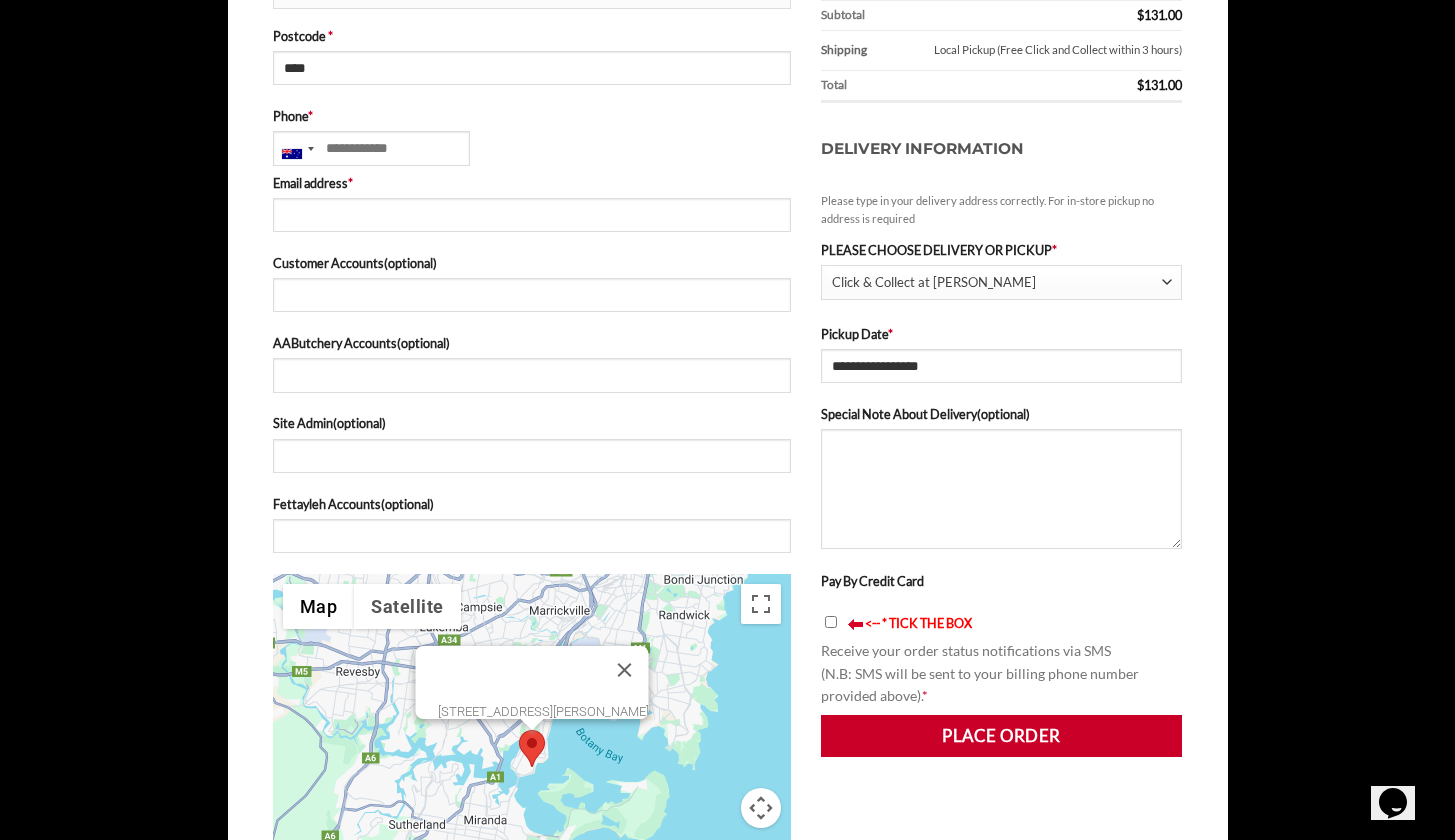 scroll, scrollTop: 936, scrollLeft: 0, axis: vertical 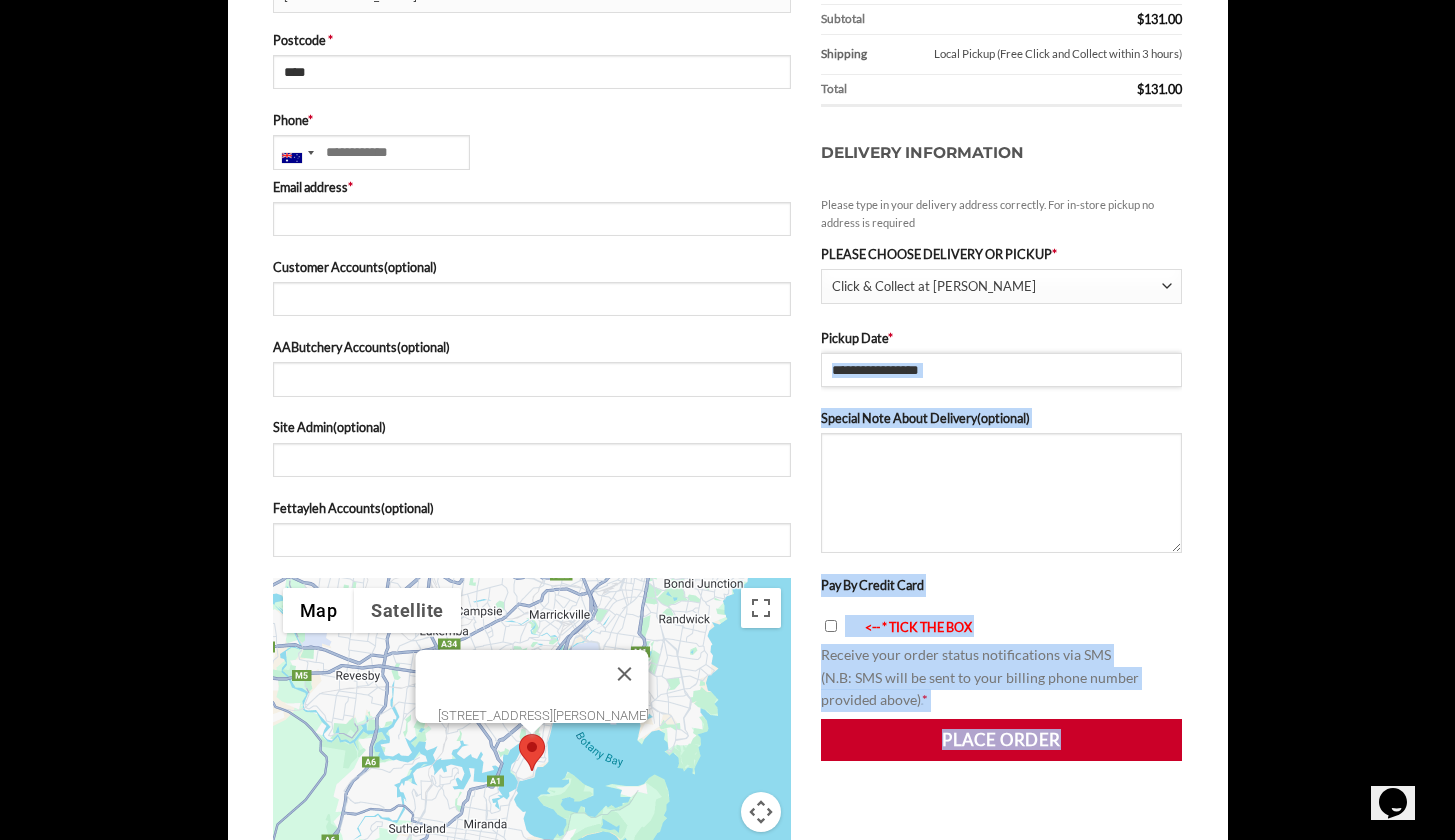 click on "**********" at bounding box center (1002, 370) 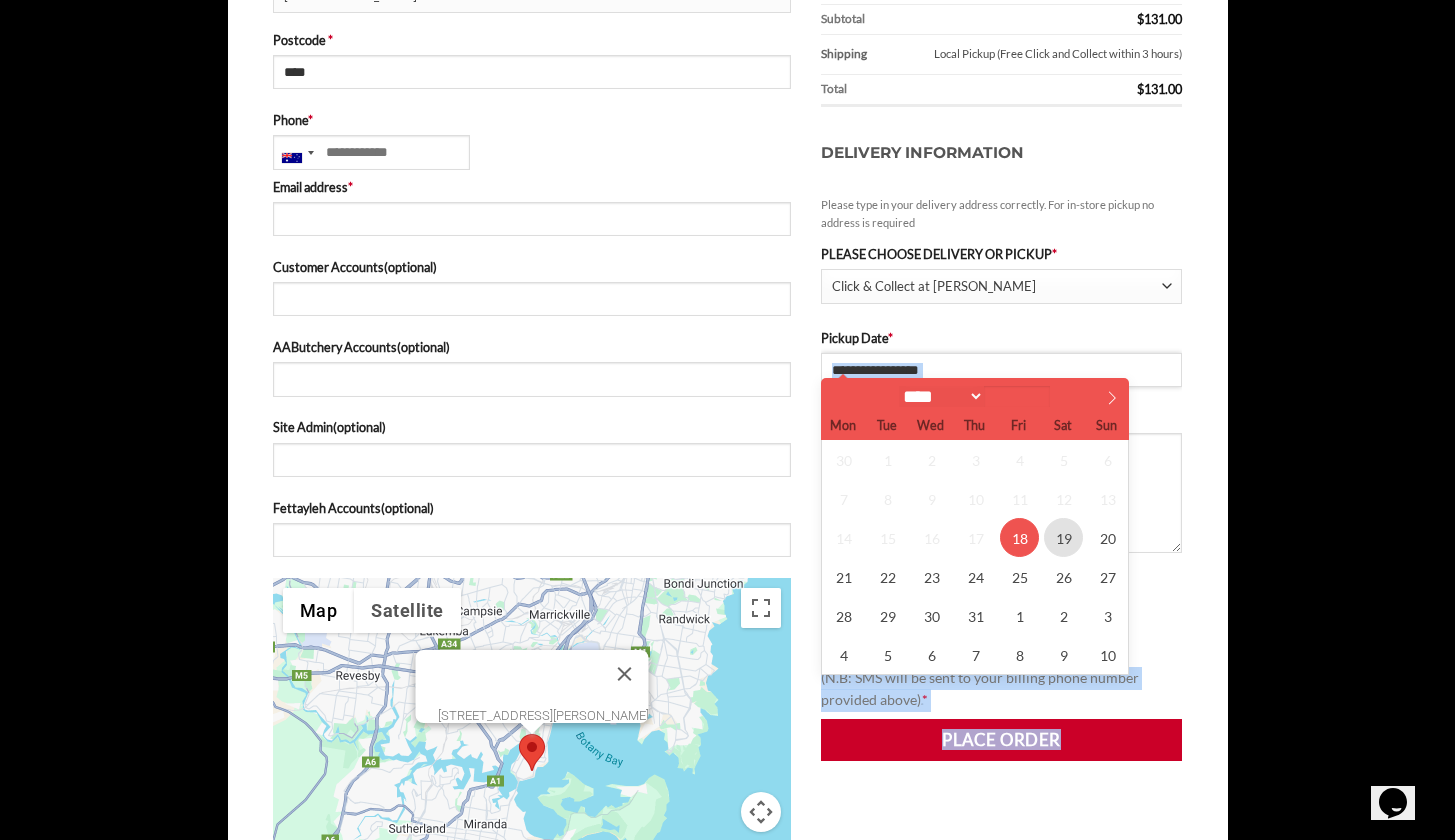 type on "**********" 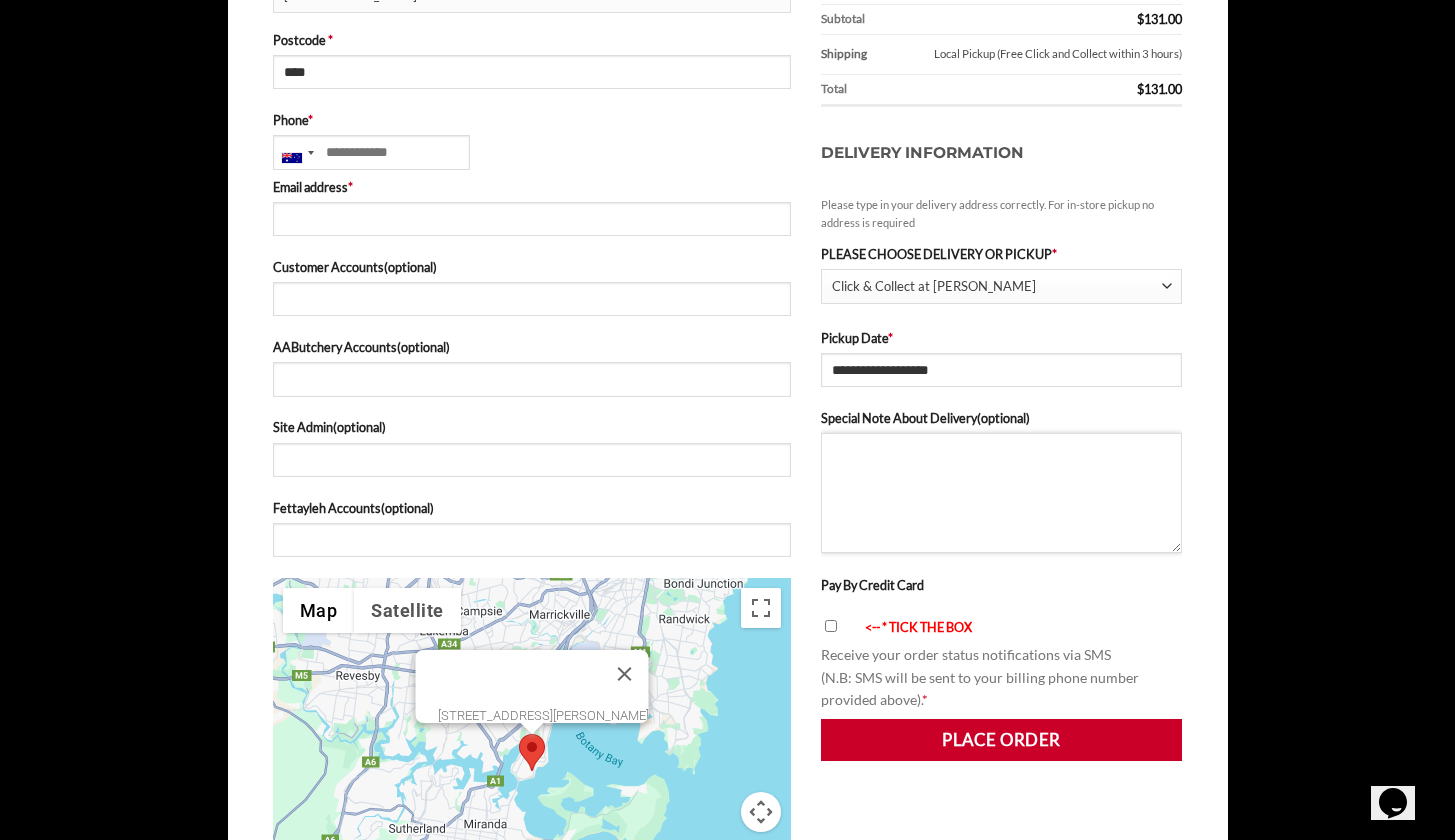 click on "Special Note About Delivery  (optional)" at bounding box center (1002, 493) 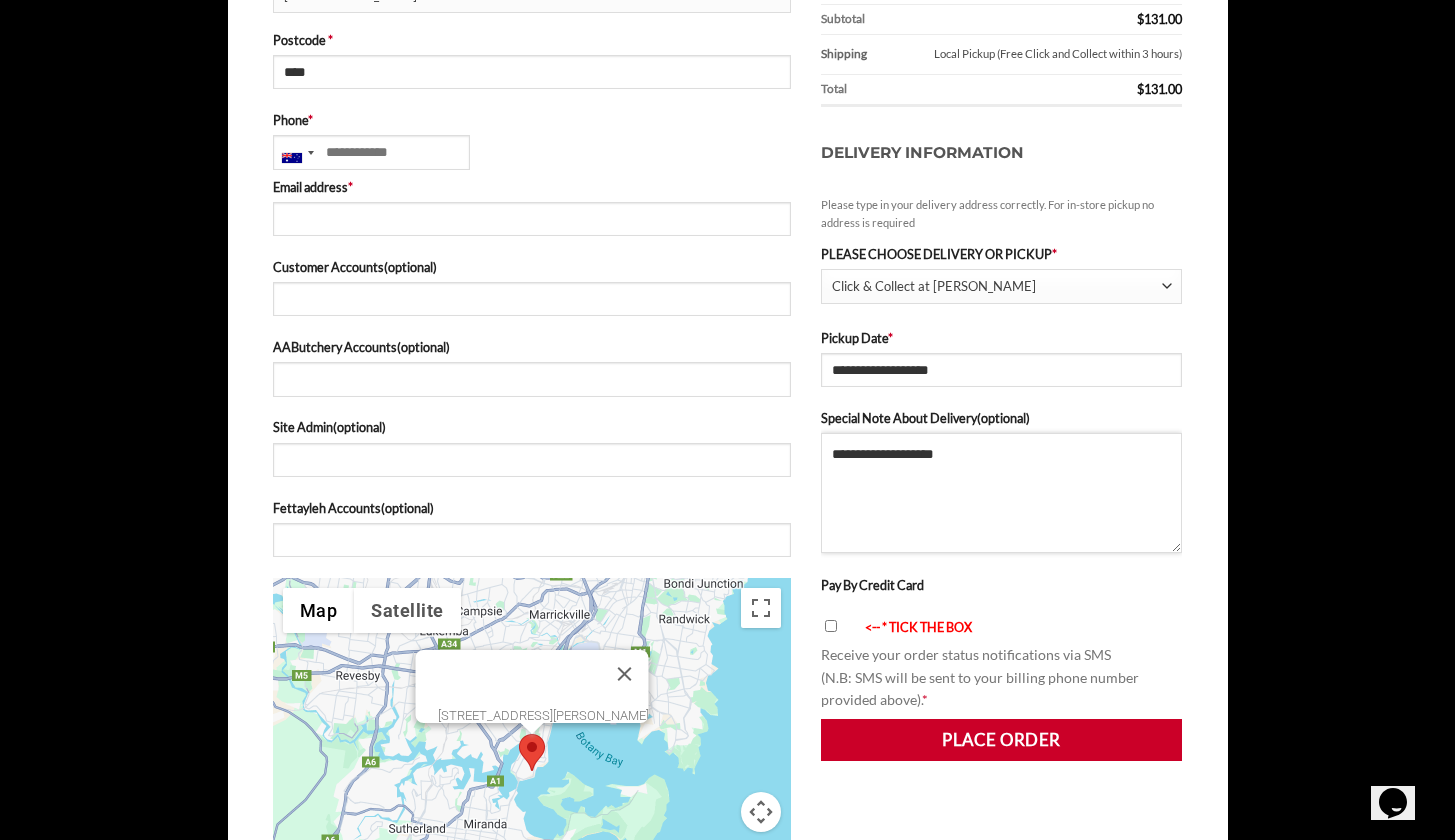type on "**********" 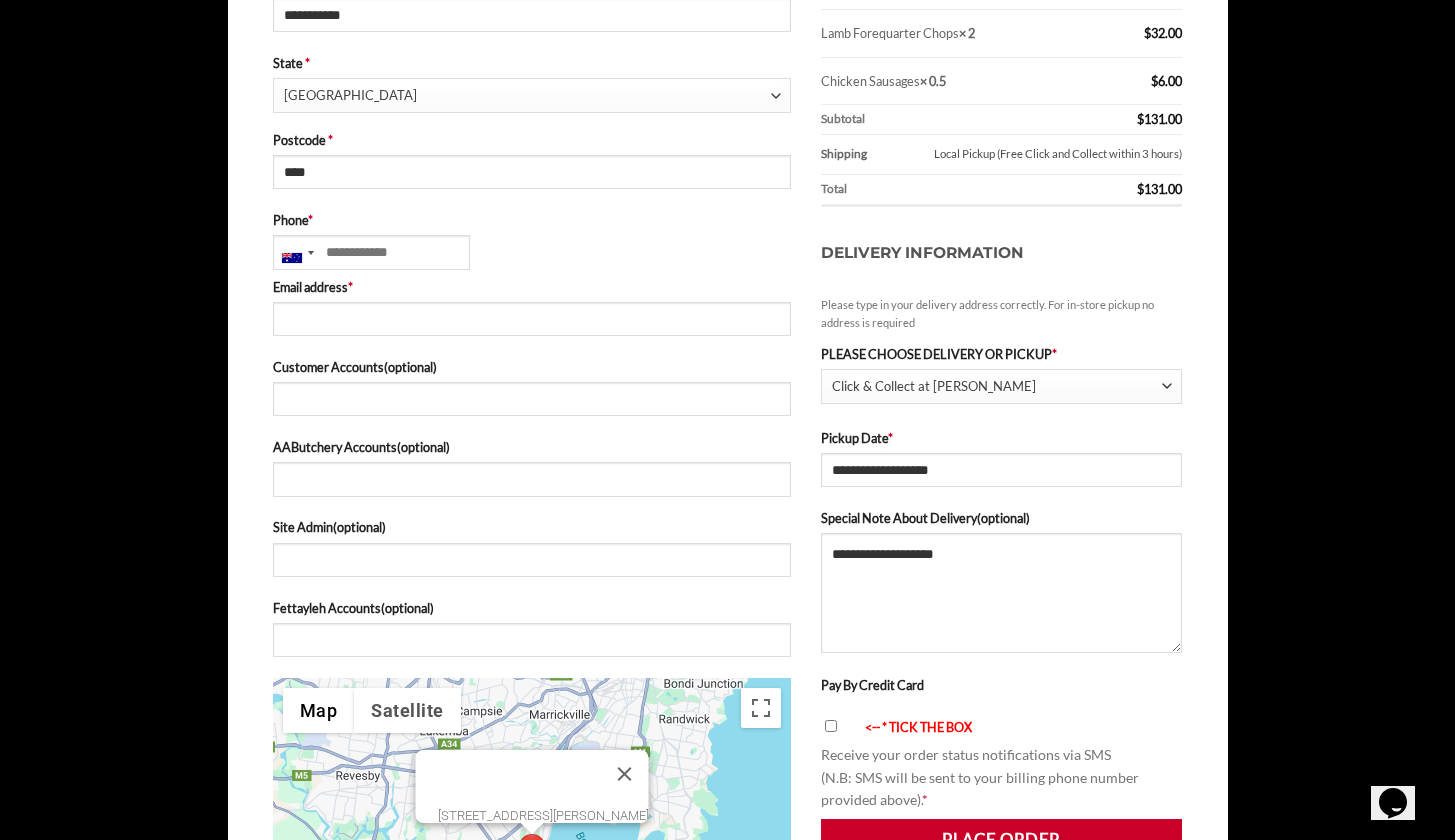 scroll, scrollTop: 1094, scrollLeft: 0, axis: vertical 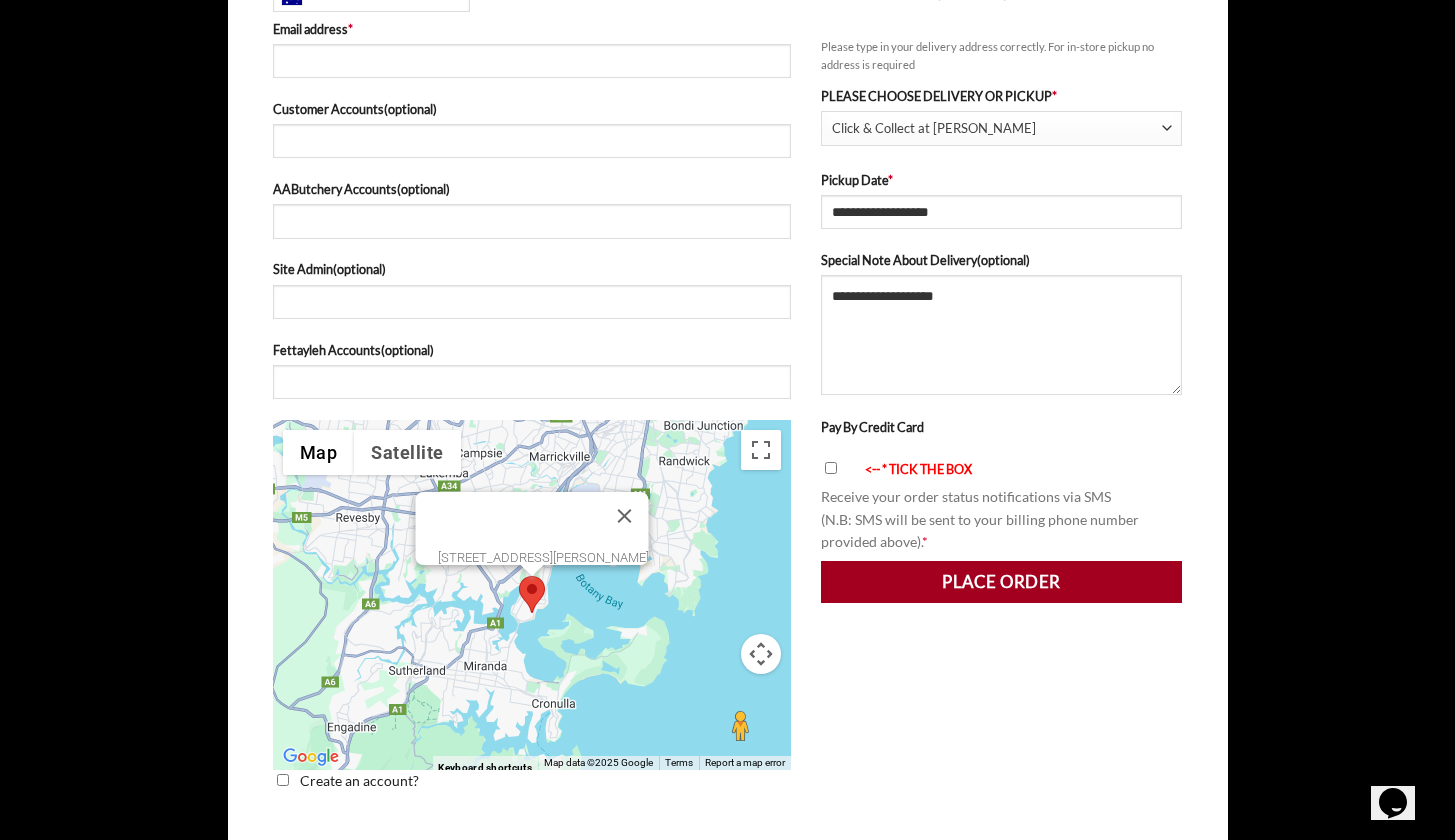 click on "Place order" at bounding box center (1002, 582) 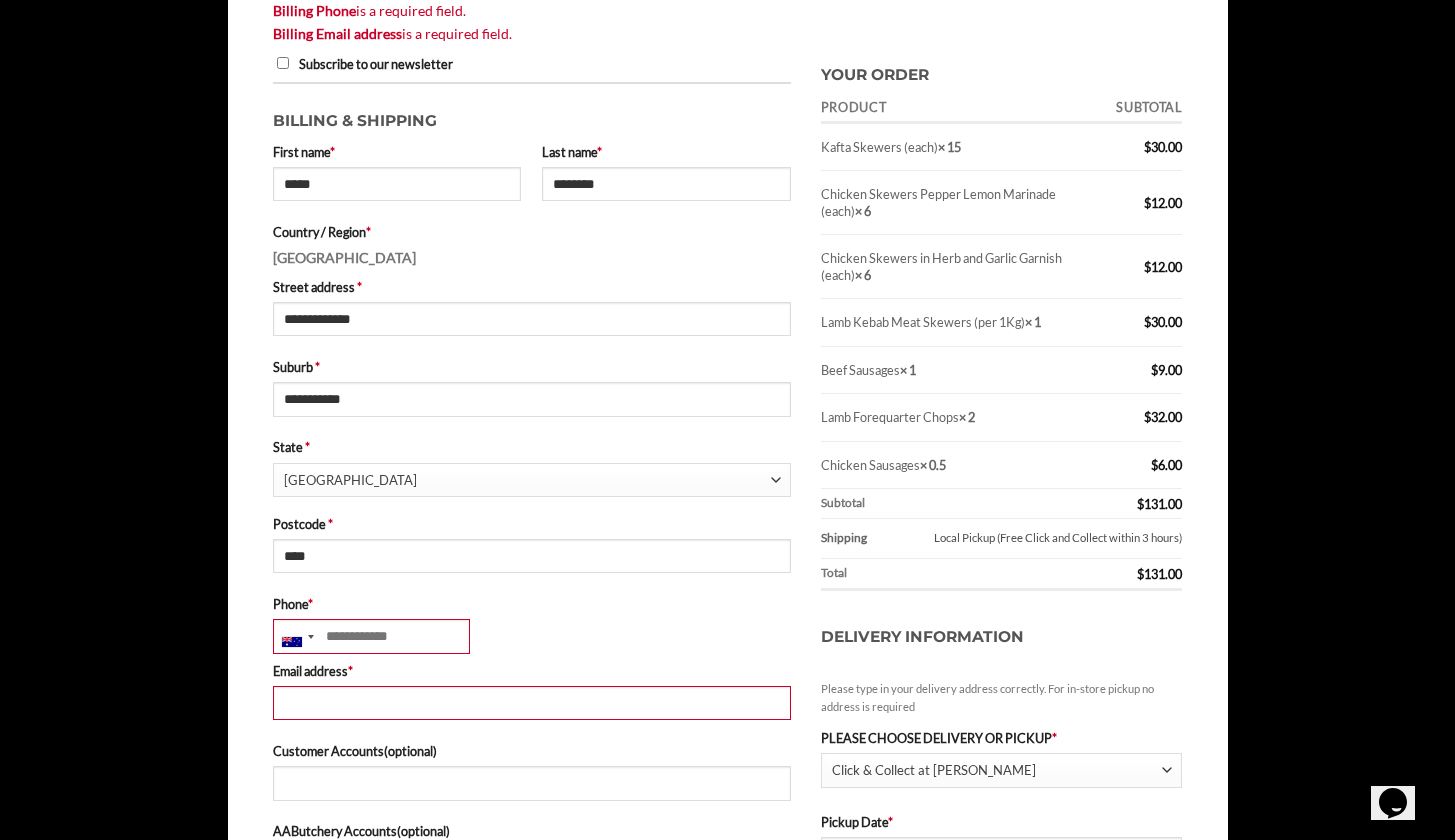 scroll, scrollTop: 503, scrollLeft: 0, axis: vertical 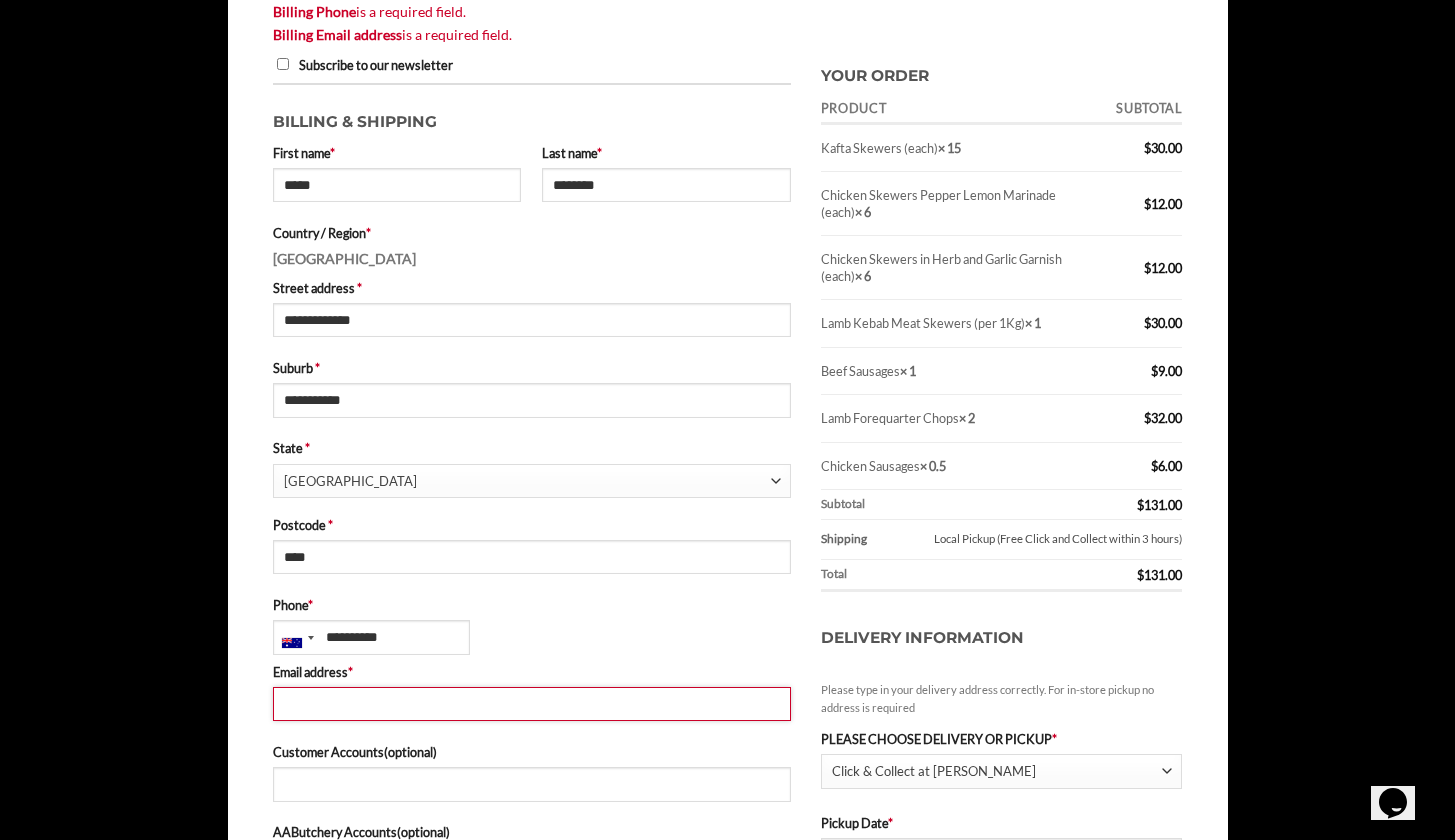 type on "**********" 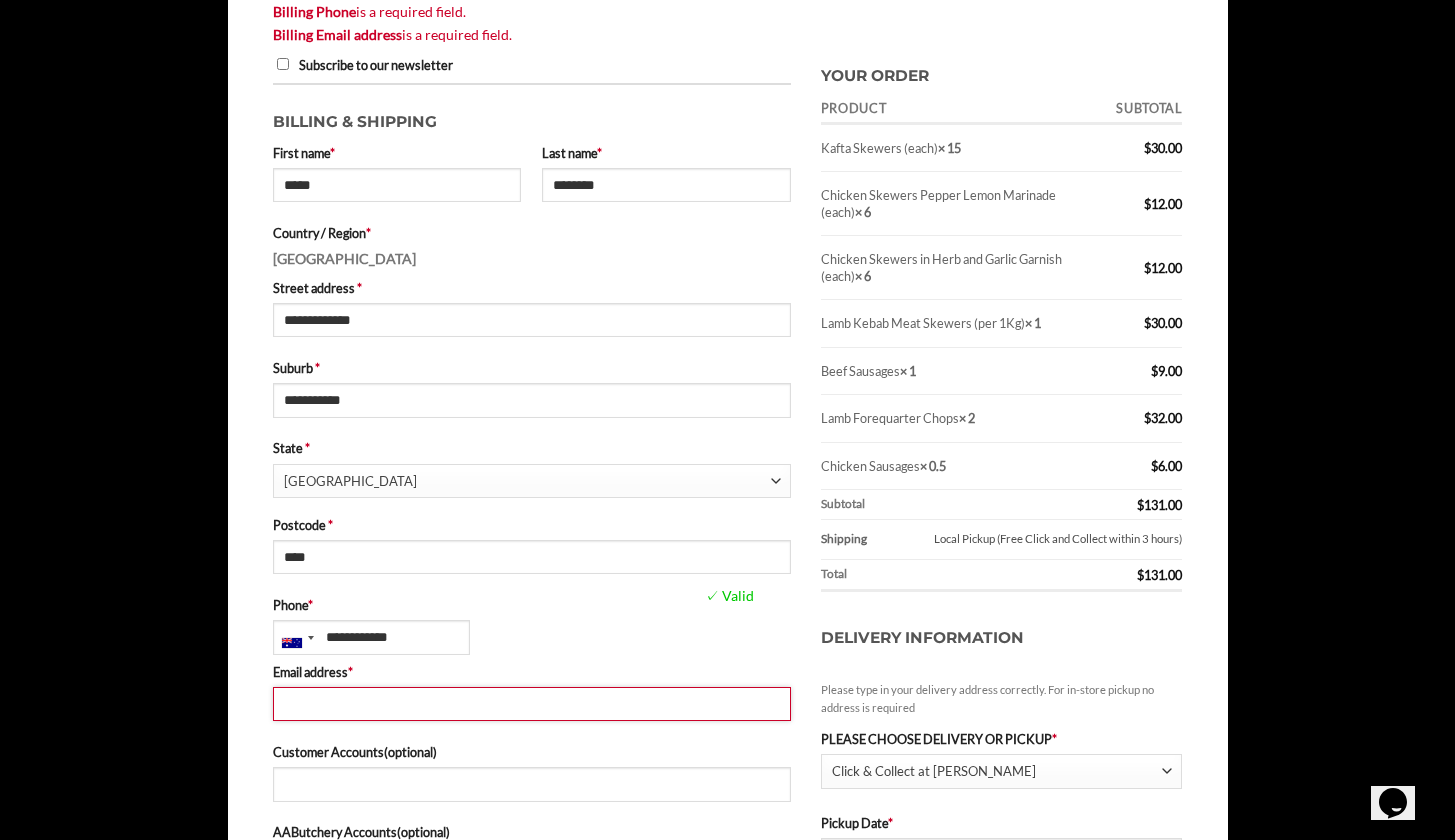 type on "**********" 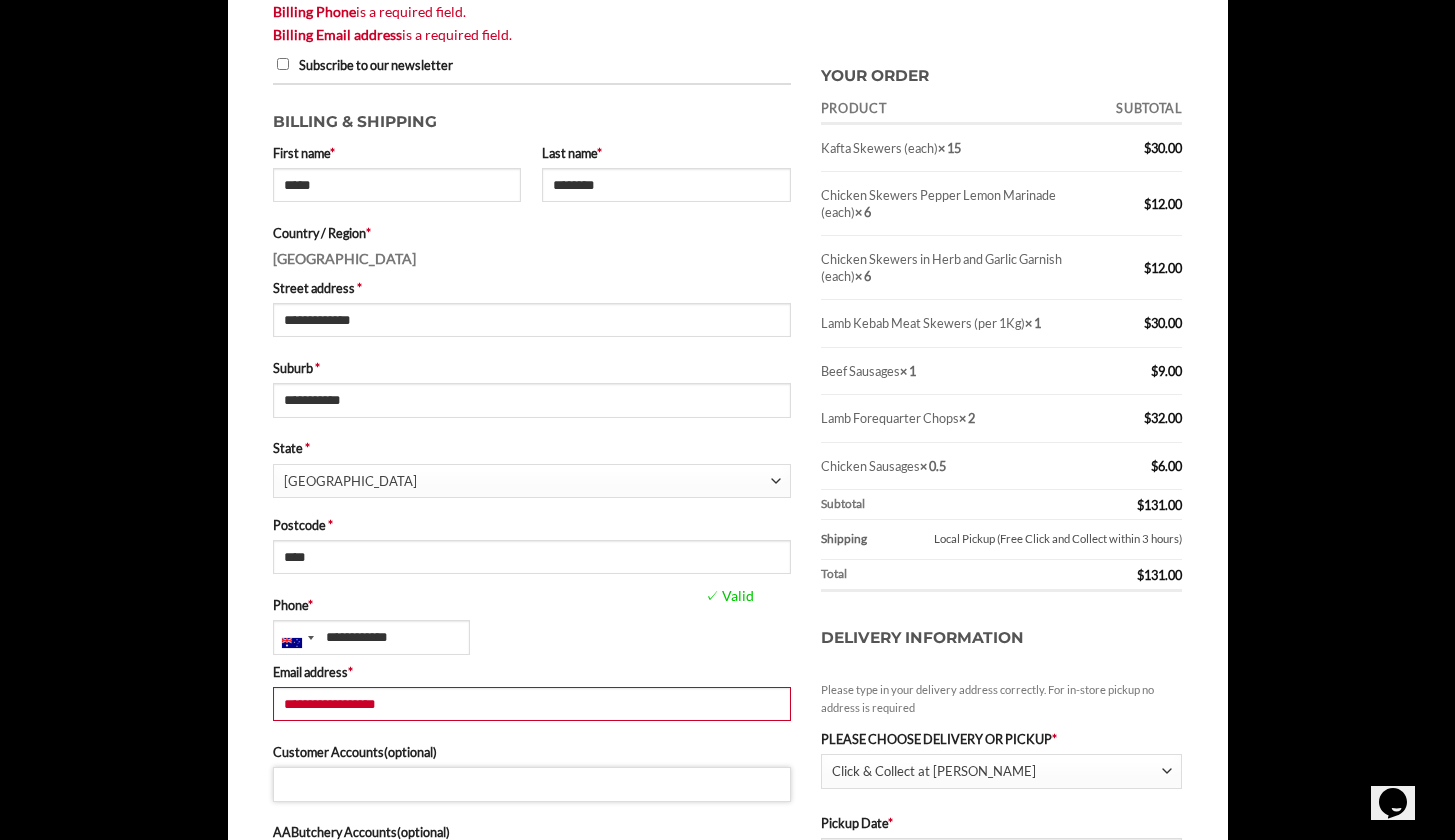 type on "**********" 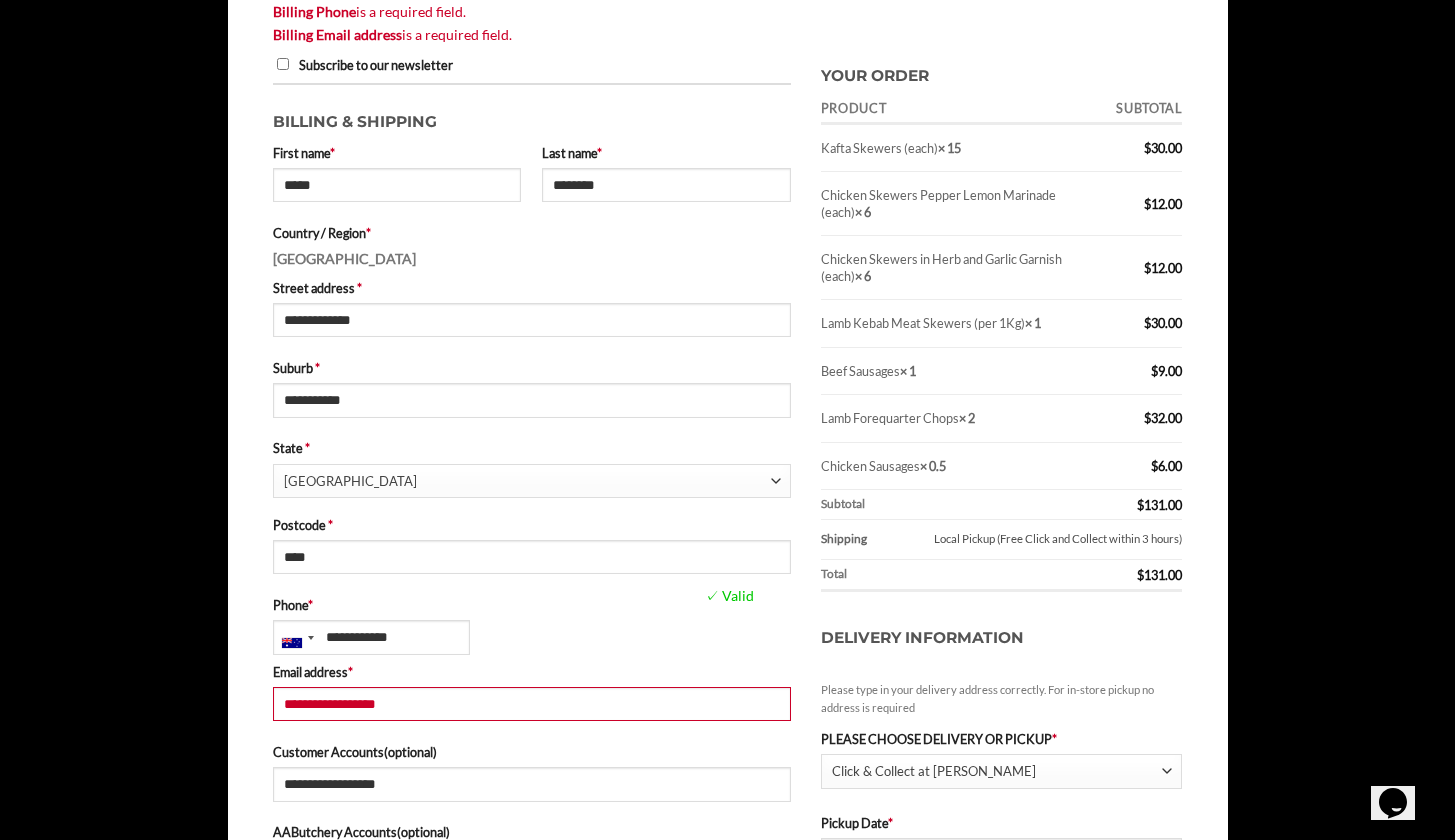 type on "**********" 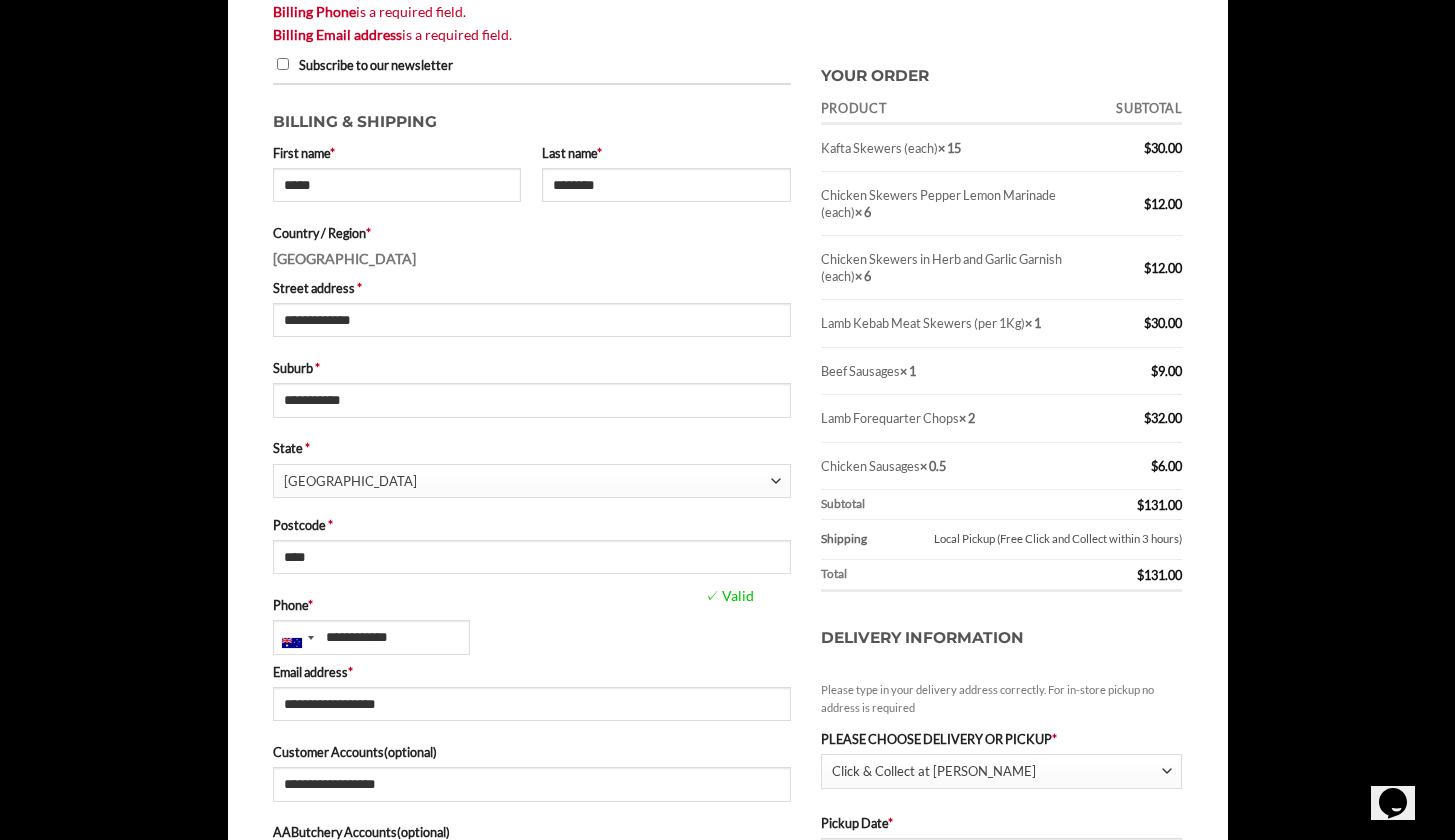 type on "**********" 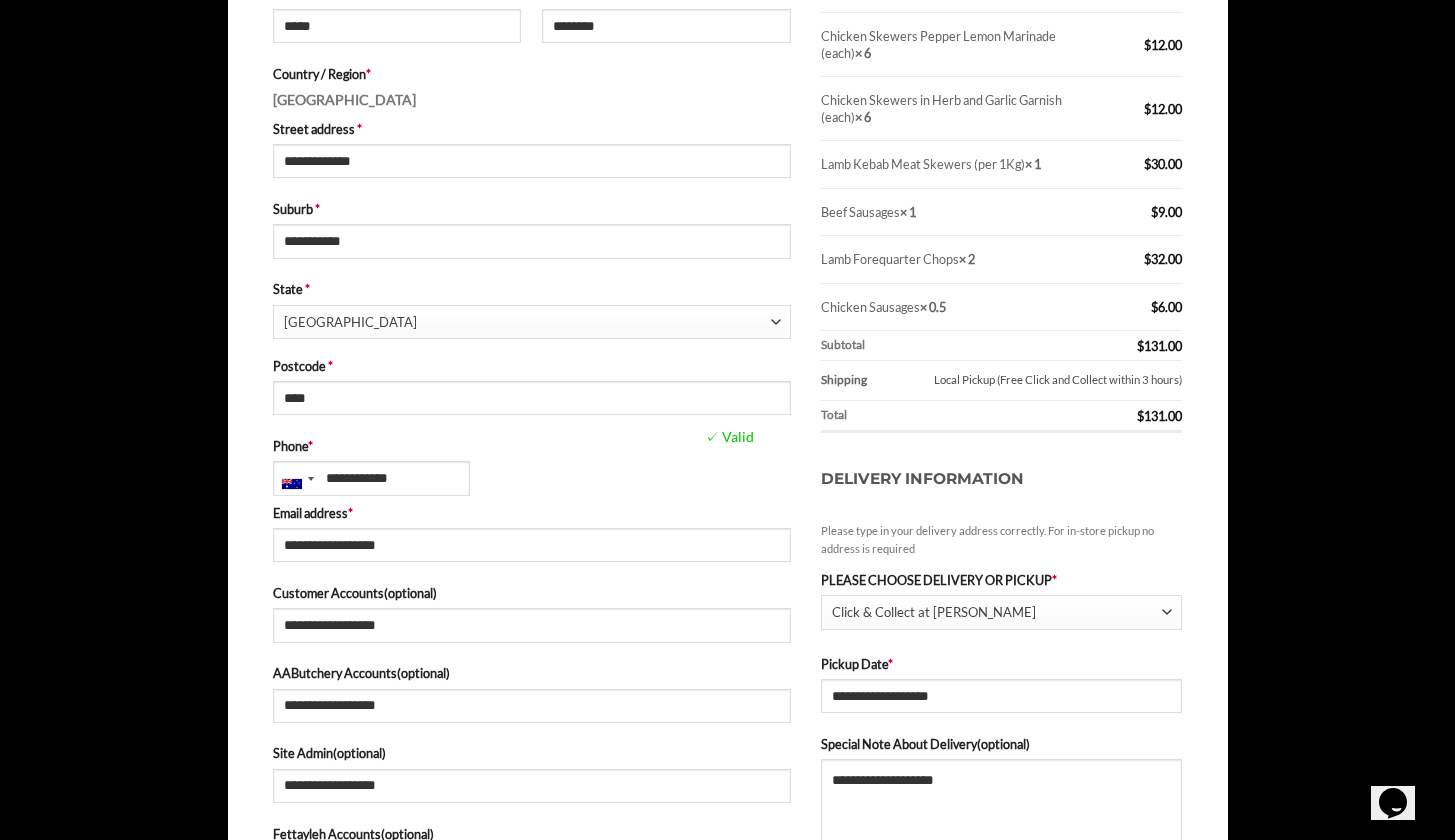 scroll, scrollTop: 1066, scrollLeft: 0, axis: vertical 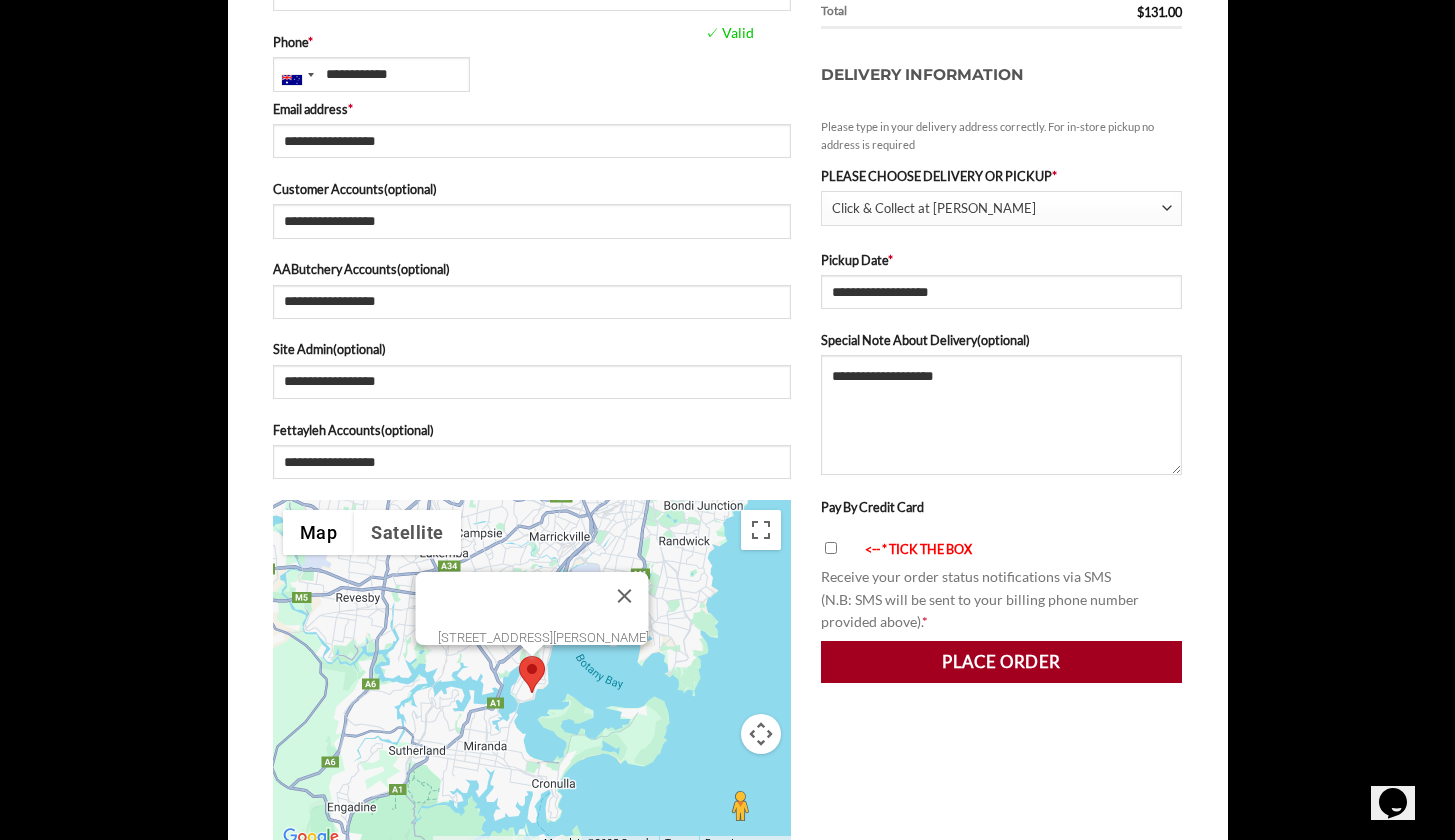 click on "Place order" at bounding box center (1002, 662) 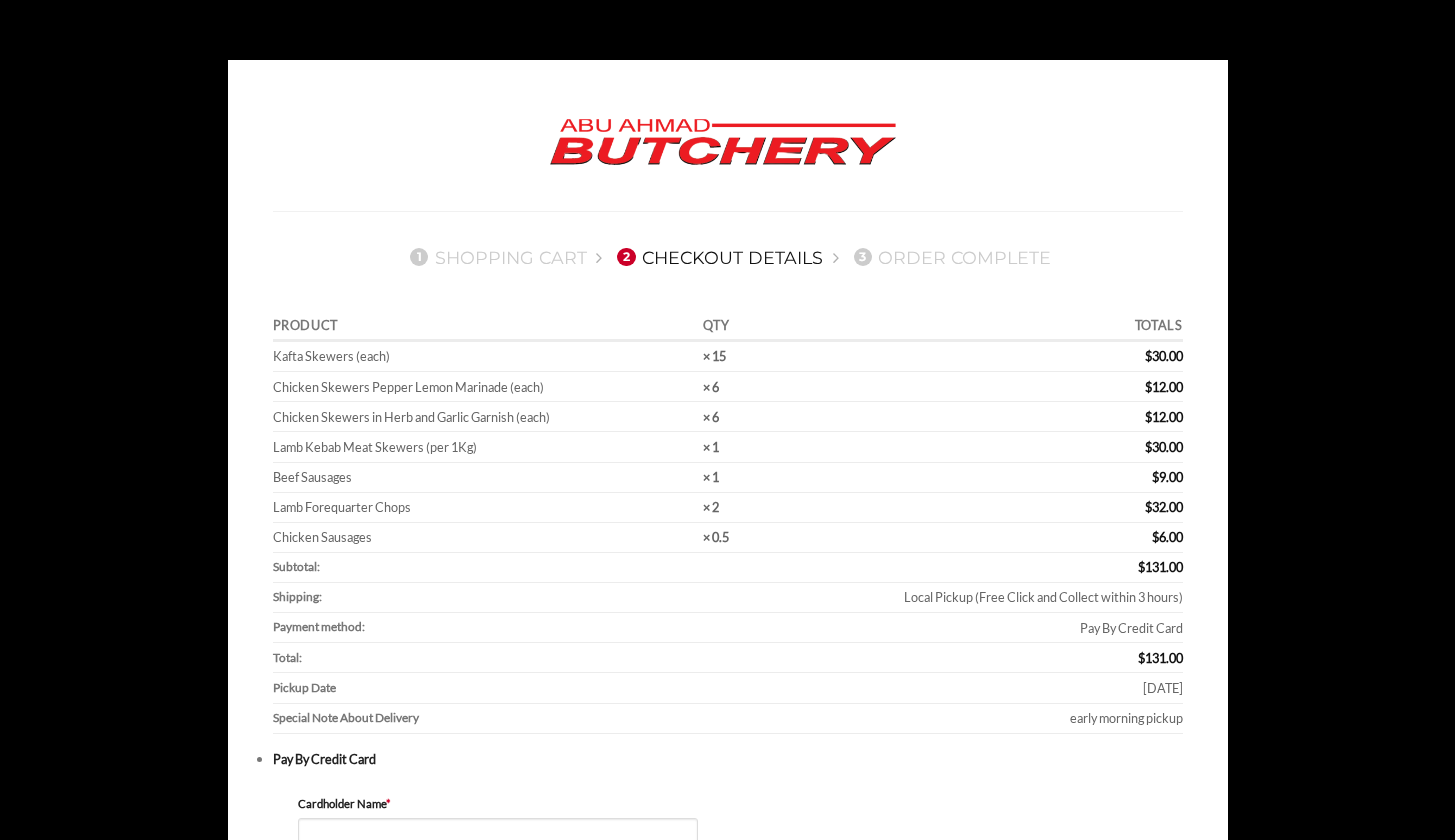 scroll, scrollTop: 0, scrollLeft: 0, axis: both 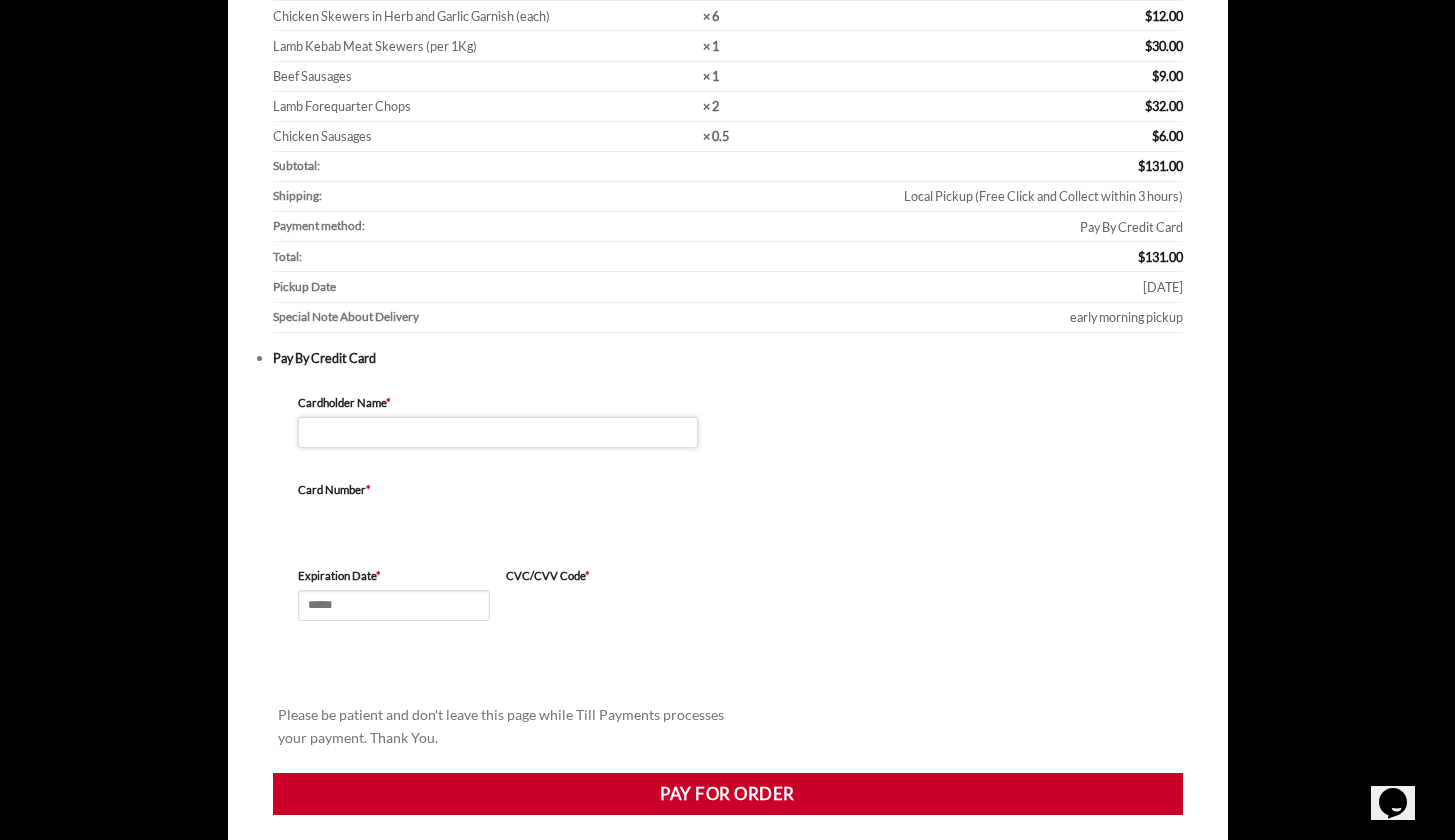 click on "Cardholder Name  *" at bounding box center [498, 432] 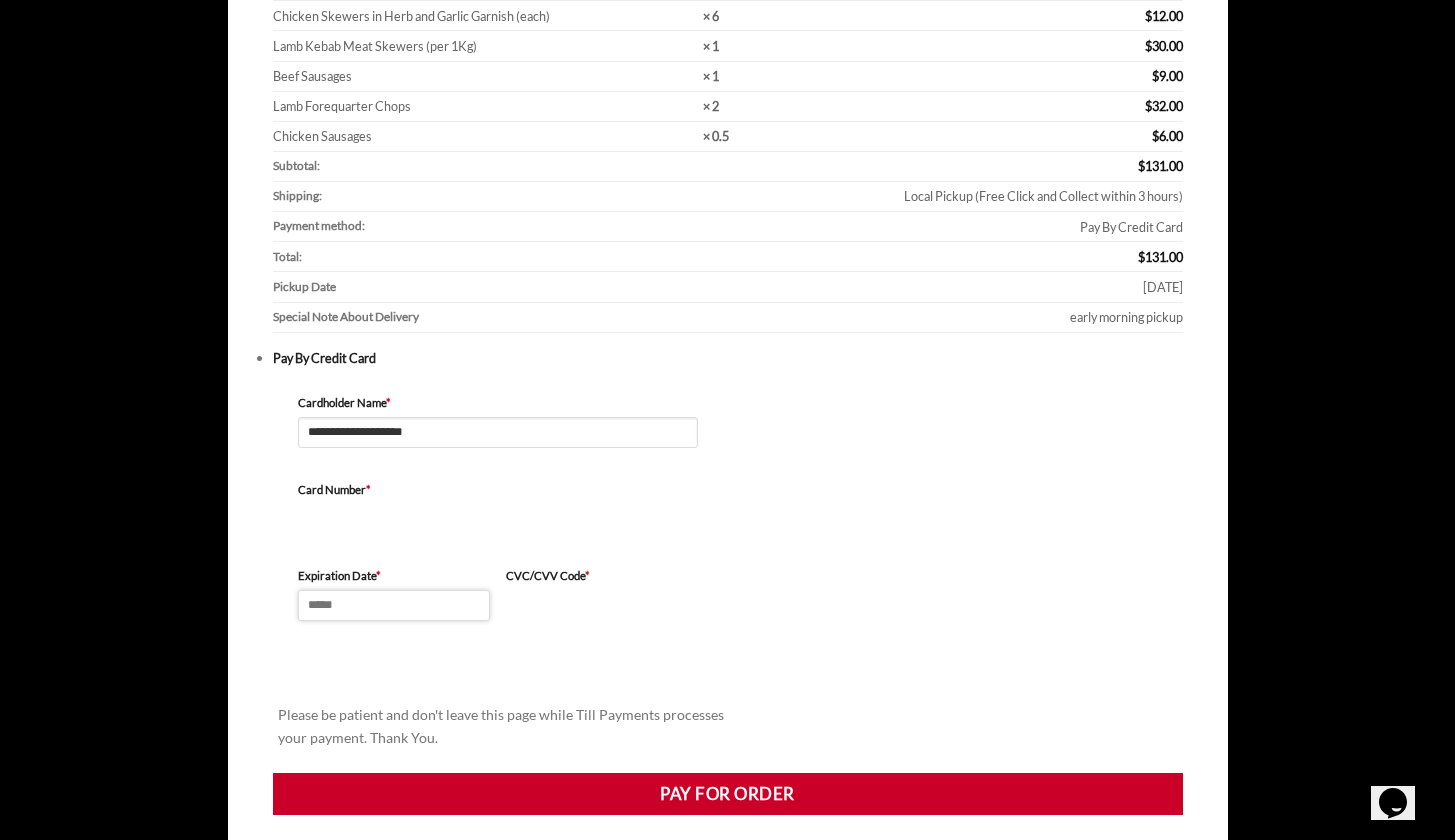 type on "*****" 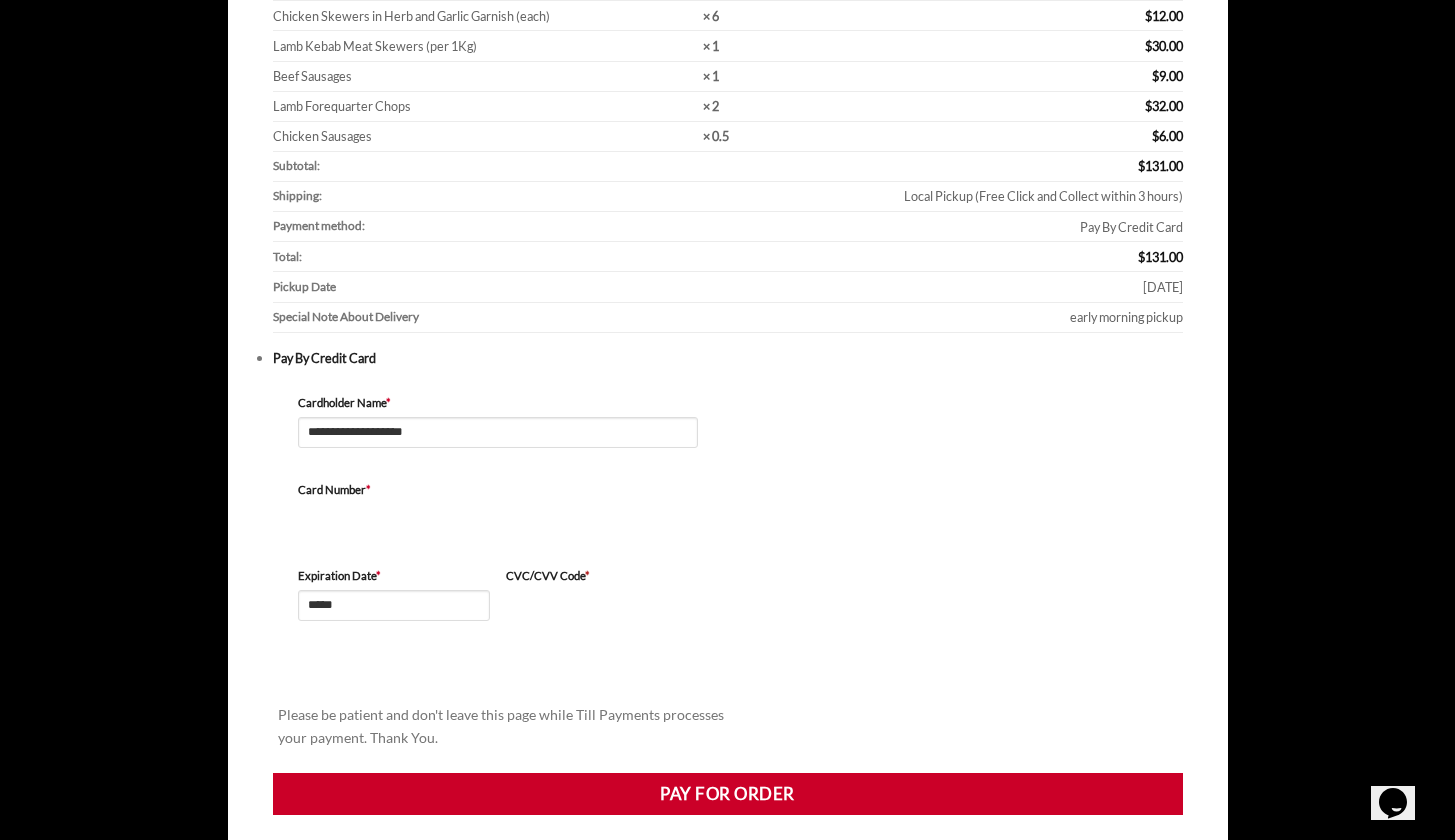 click on "**********" at bounding box center (728, 561) 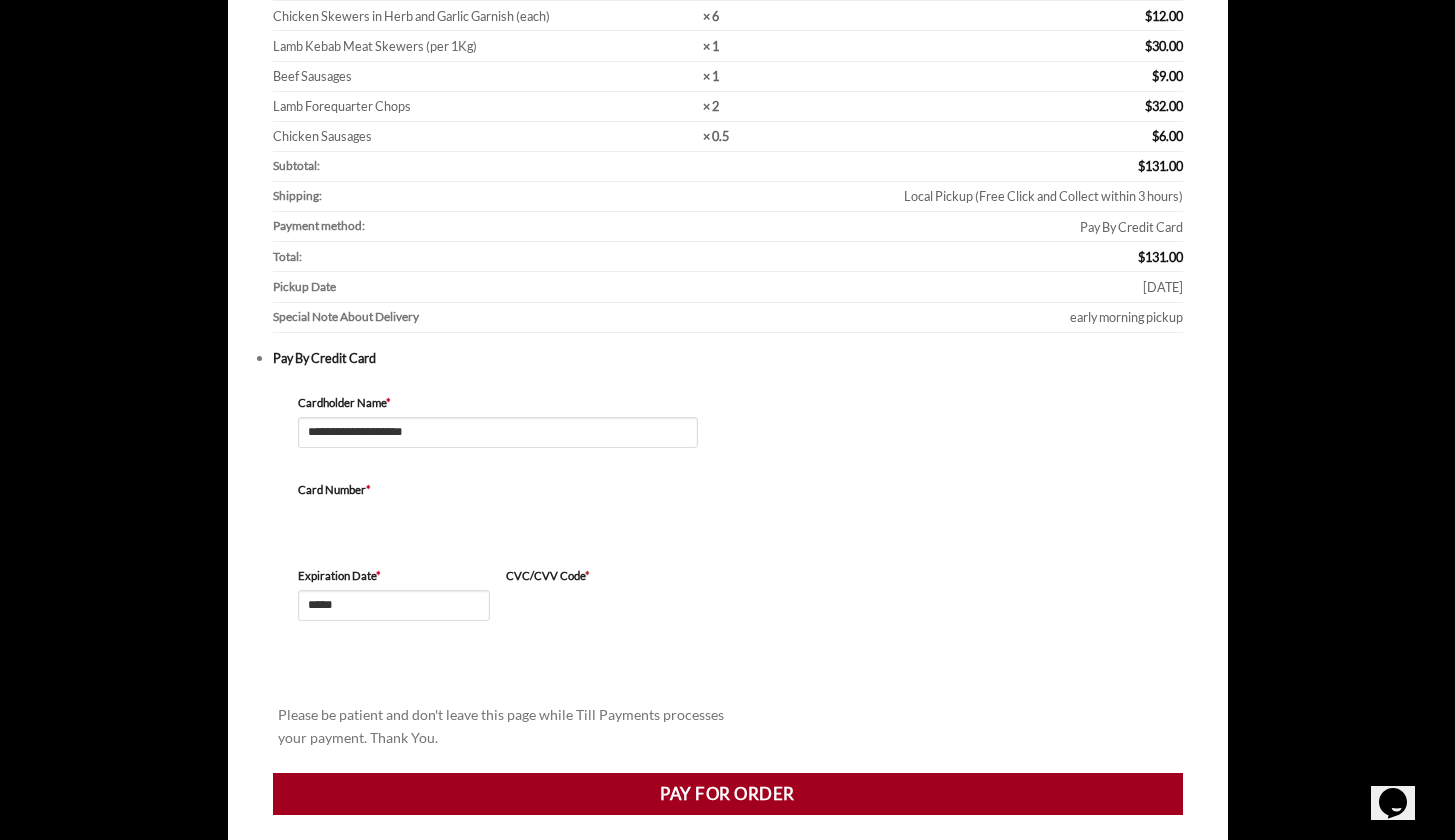click on "Pay for order" at bounding box center (728, 794) 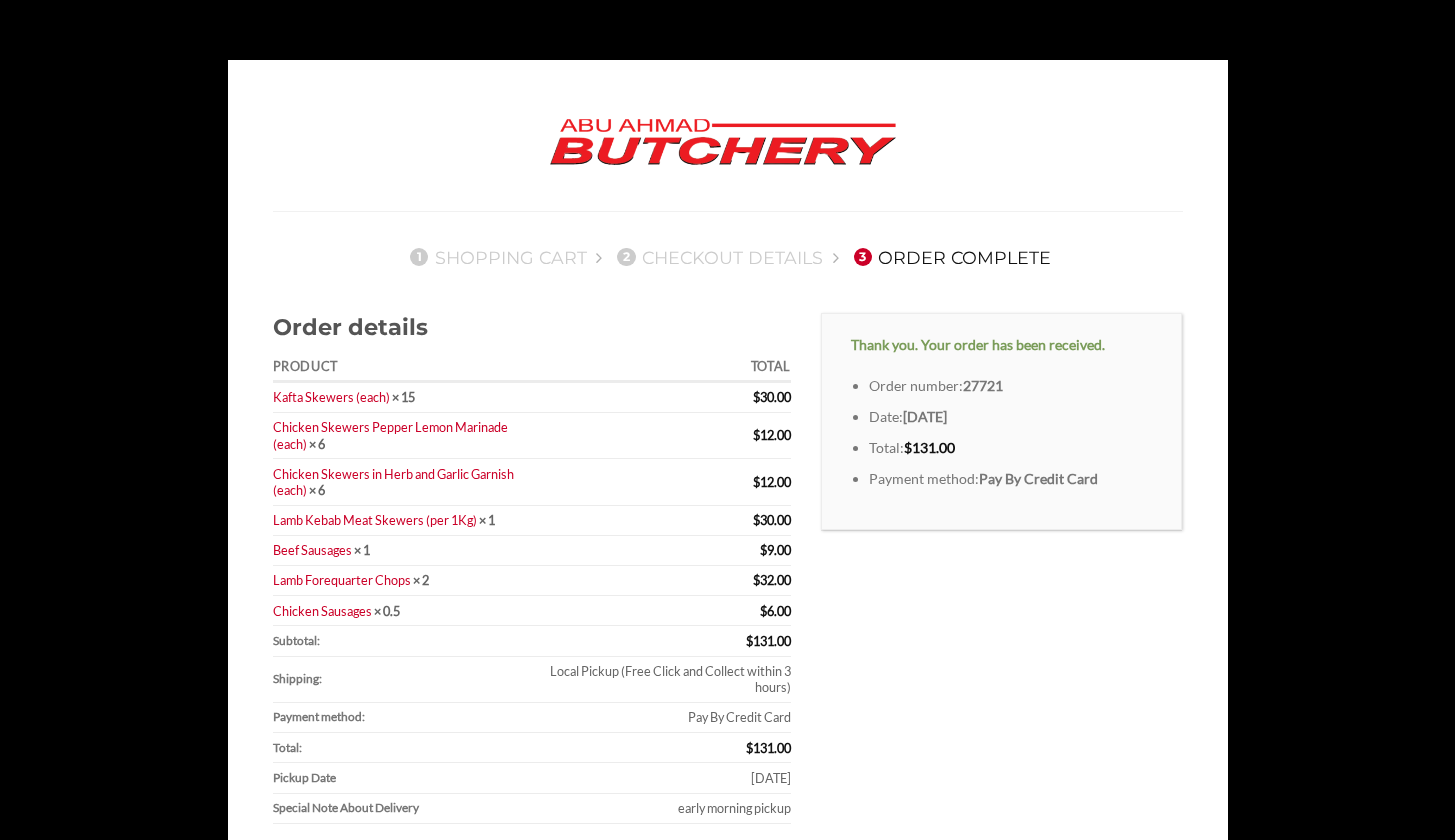 scroll, scrollTop: 0, scrollLeft: 0, axis: both 